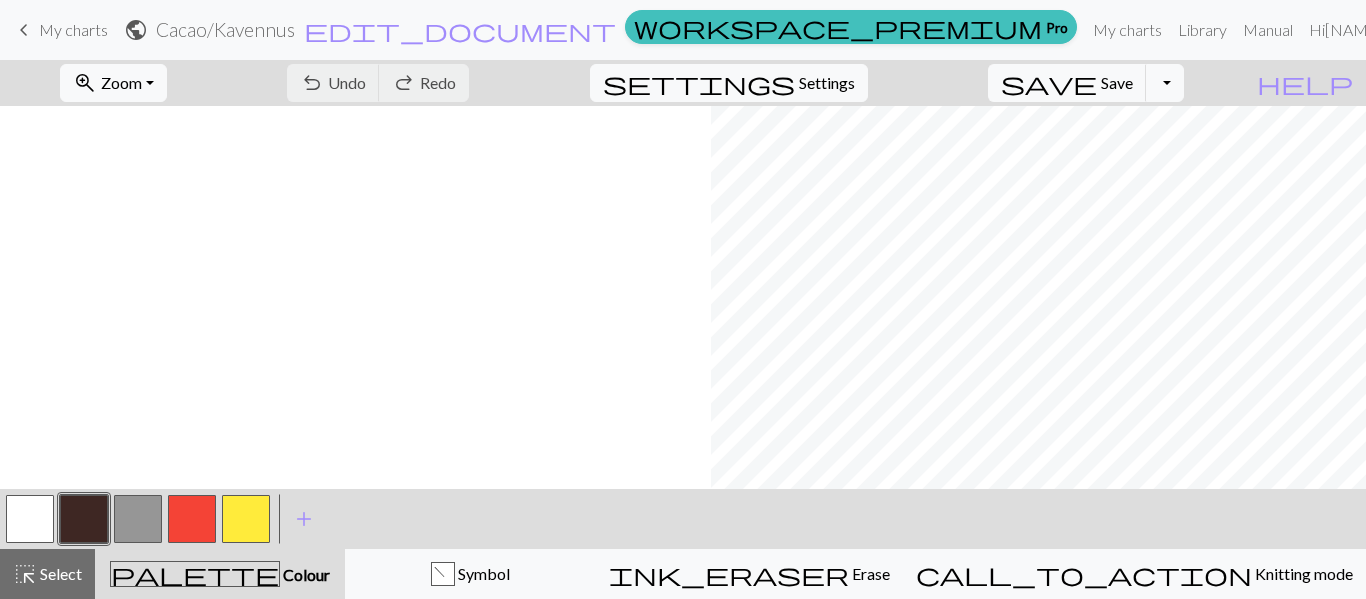scroll, scrollTop: 0, scrollLeft: 0, axis: both 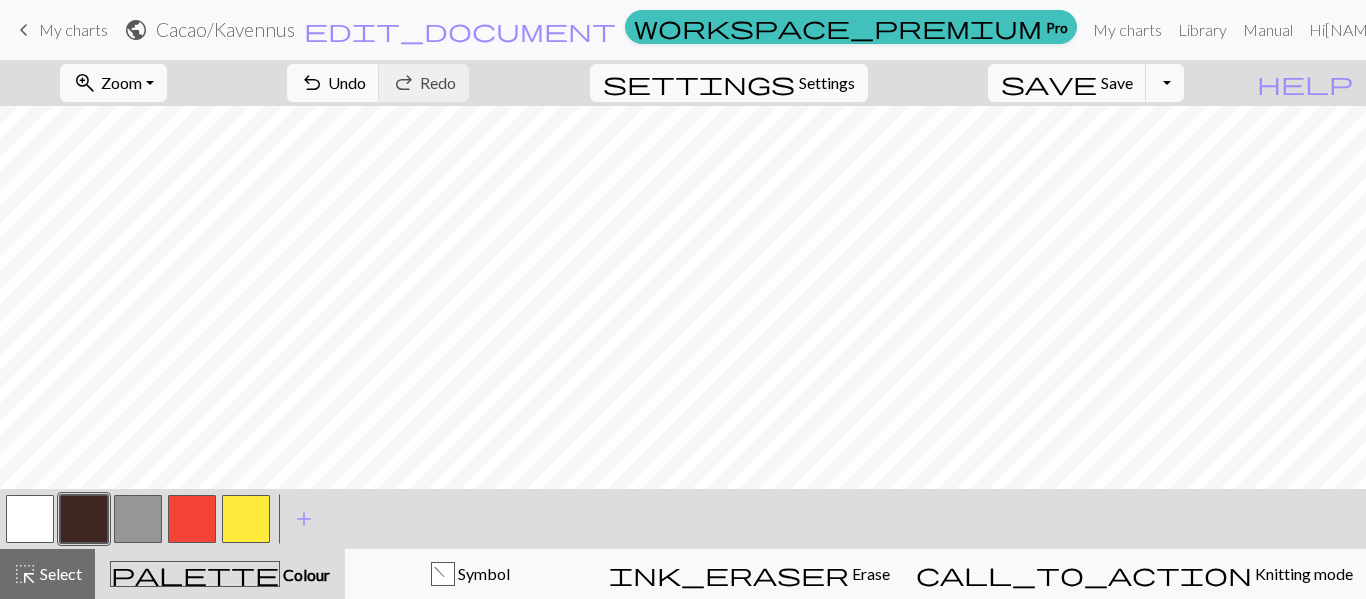 click at bounding box center (246, 519) 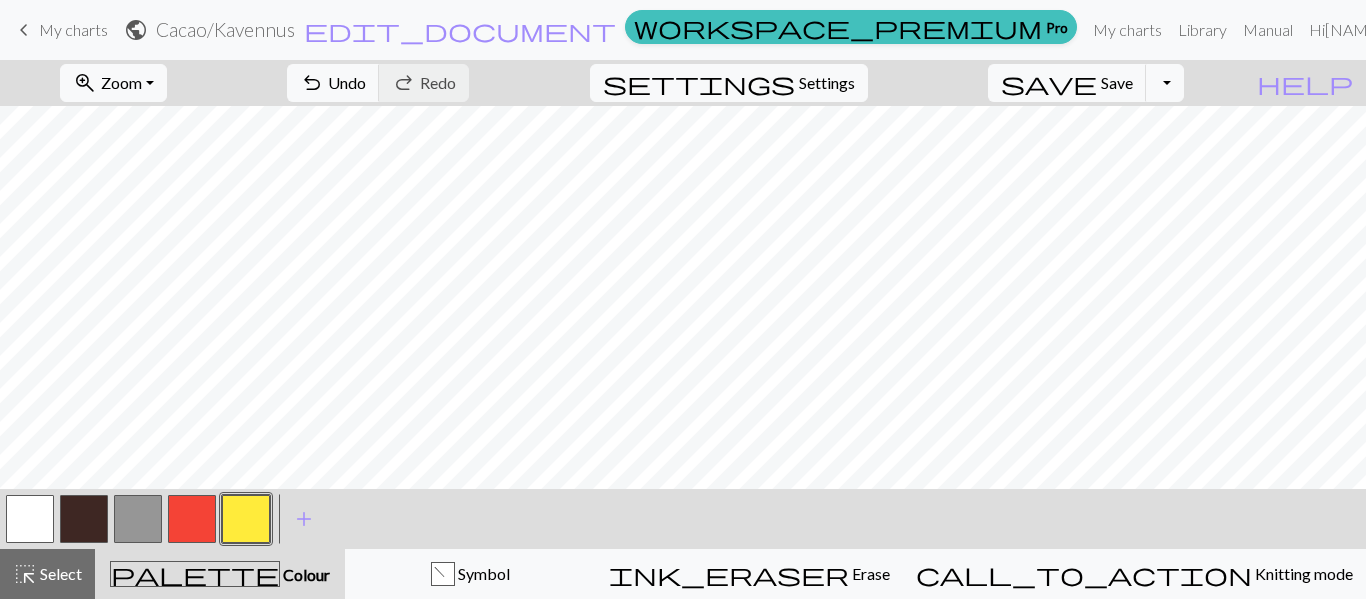 click at bounding box center (192, 519) 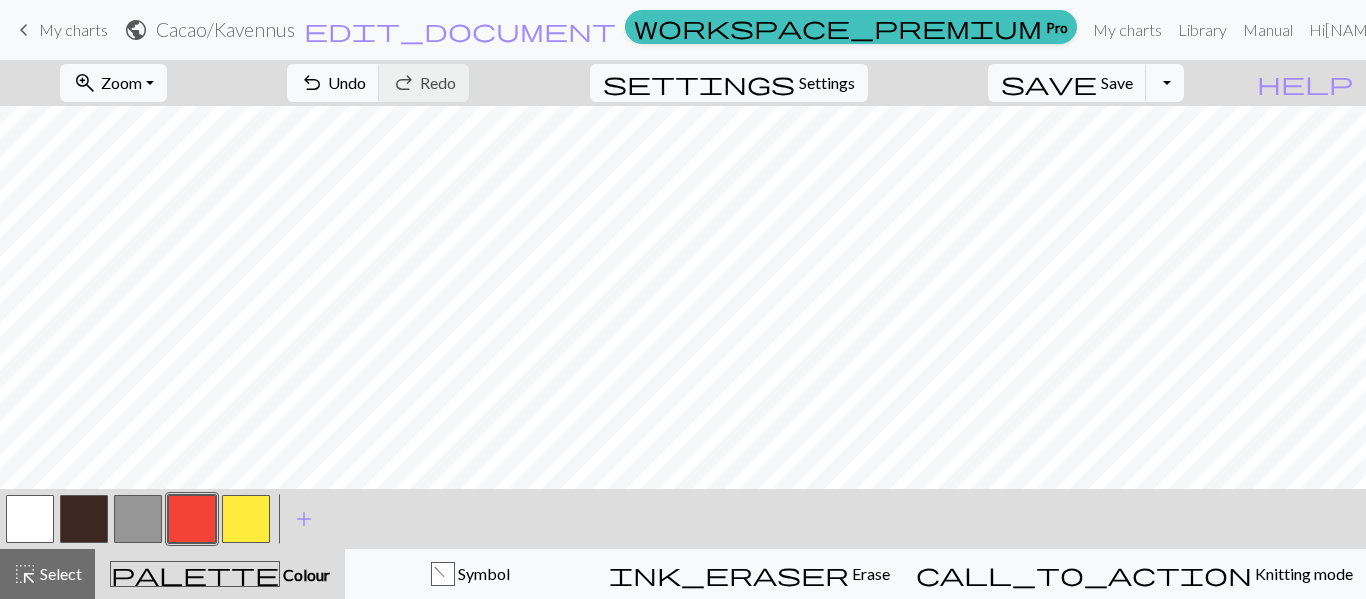 click at bounding box center (84, 519) 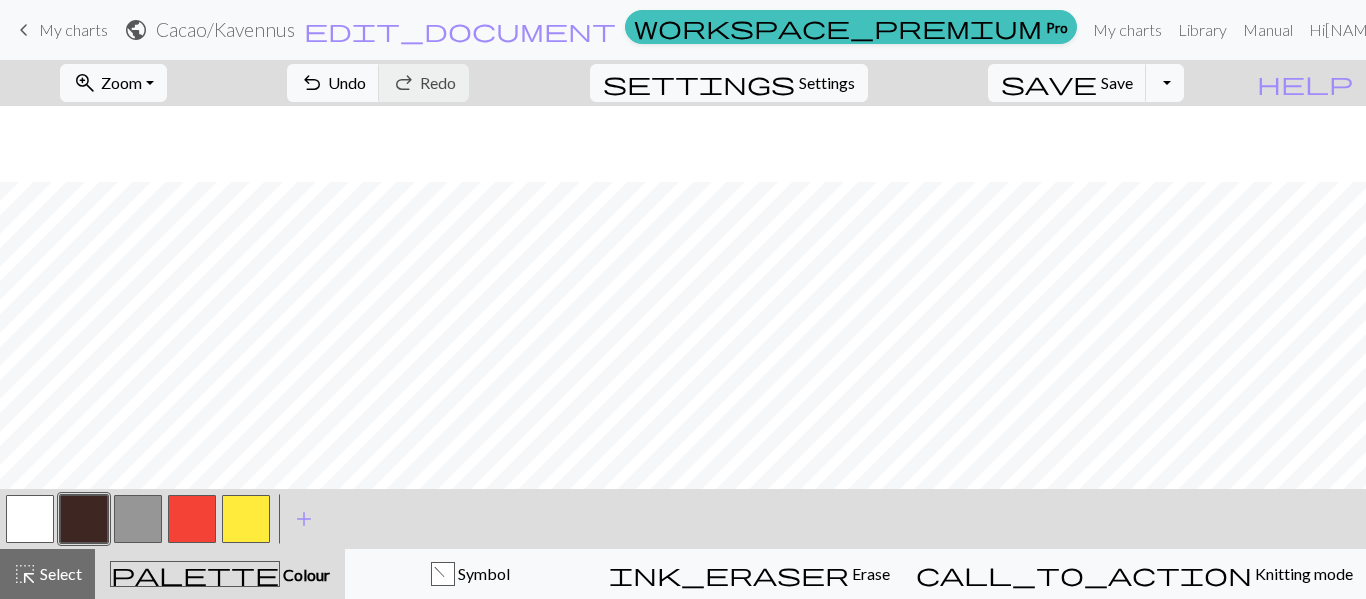 scroll, scrollTop: 76, scrollLeft: 0, axis: vertical 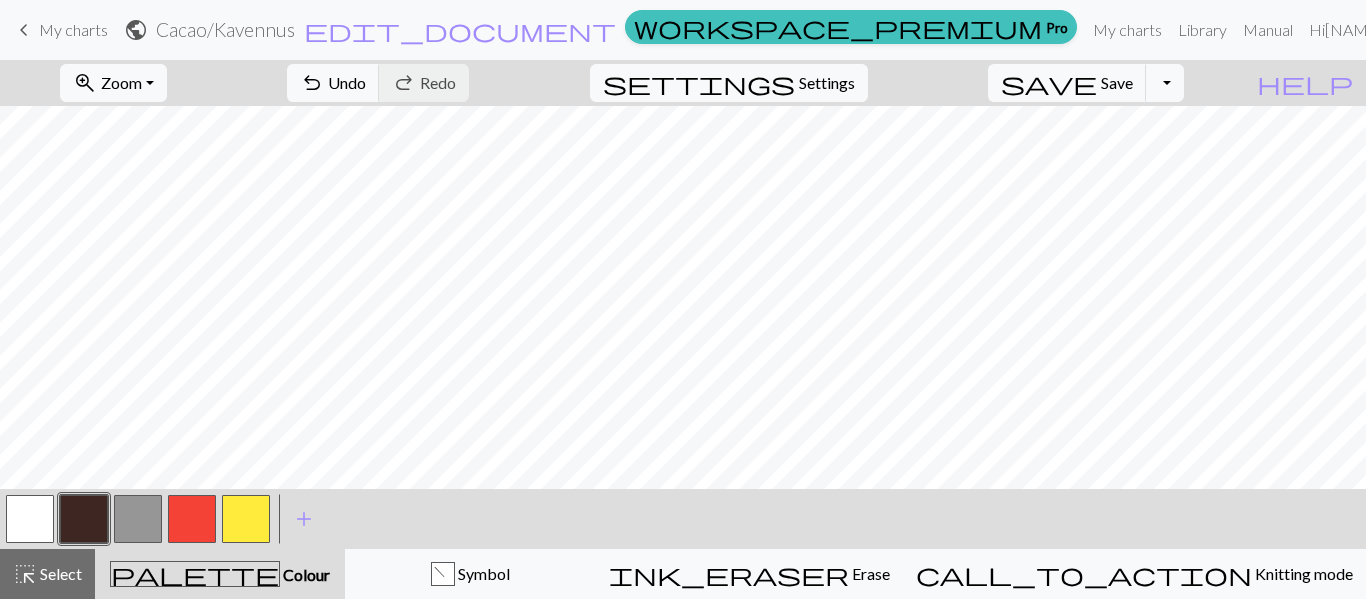 click at bounding box center (192, 519) 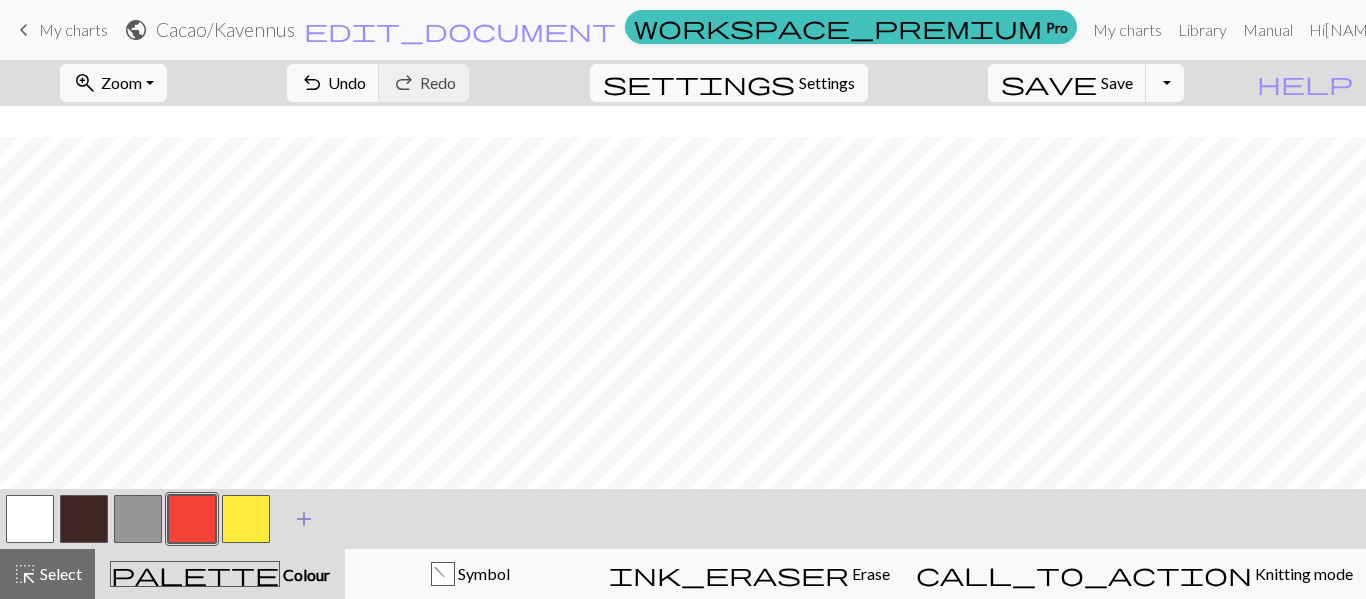 scroll, scrollTop: 107, scrollLeft: 0, axis: vertical 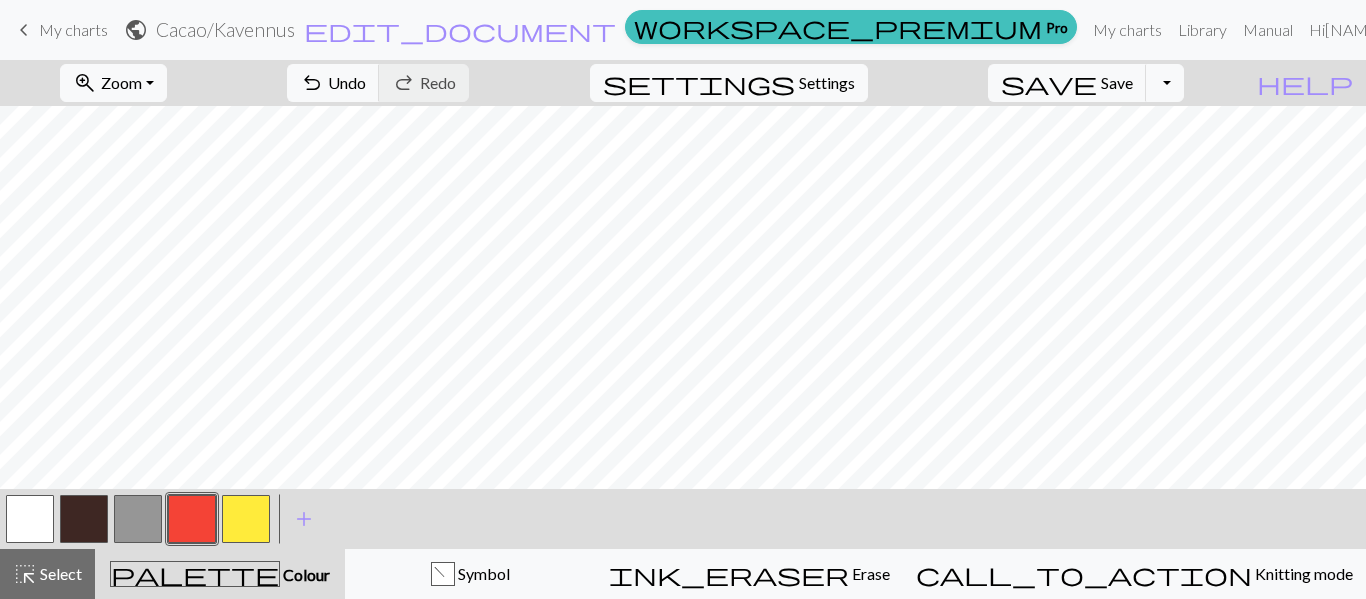 click at bounding box center [84, 519] 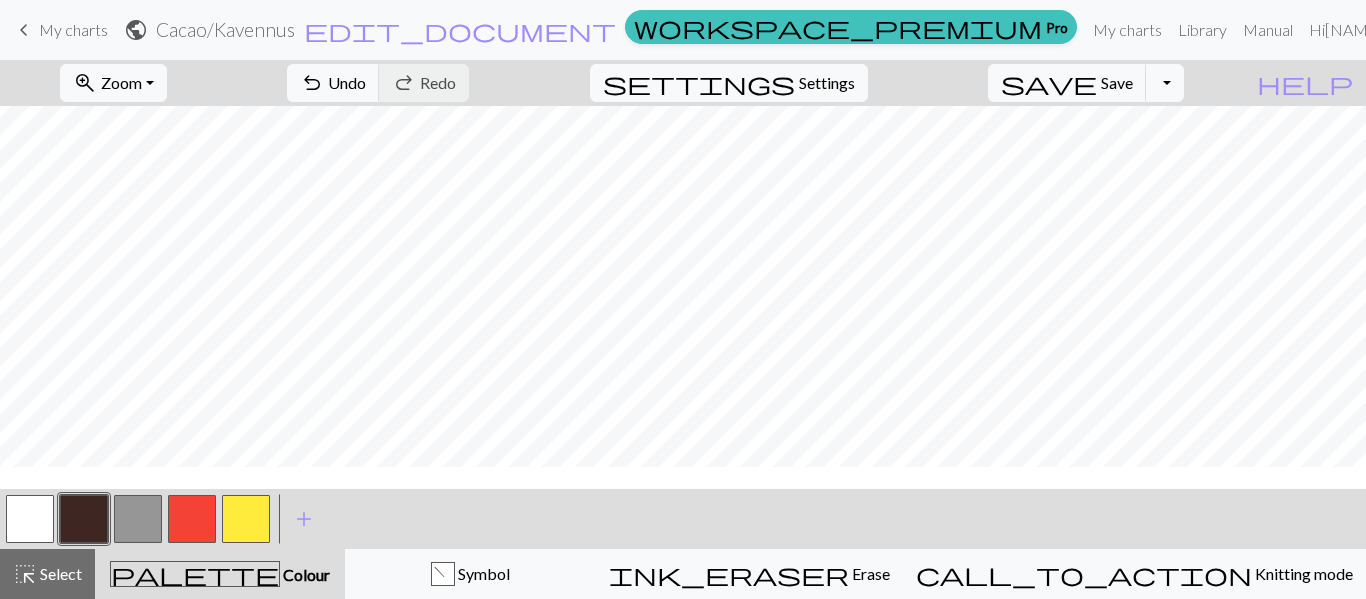 scroll, scrollTop: 0, scrollLeft: 711, axis: horizontal 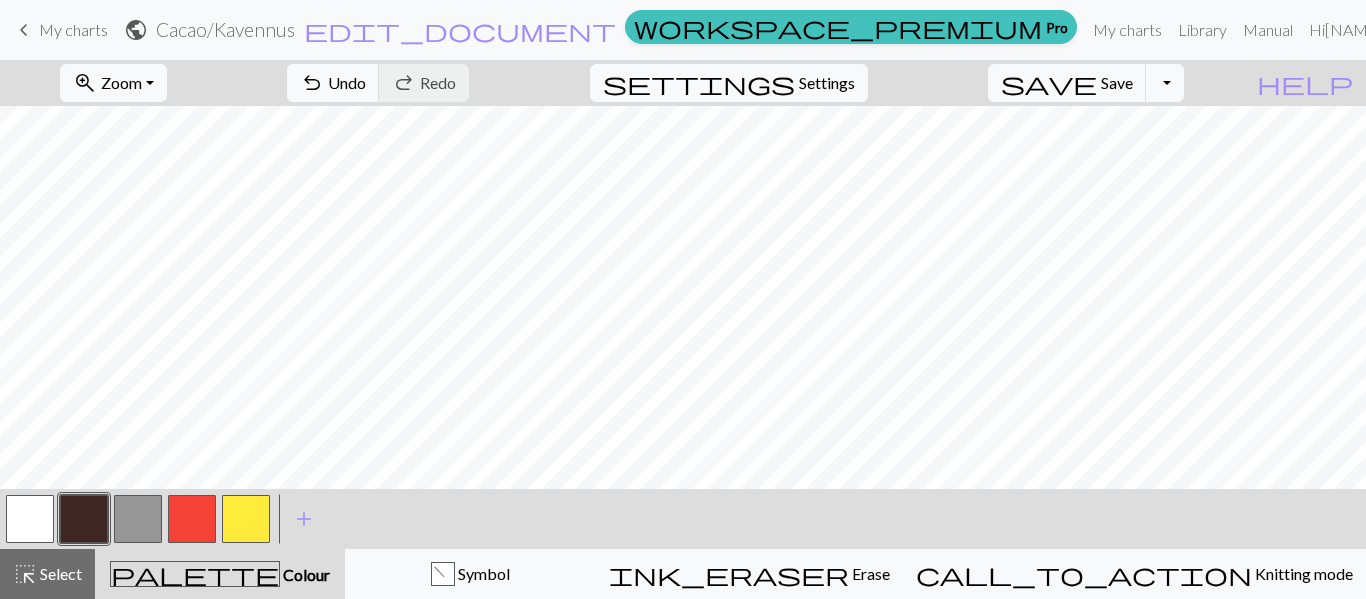 click at bounding box center (246, 519) 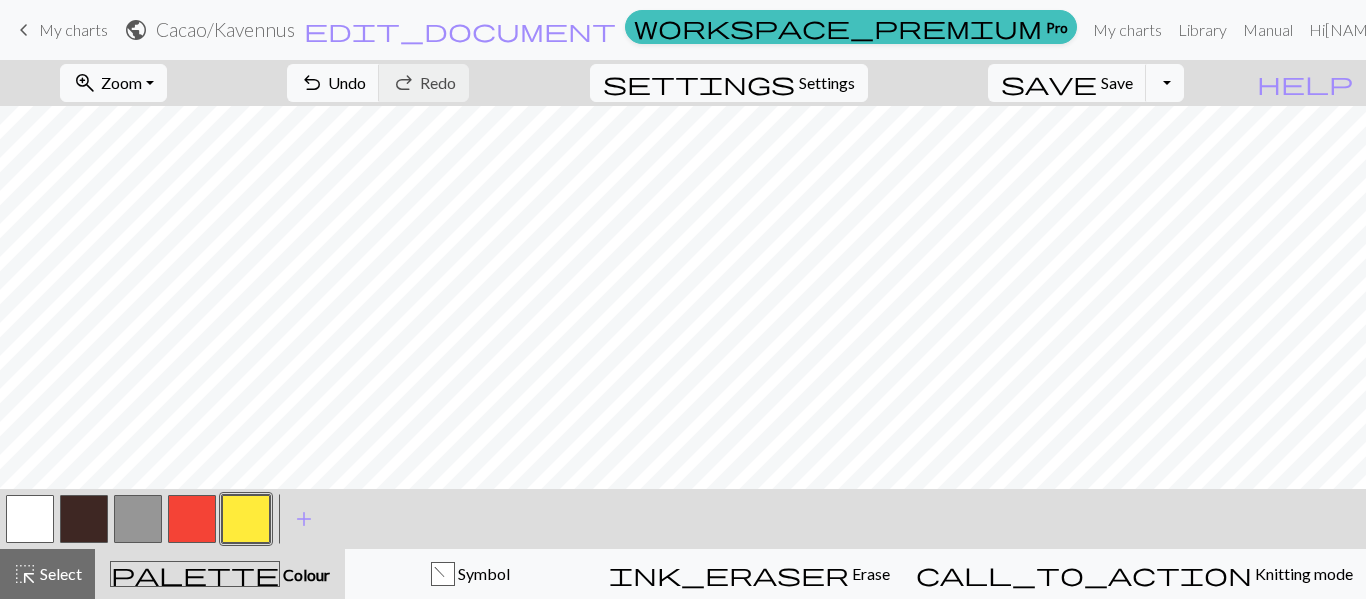 click at bounding box center [192, 519] 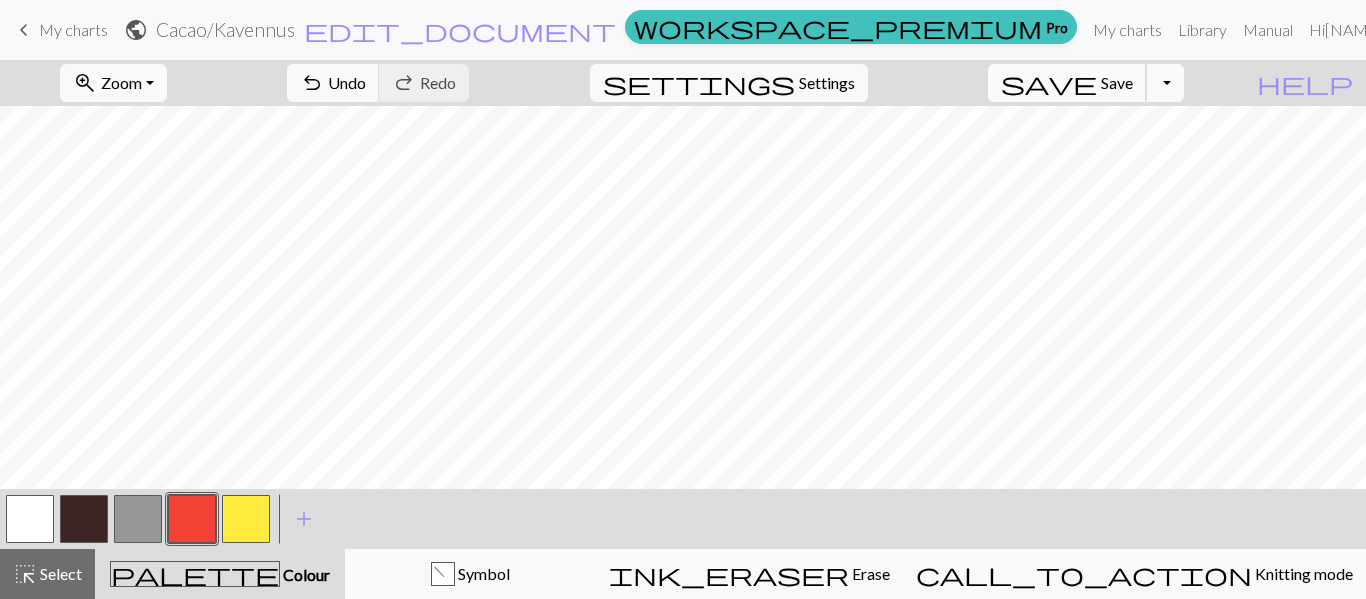 click on "Save" at bounding box center (1117, 82) 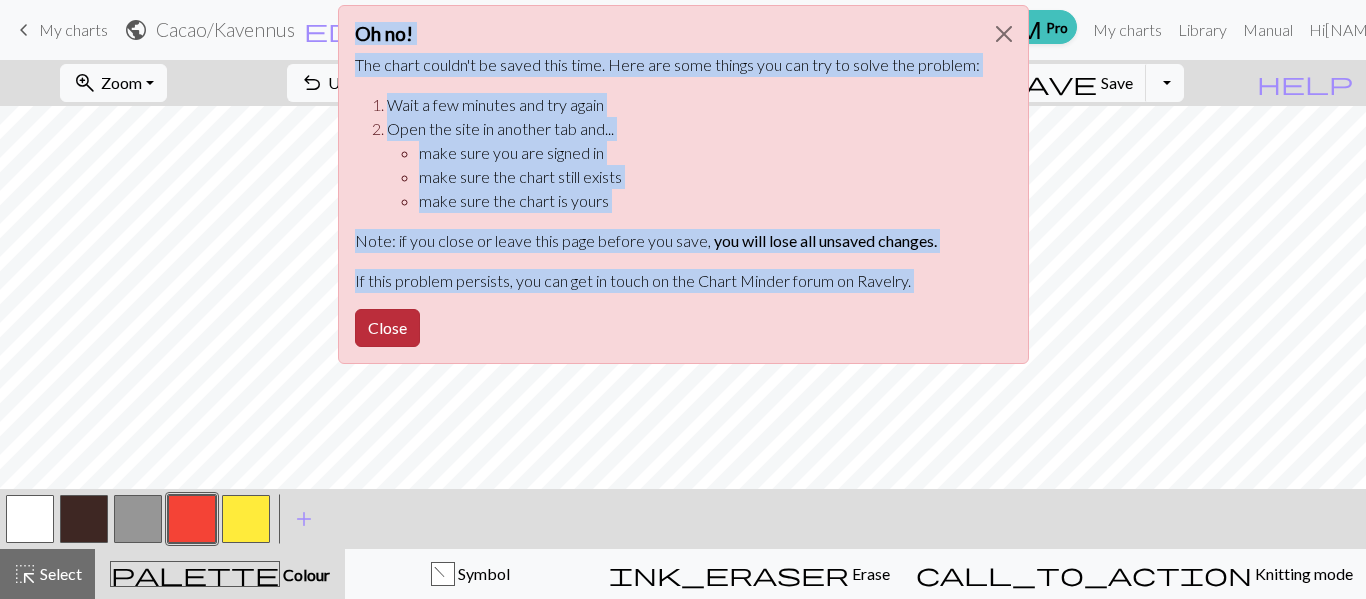 click on "Close" at bounding box center (387, 328) 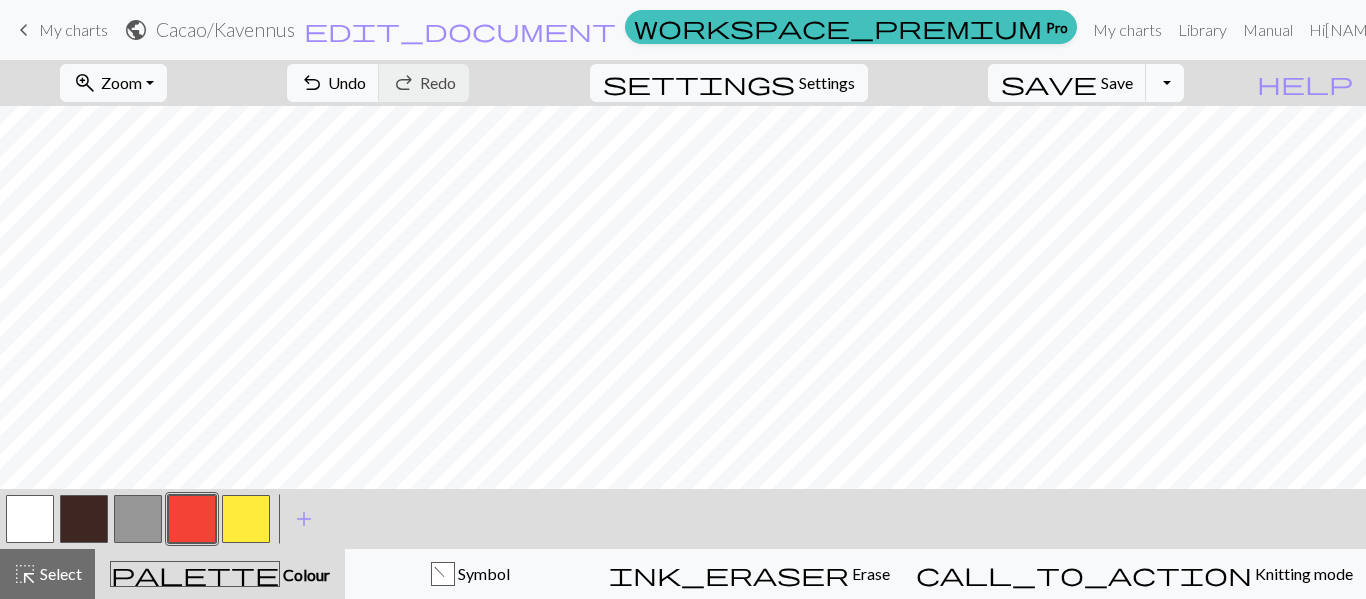 click on "Toggle Dropdown" at bounding box center (1165, 83) 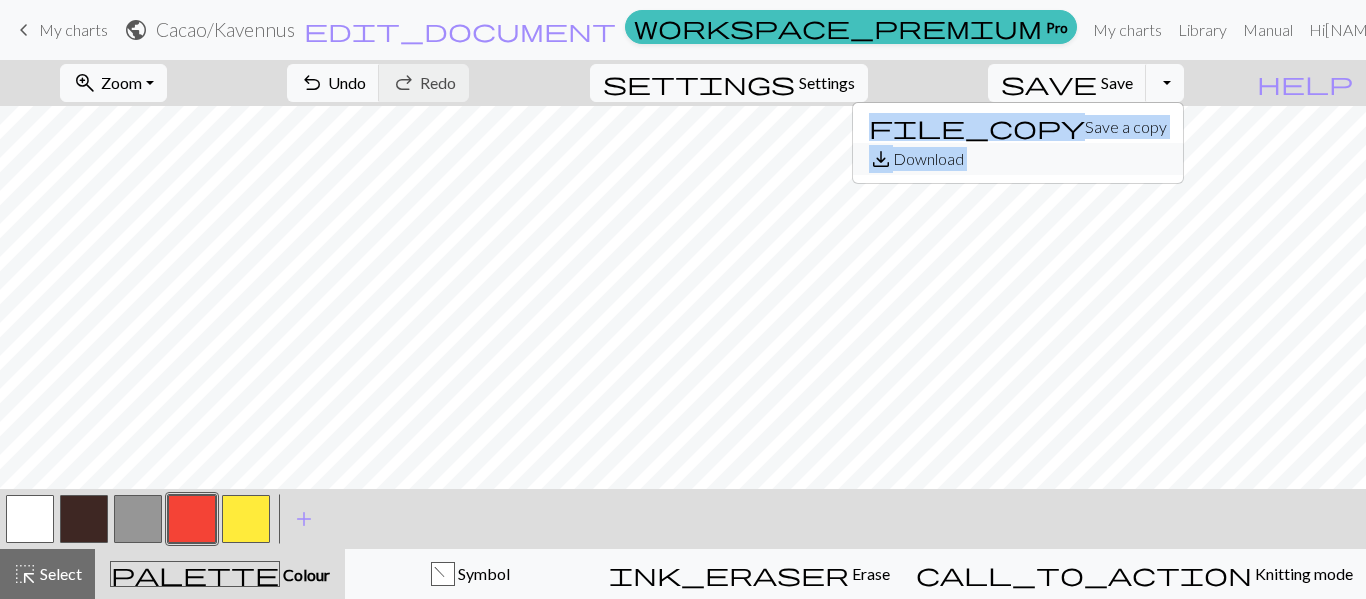 click on "save_alt  Download" at bounding box center (1018, 159) 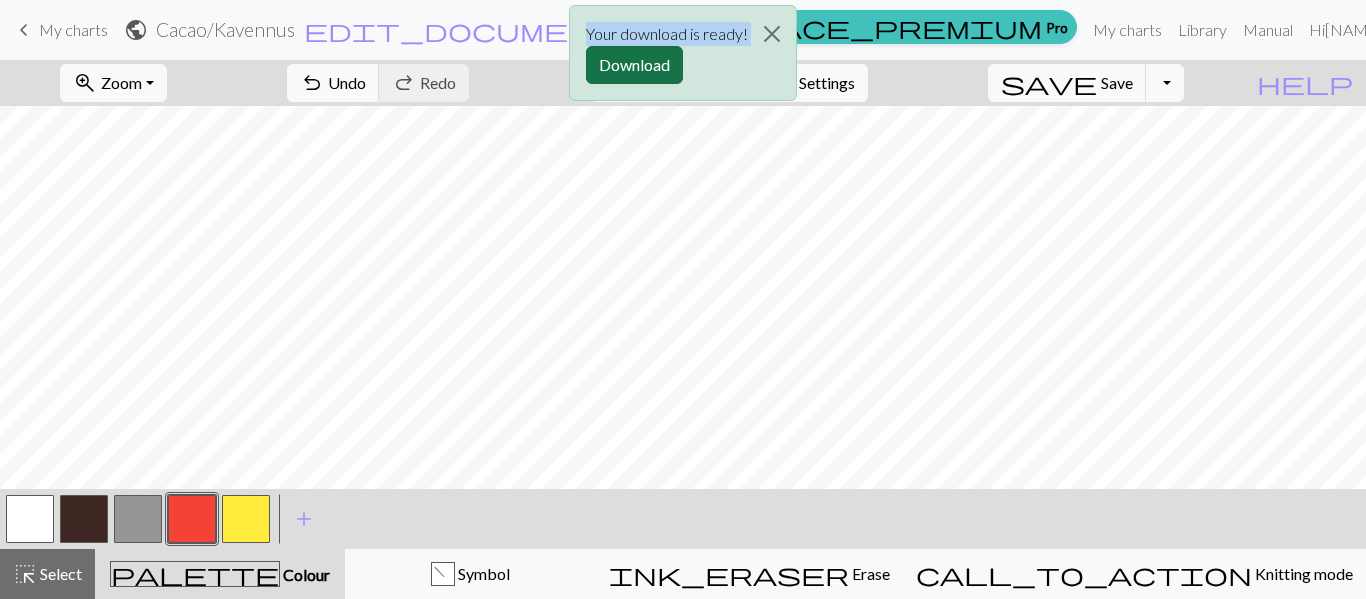 click on "Download" at bounding box center (634, 65) 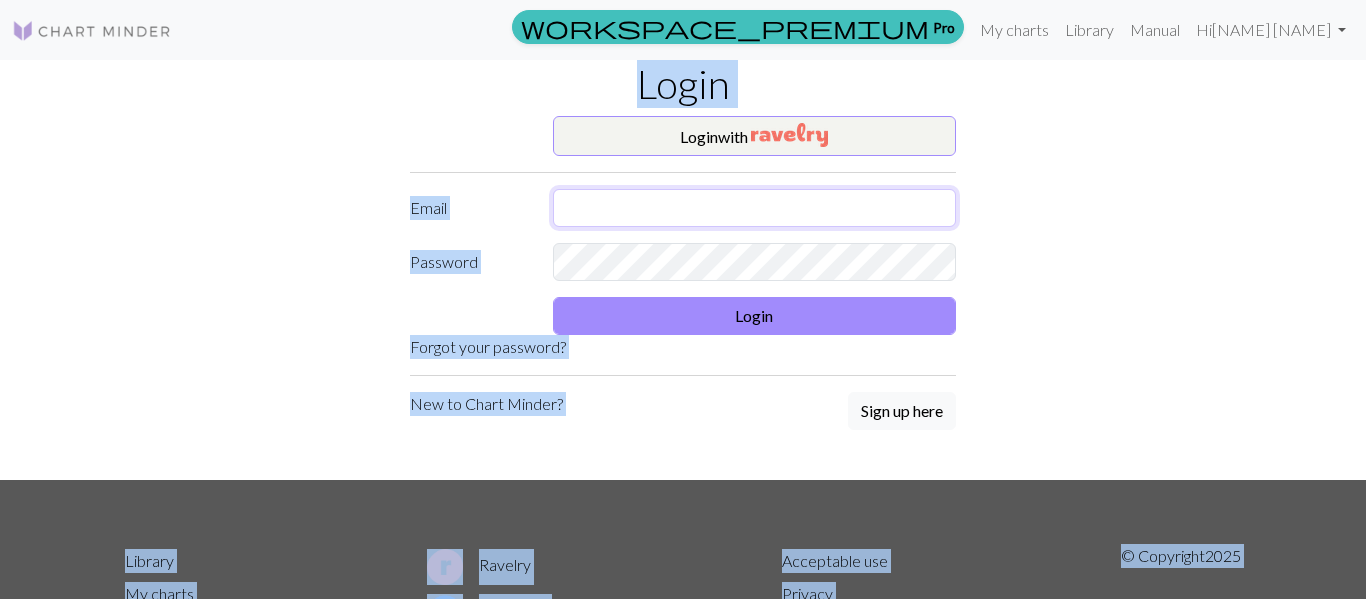 click at bounding box center [755, 208] 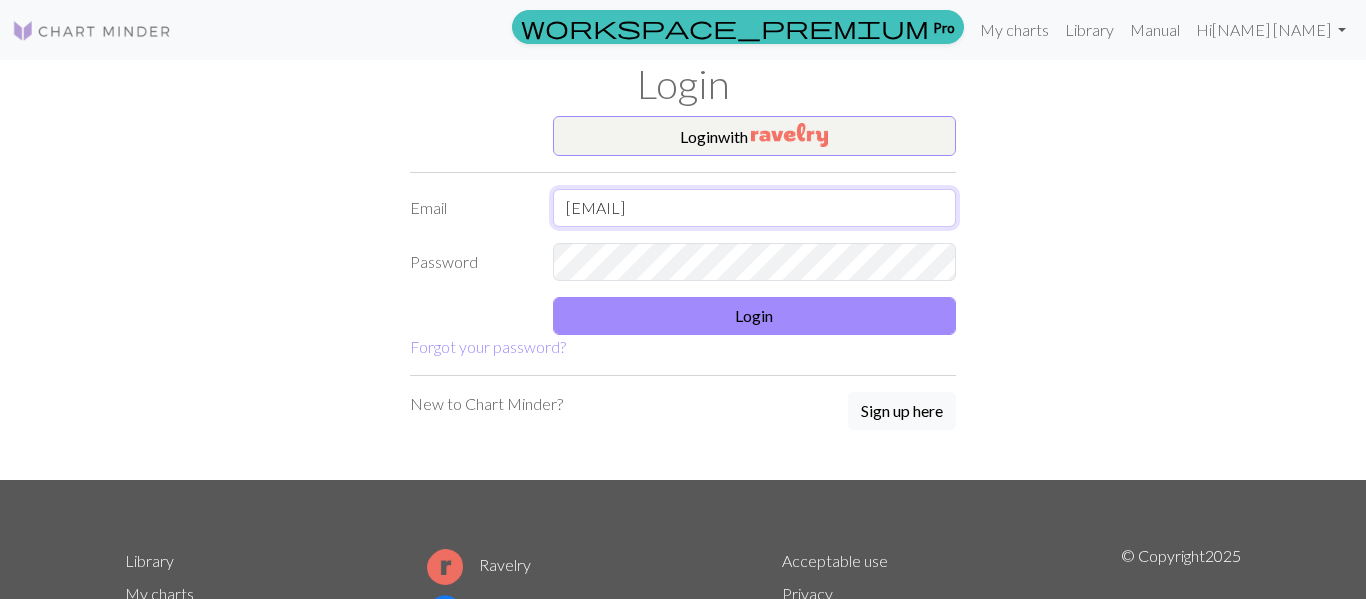 type on "[EMAIL]" 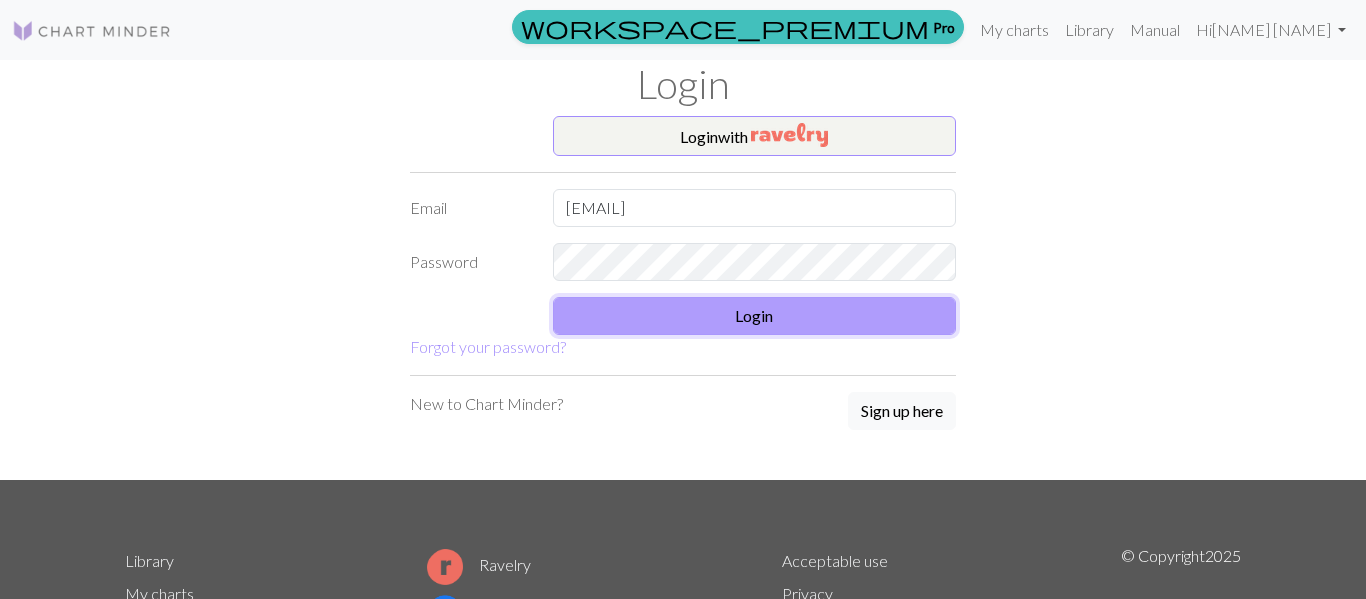 click on "Login" at bounding box center (755, 316) 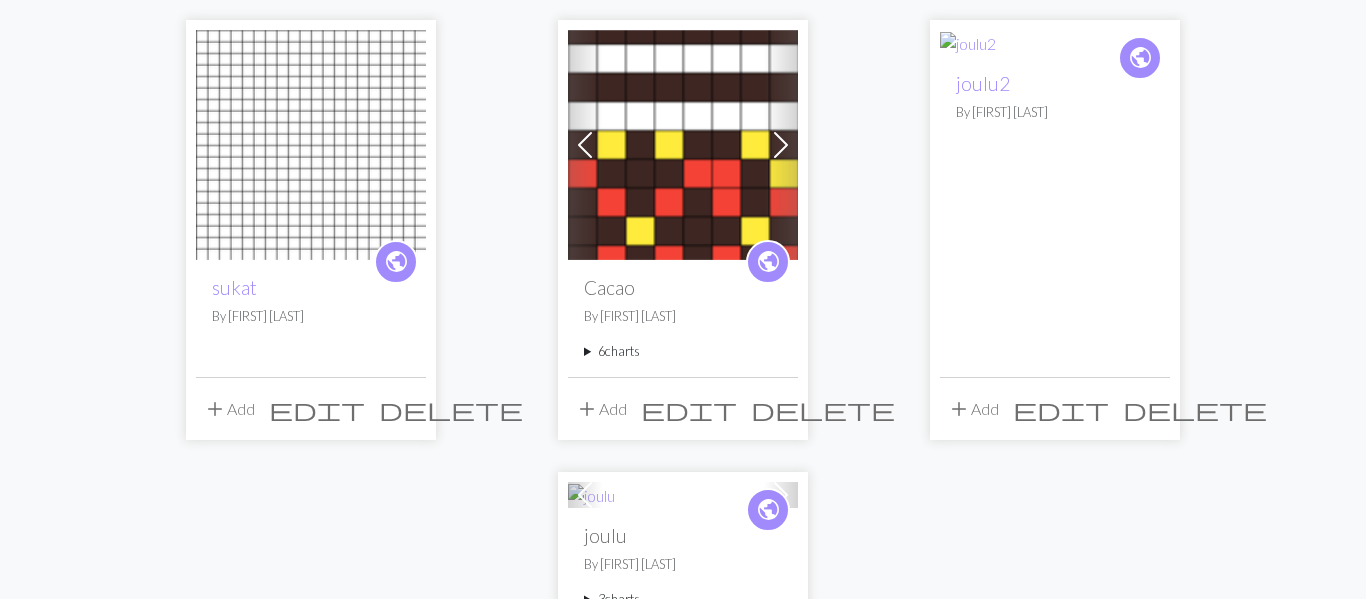 scroll, scrollTop: 2036, scrollLeft: 0, axis: vertical 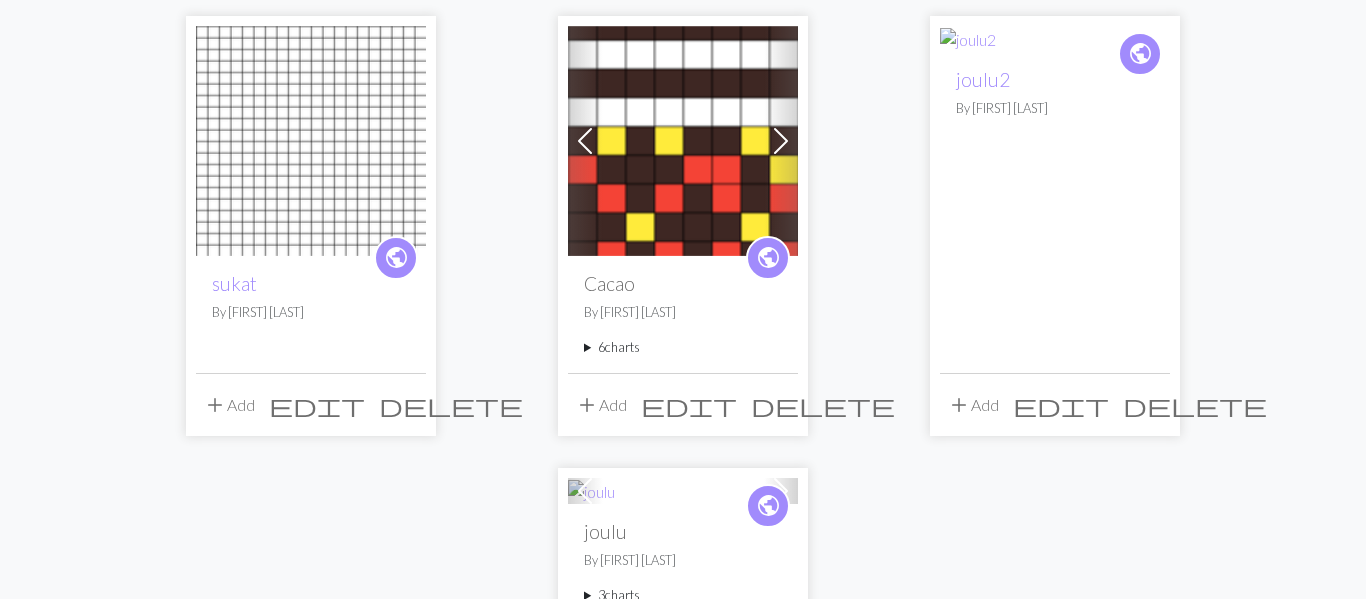 click on "6  charts" at bounding box center (683, 347) 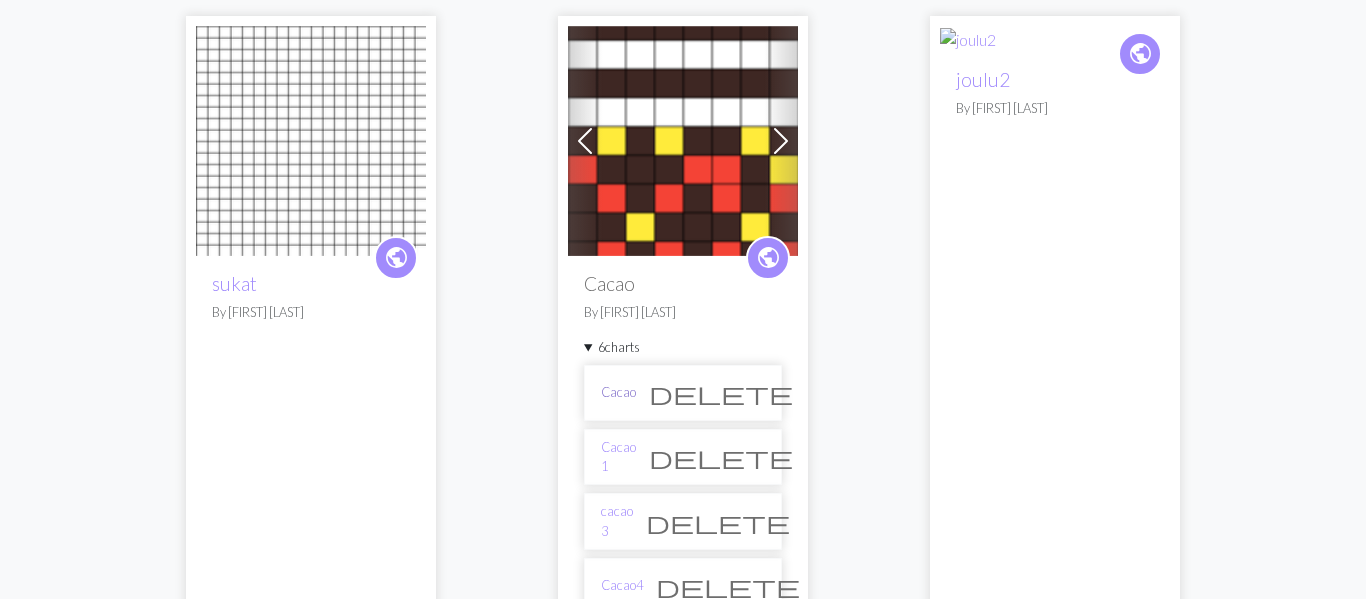 click on "Cacao" at bounding box center [618, 392] 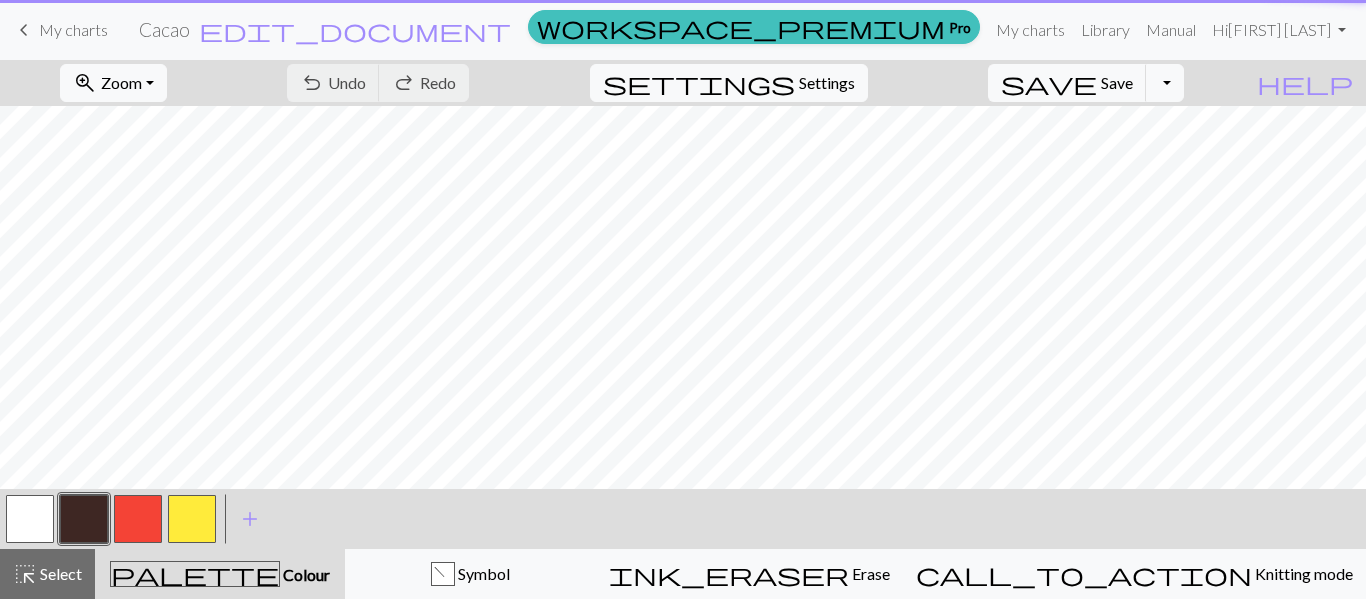 scroll, scrollTop: 0, scrollLeft: 0, axis: both 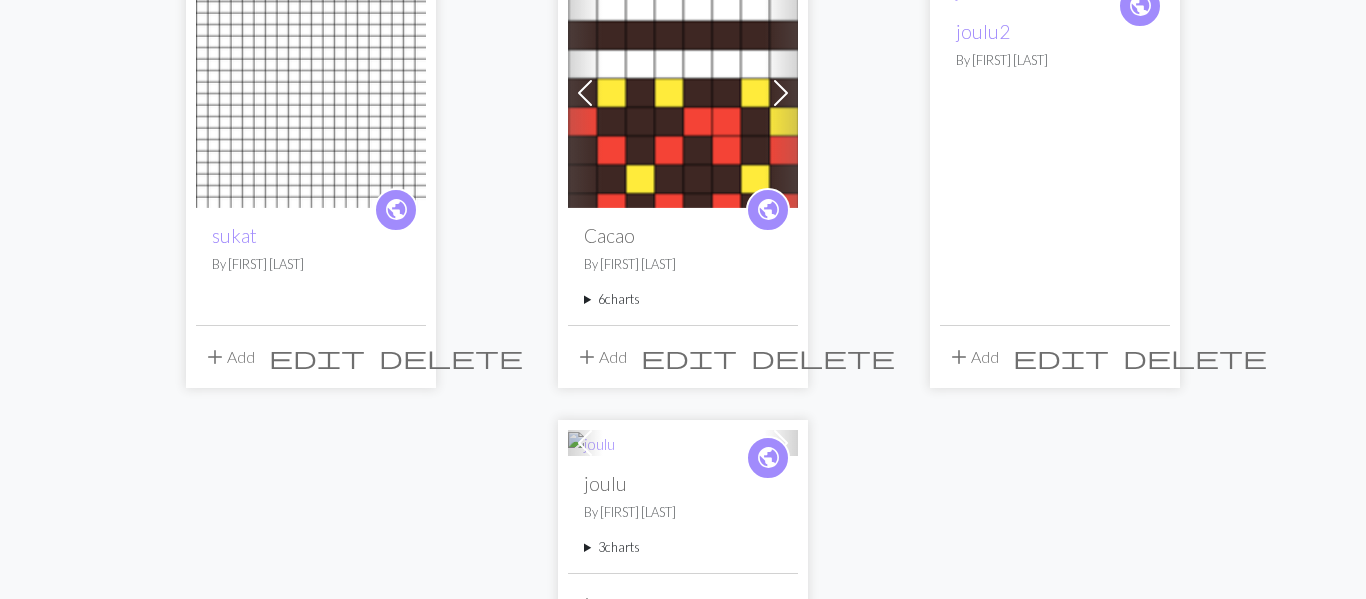 click on "6  charts" at bounding box center (683, 299) 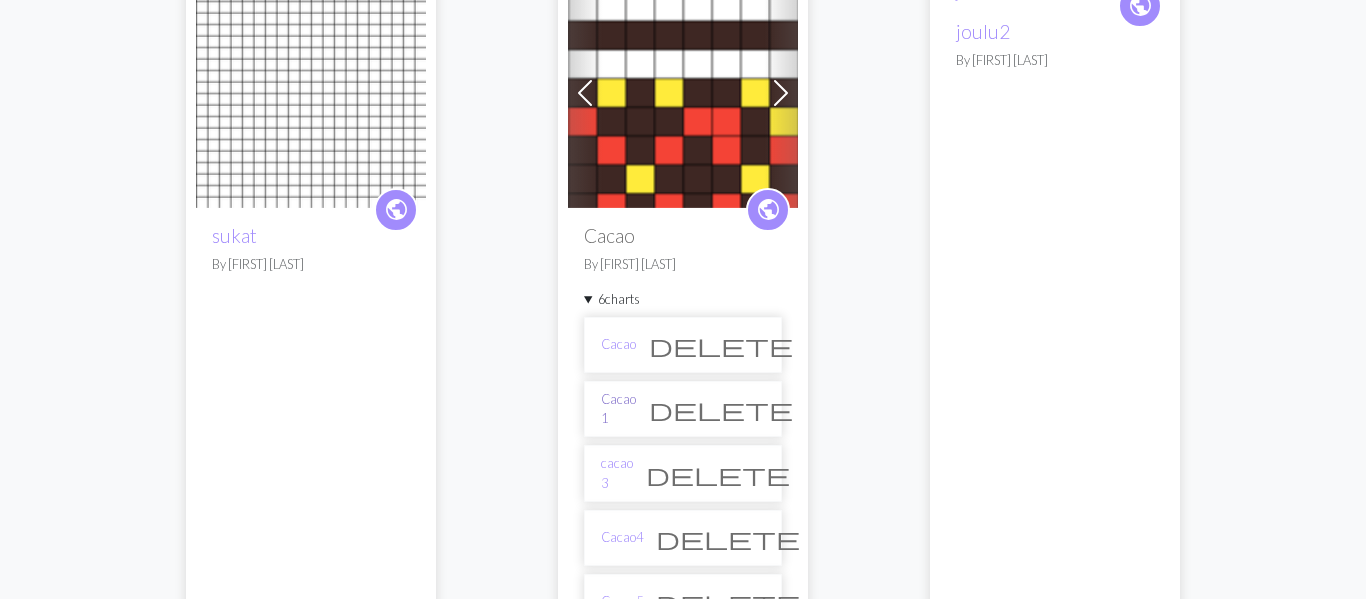 click on "Cacao 1" at bounding box center (618, 409) 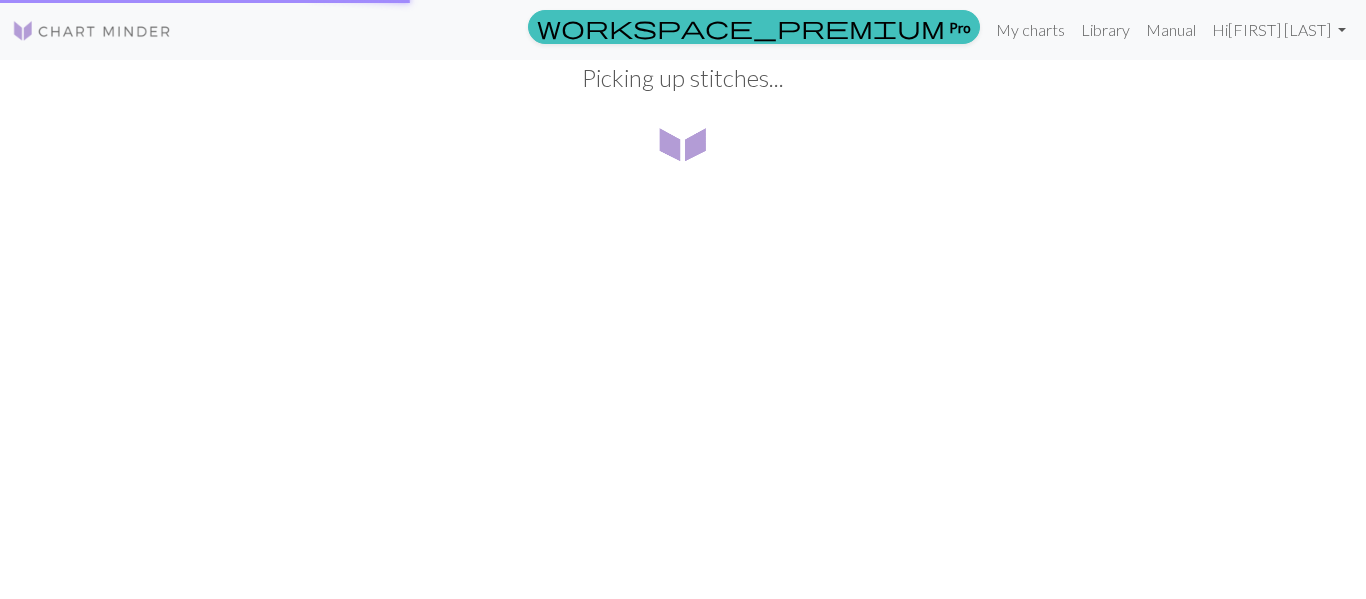 scroll, scrollTop: 0, scrollLeft: 0, axis: both 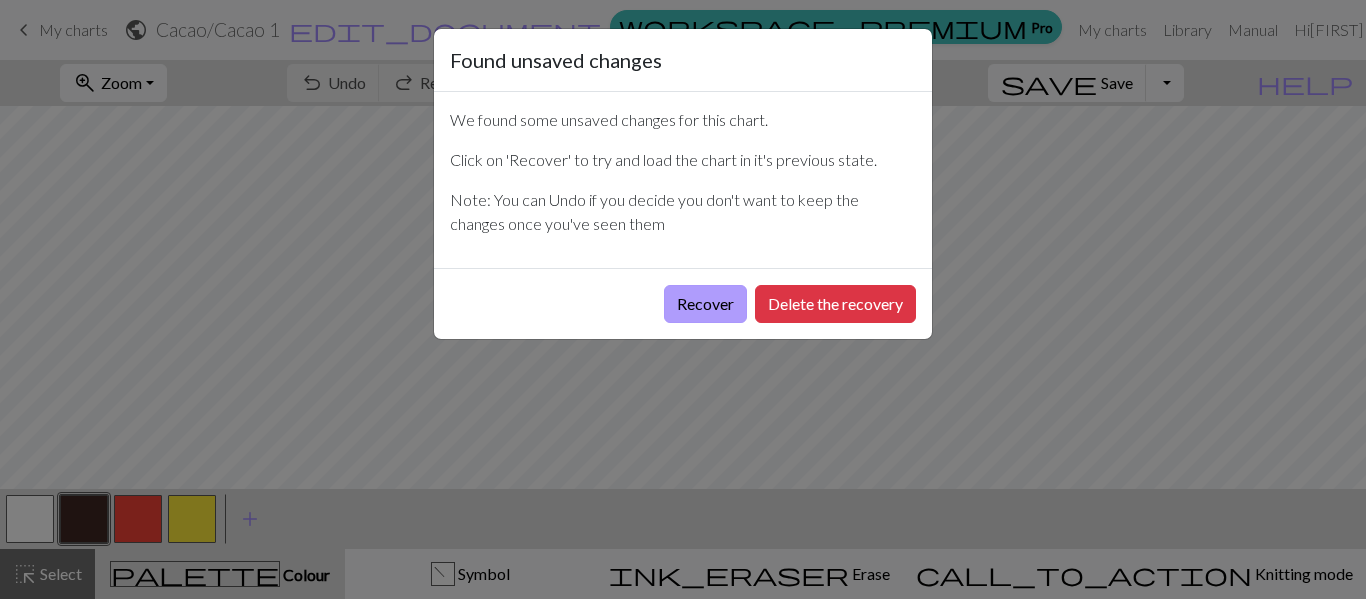 click on "Recover" at bounding box center [705, 304] 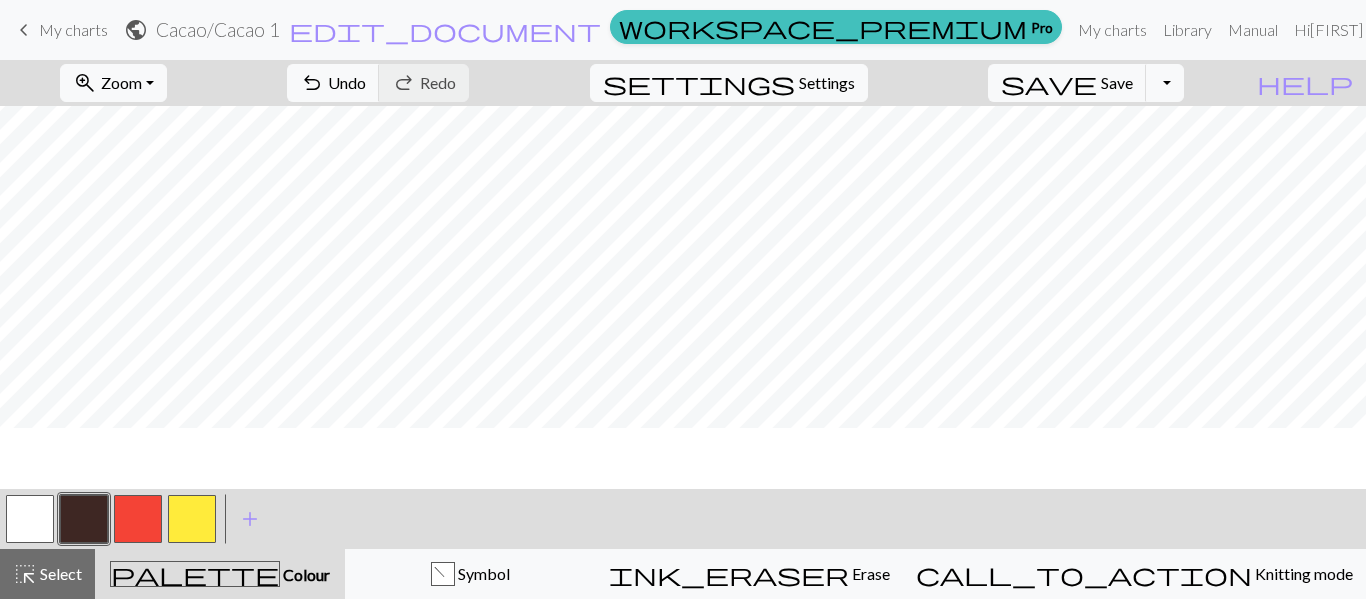 scroll, scrollTop: 0, scrollLeft: 0, axis: both 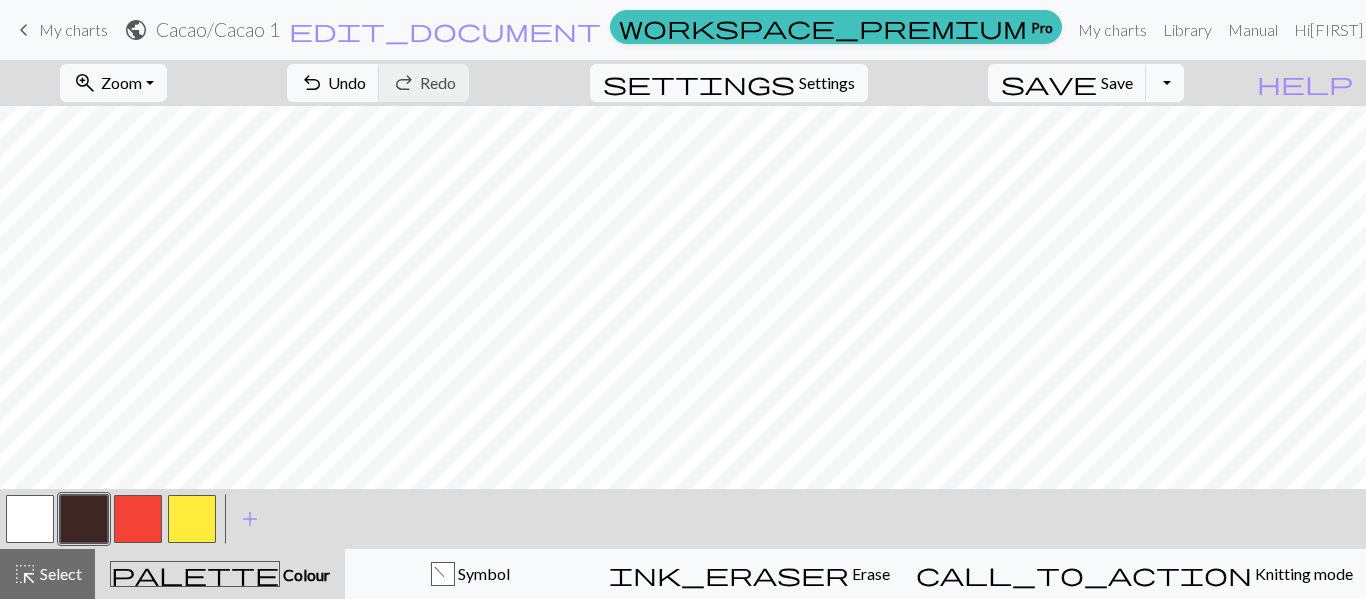 click on "My charts" at bounding box center [73, 29] 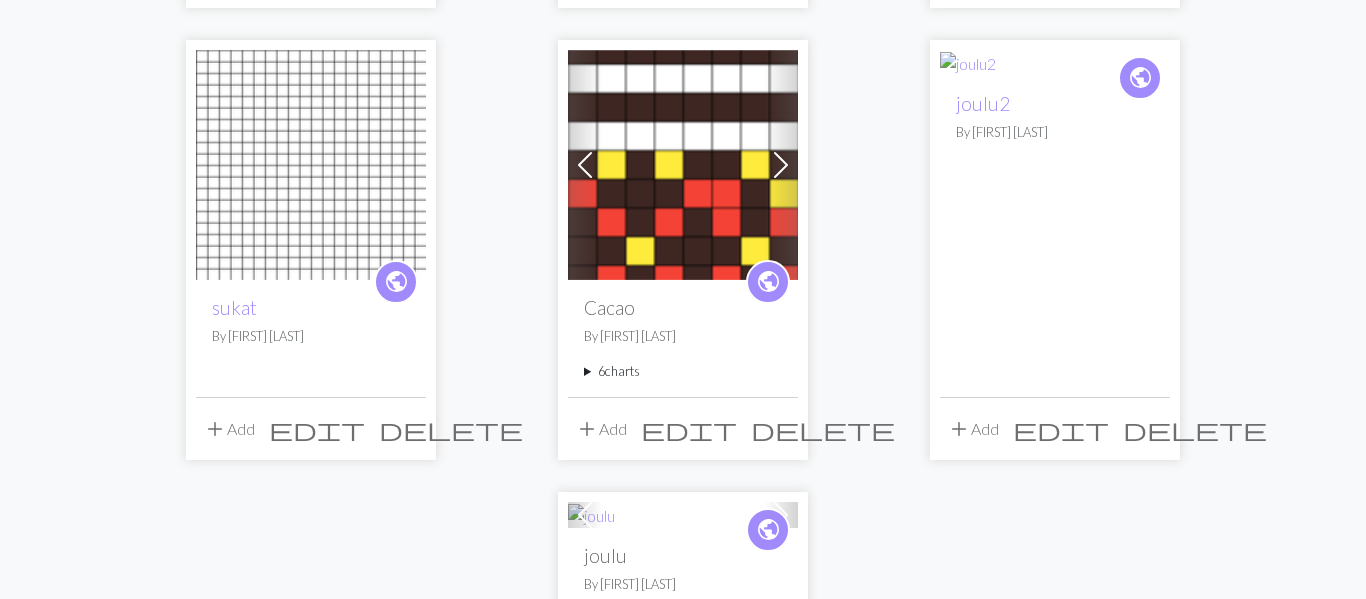 scroll, scrollTop: 2023, scrollLeft: 0, axis: vertical 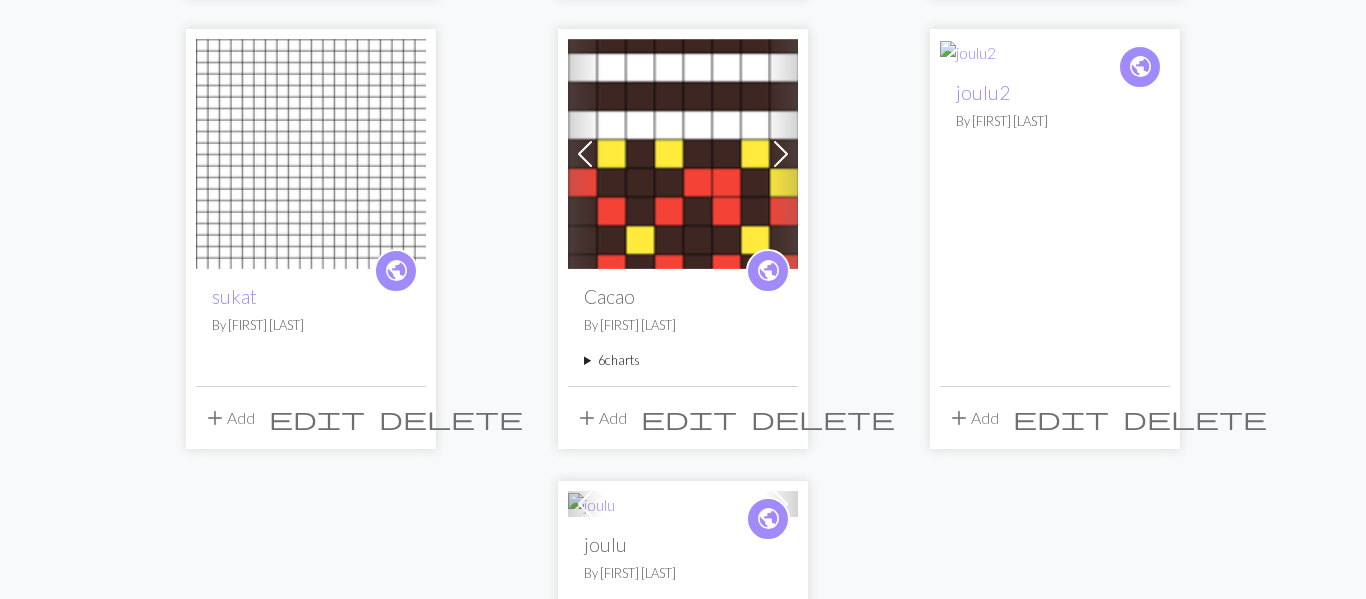 click on "6  charts" at bounding box center [683, 360] 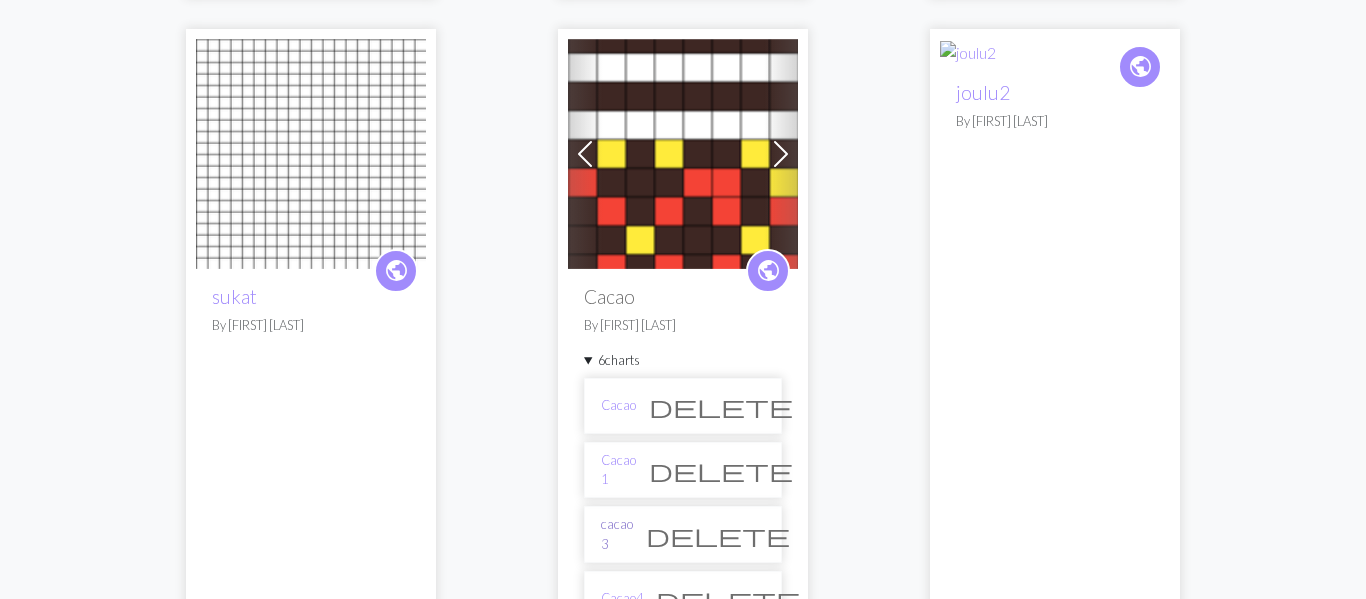 click on "cacao 3" at bounding box center [617, 534] 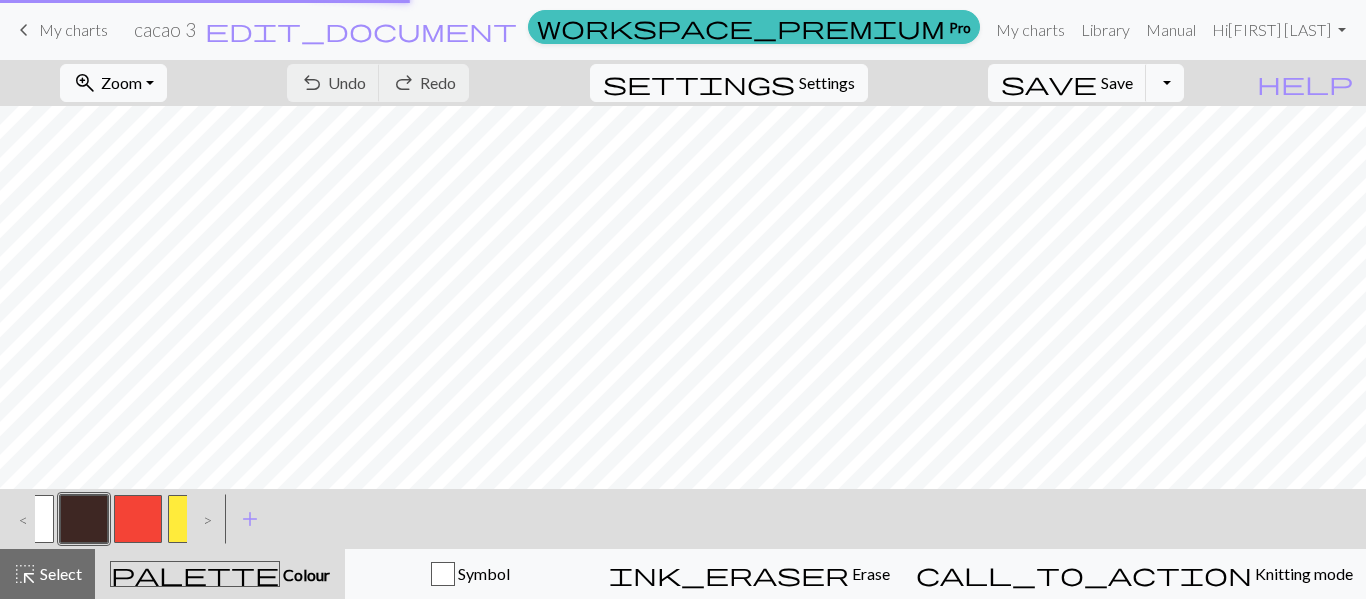 scroll, scrollTop: 0, scrollLeft: 0, axis: both 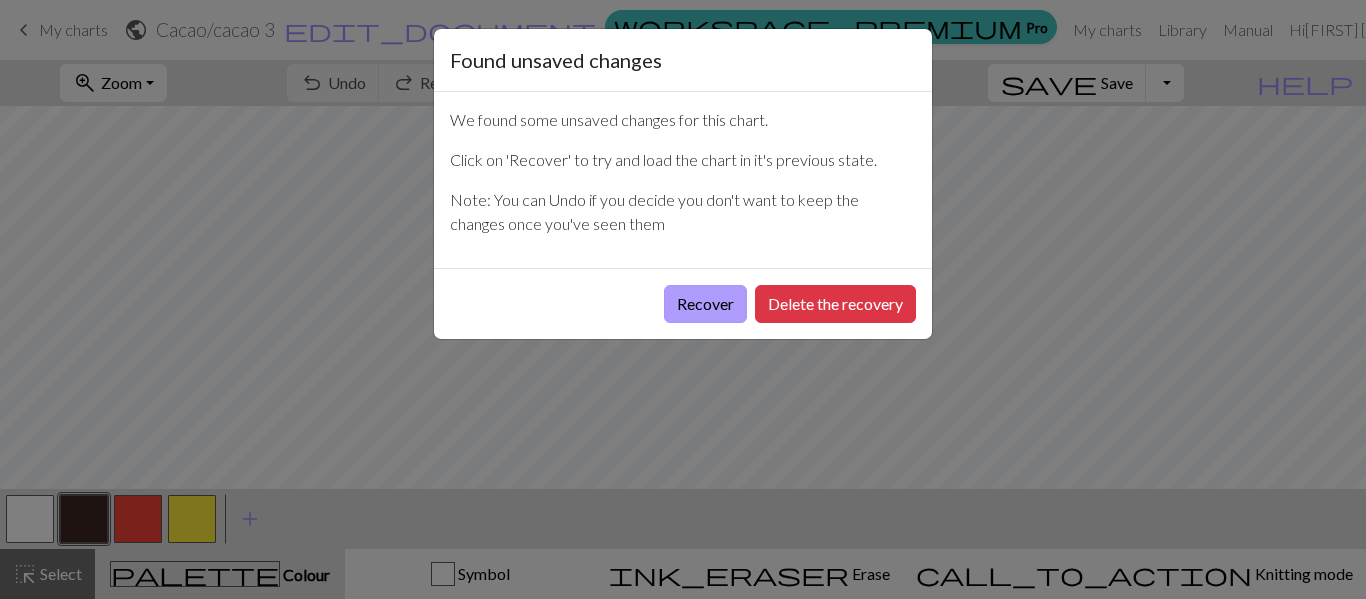 click on "Recover" at bounding box center [705, 304] 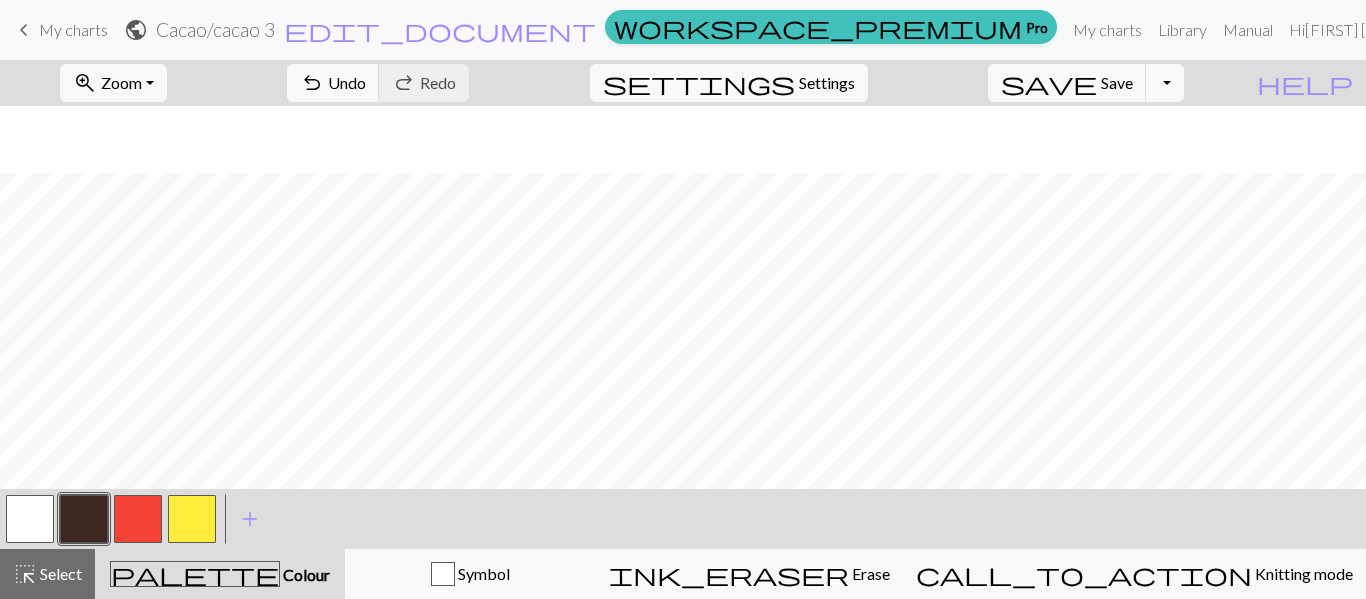 scroll, scrollTop: 67, scrollLeft: 0, axis: vertical 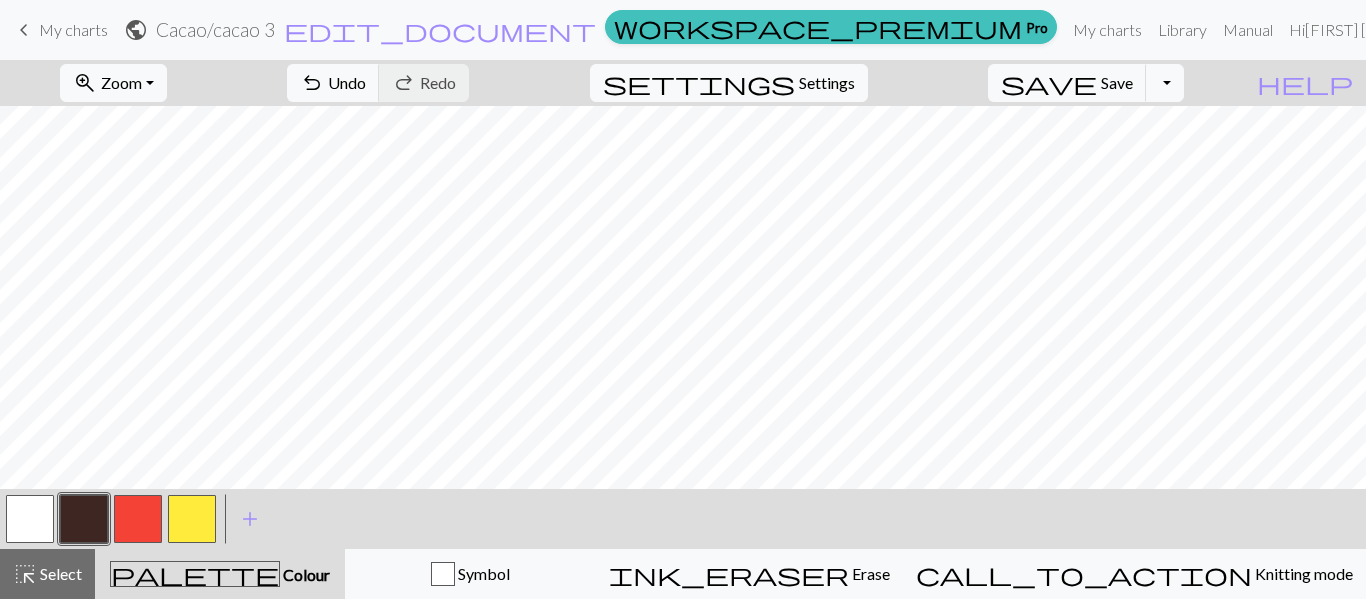 click on "My charts" at bounding box center (73, 29) 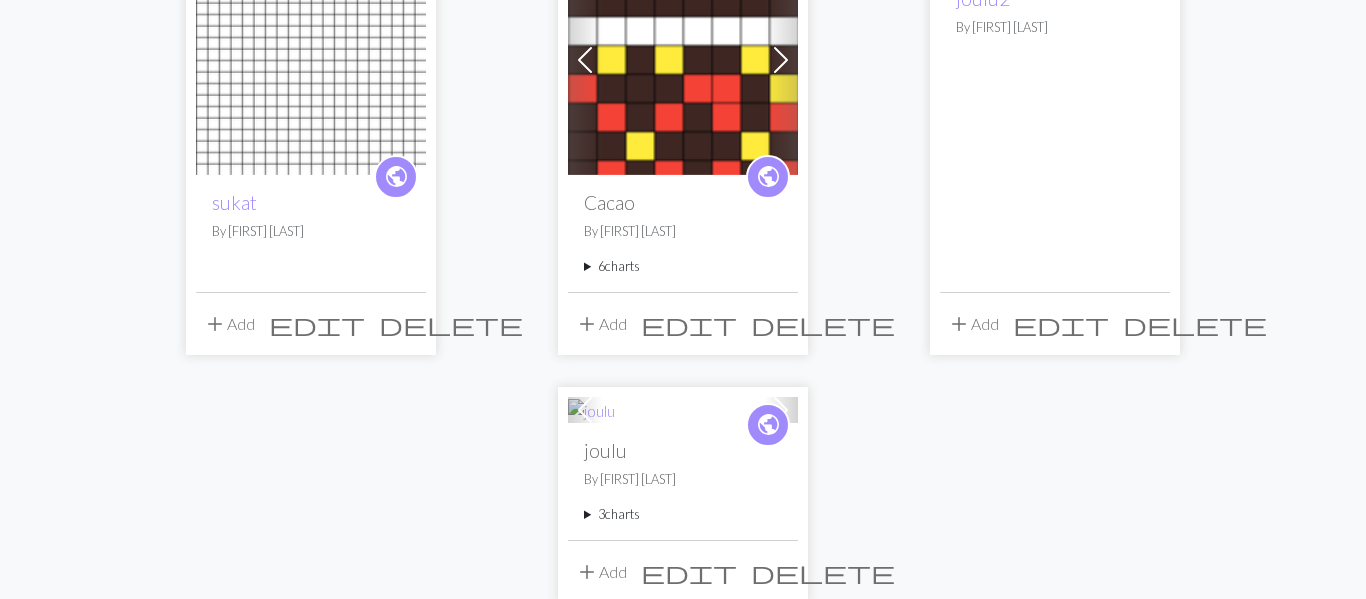 scroll, scrollTop: 2118, scrollLeft: 0, axis: vertical 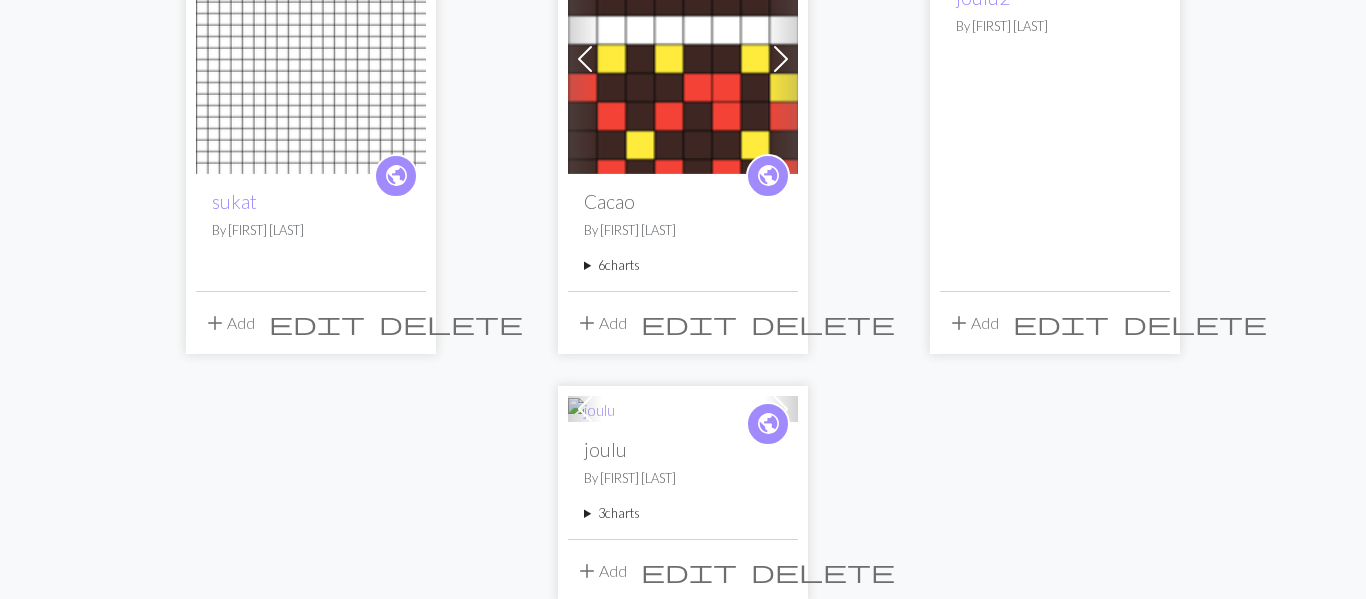 click on "6  charts" at bounding box center [683, 265] 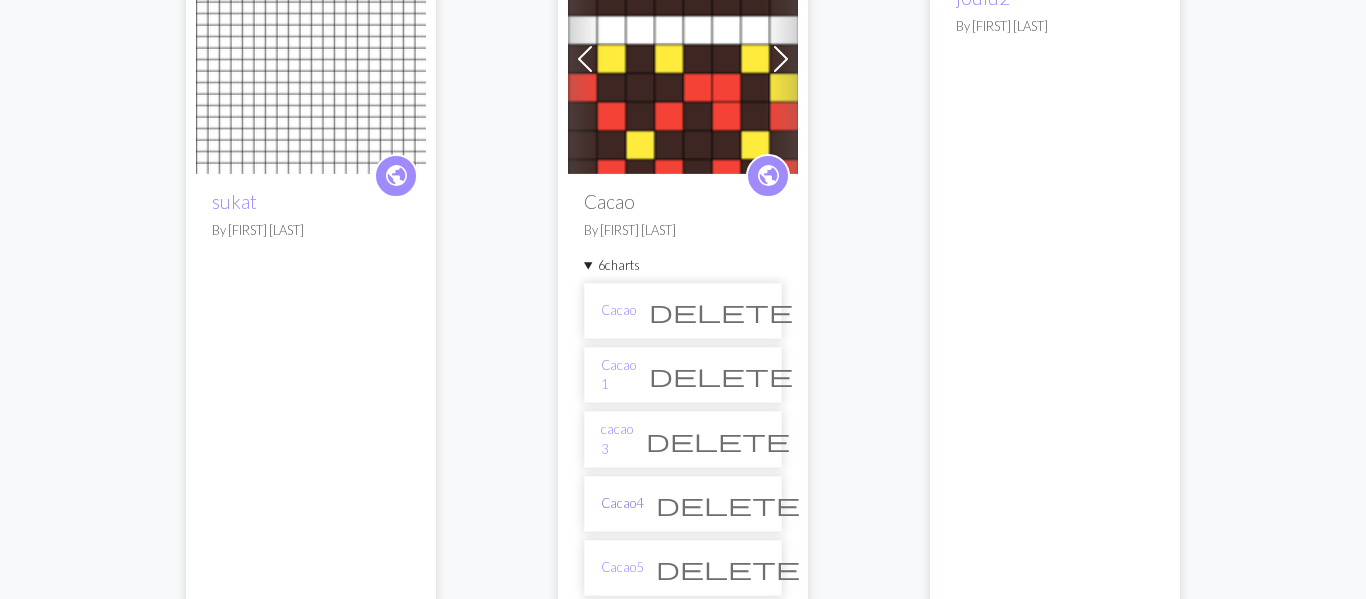 click on "Cacao4" at bounding box center [622, 503] 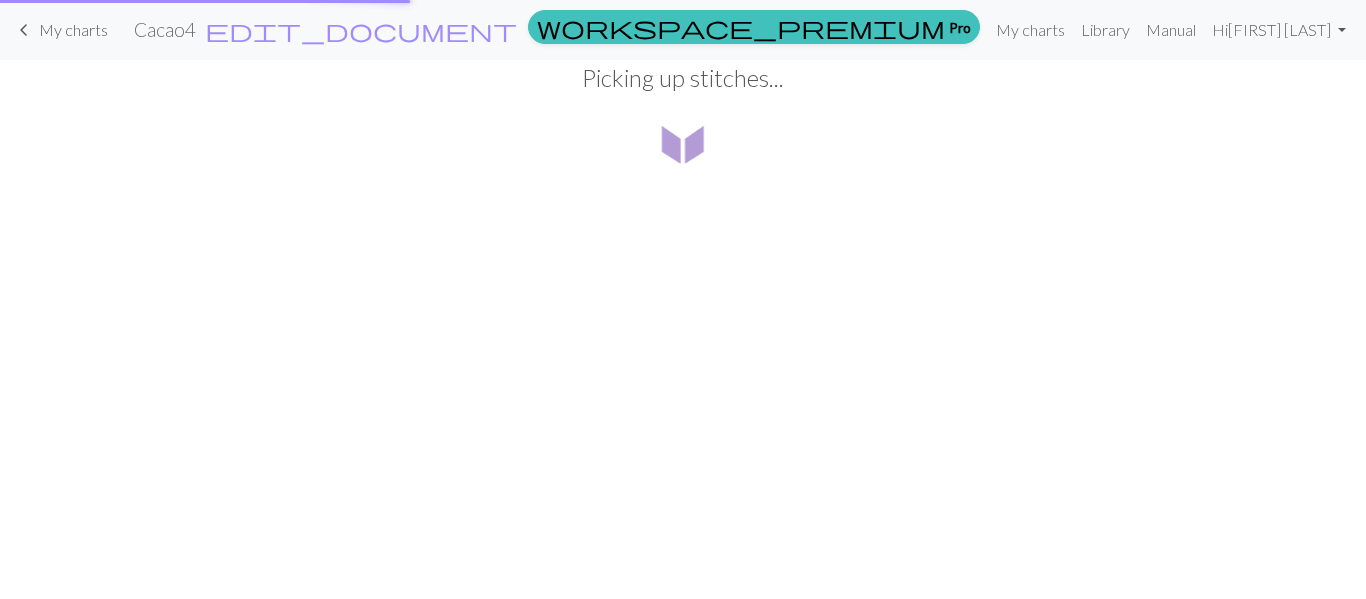 scroll, scrollTop: 0, scrollLeft: 0, axis: both 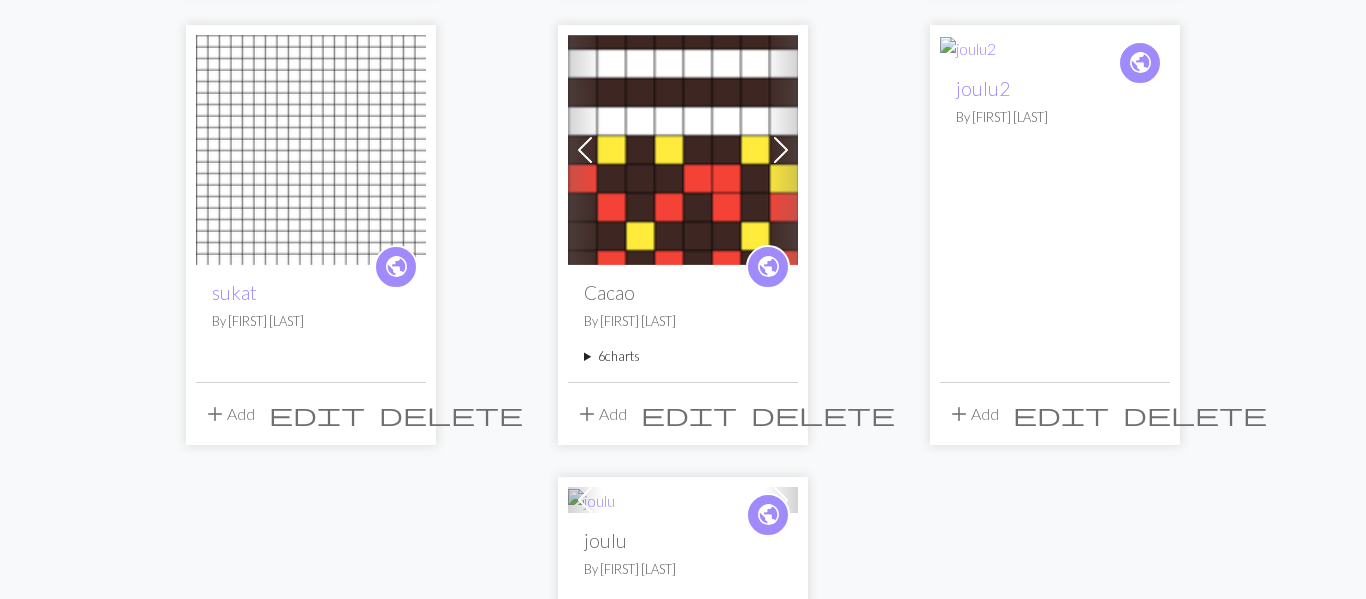 click on "6  charts" at bounding box center [683, 356] 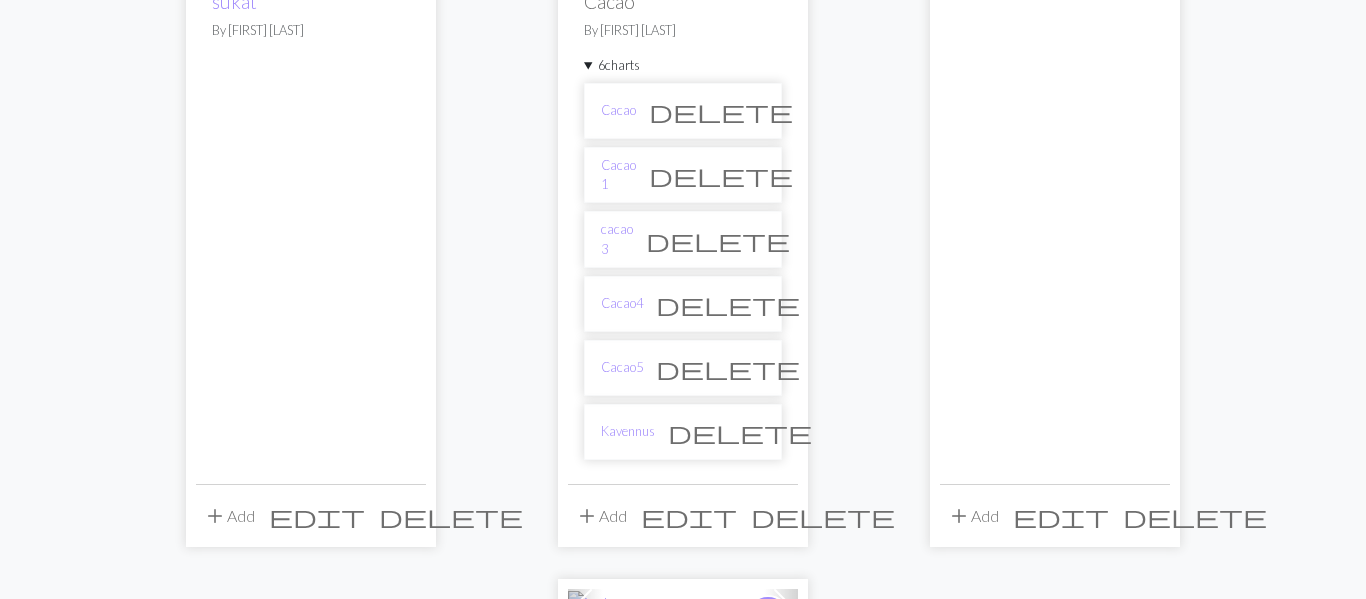 scroll, scrollTop: 2321, scrollLeft: 0, axis: vertical 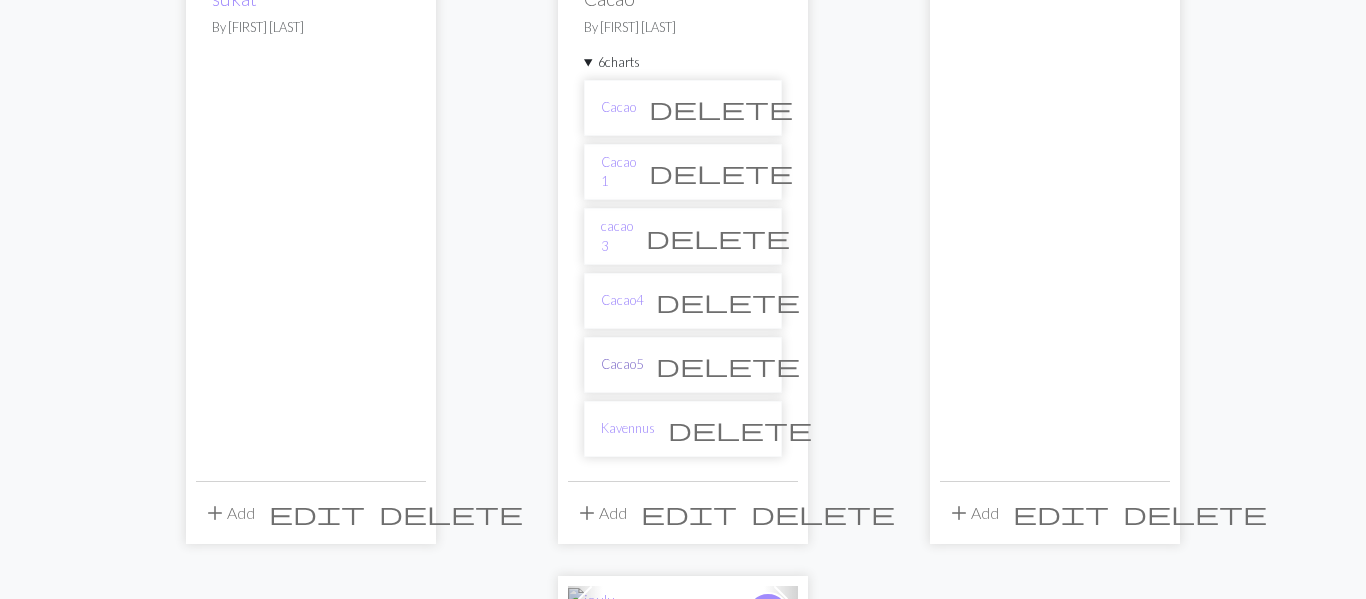 click on "Cacao5" at bounding box center [622, 364] 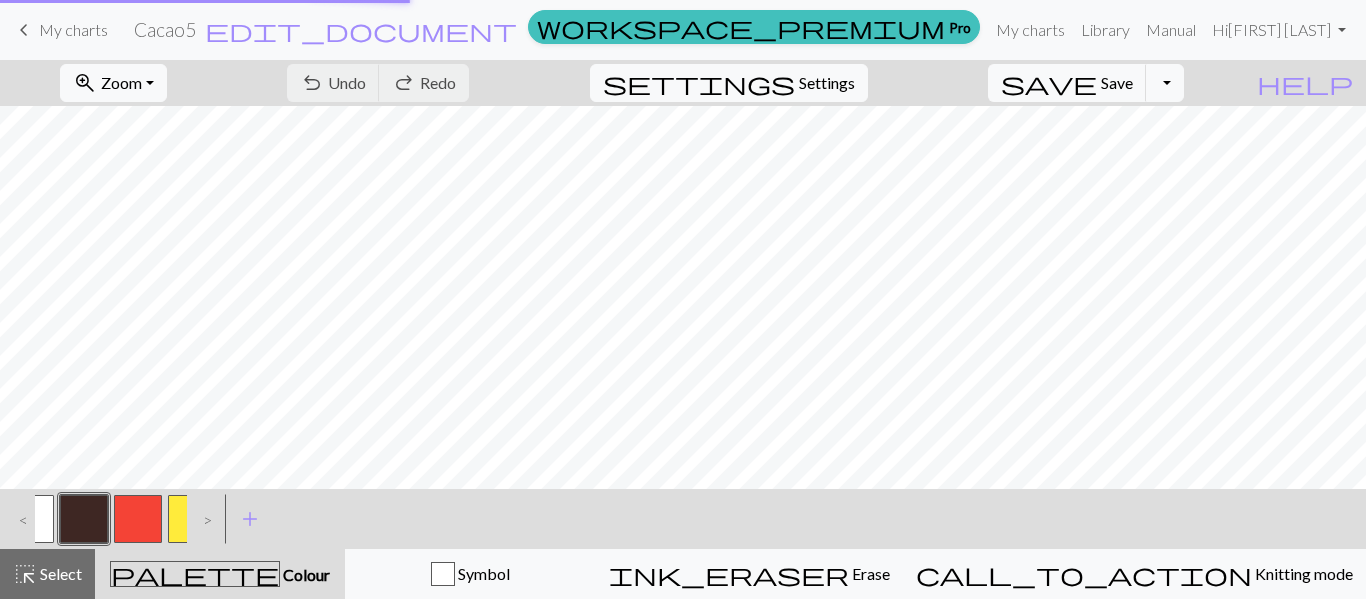 scroll, scrollTop: 0, scrollLeft: 0, axis: both 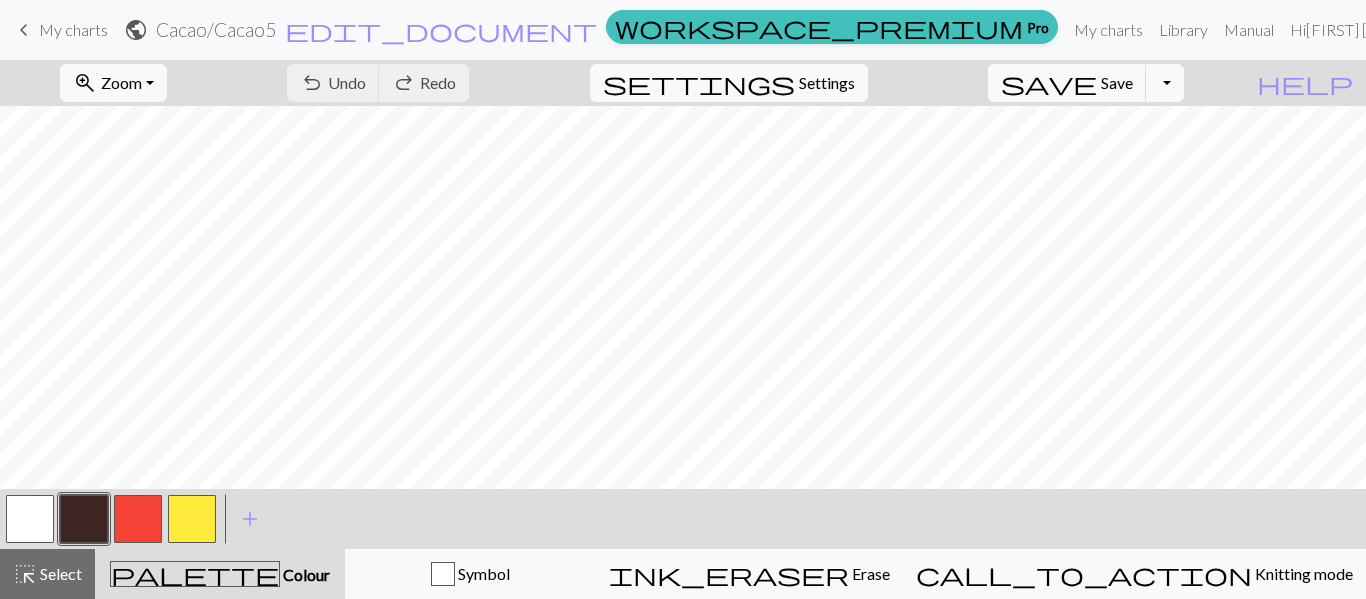 click on "My charts" at bounding box center (73, 29) 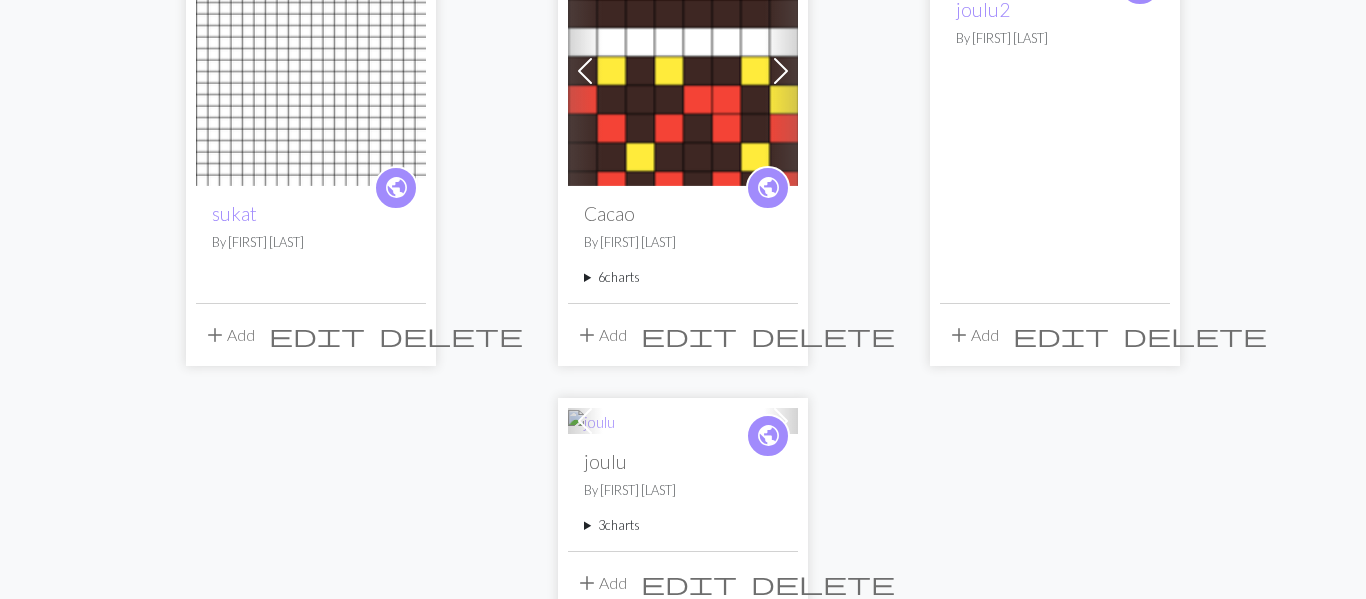 scroll, scrollTop: 2110, scrollLeft: 0, axis: vertical 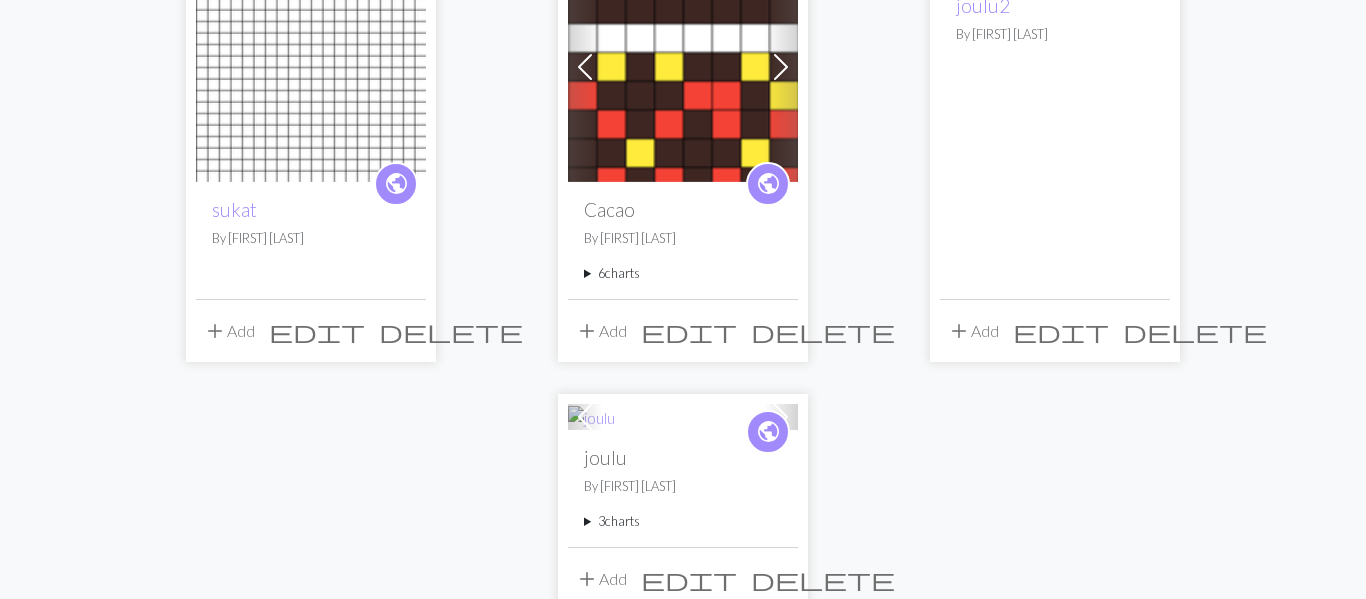 click on "6  charts" at bounding box center (683, 273) 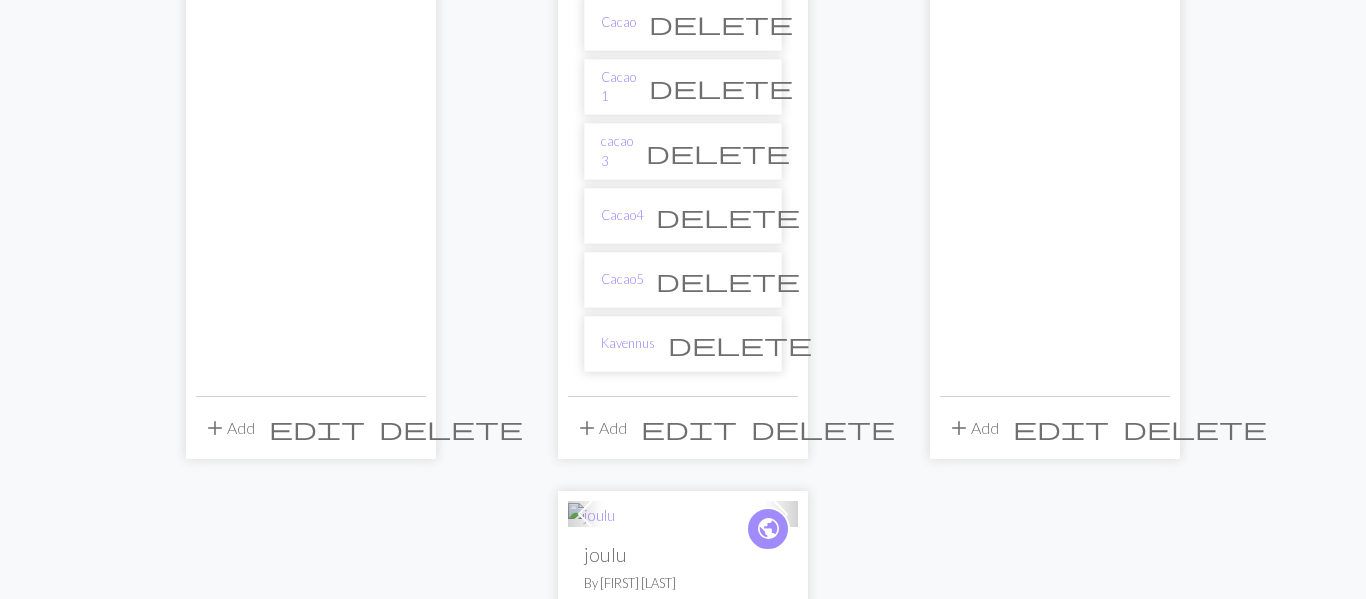 scroll, scrollTop: 2408, scrollLeft: 0, axis: vertical 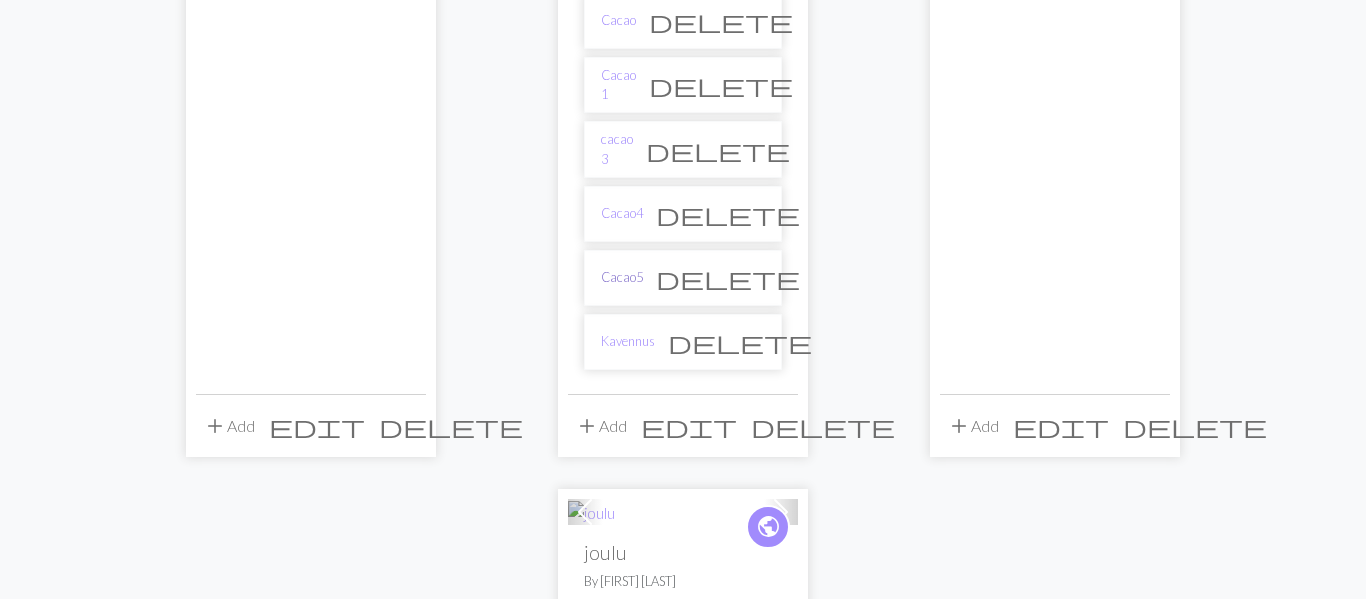 click on "Cacao5" at bounding box center (622, 277) 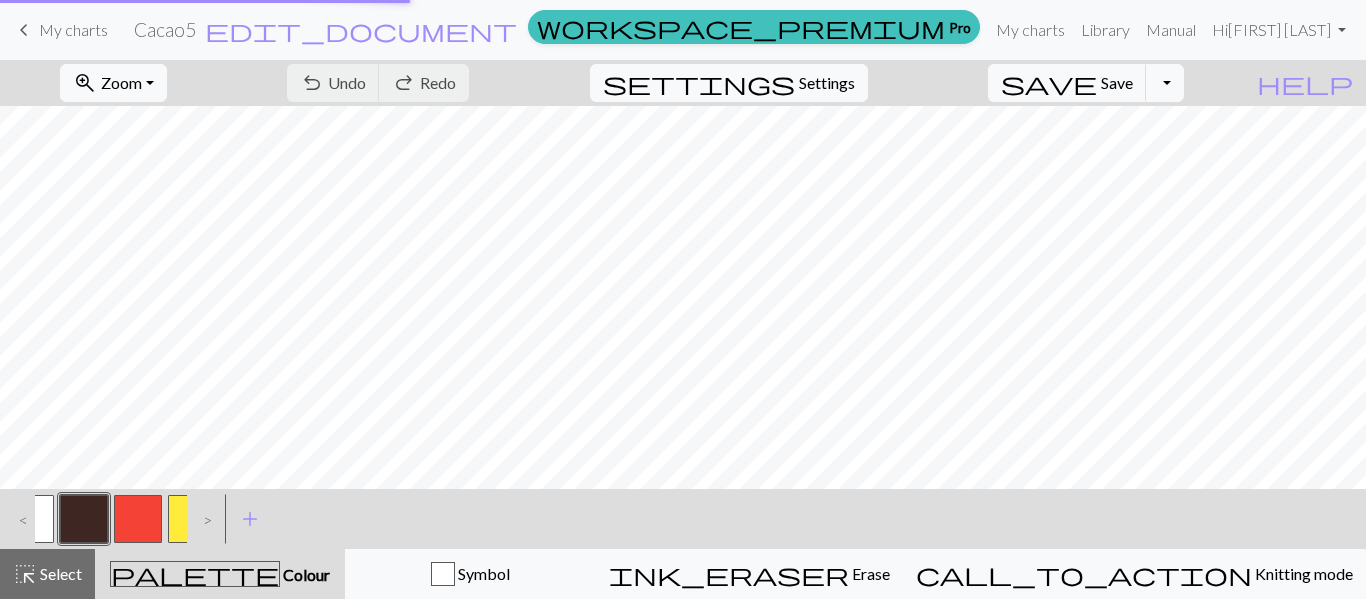 scroll, scrollTop: 0, scrollLeft: 0, axis: both 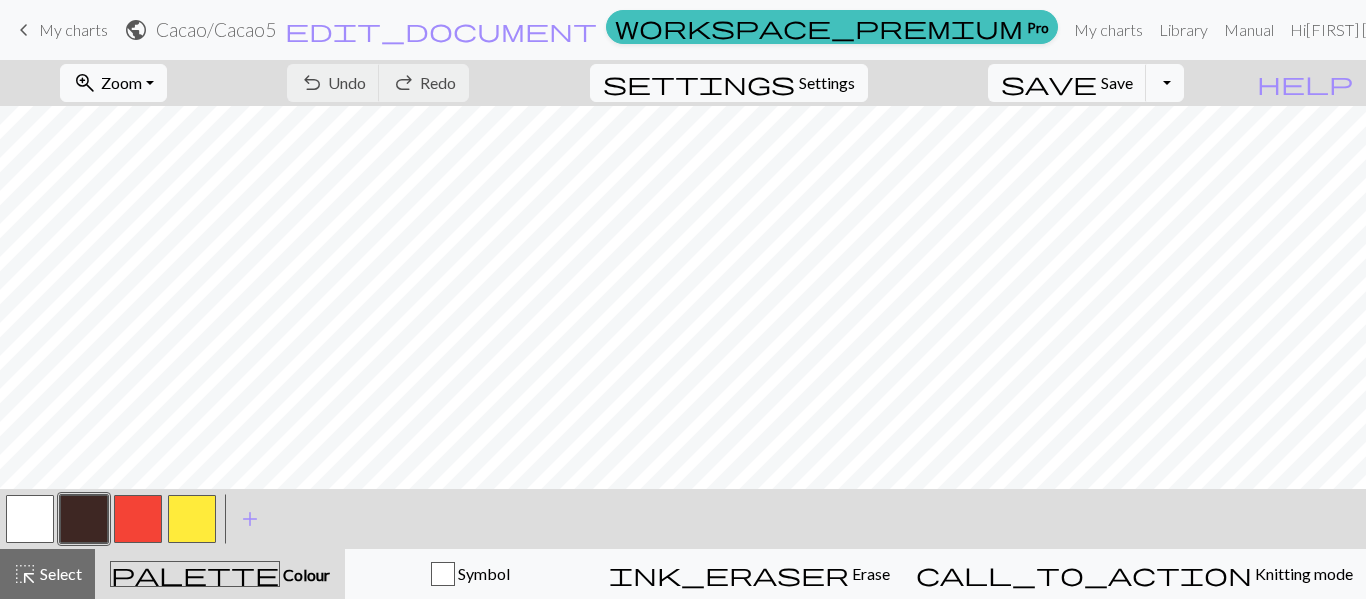 click at bounding box center (84, 519) 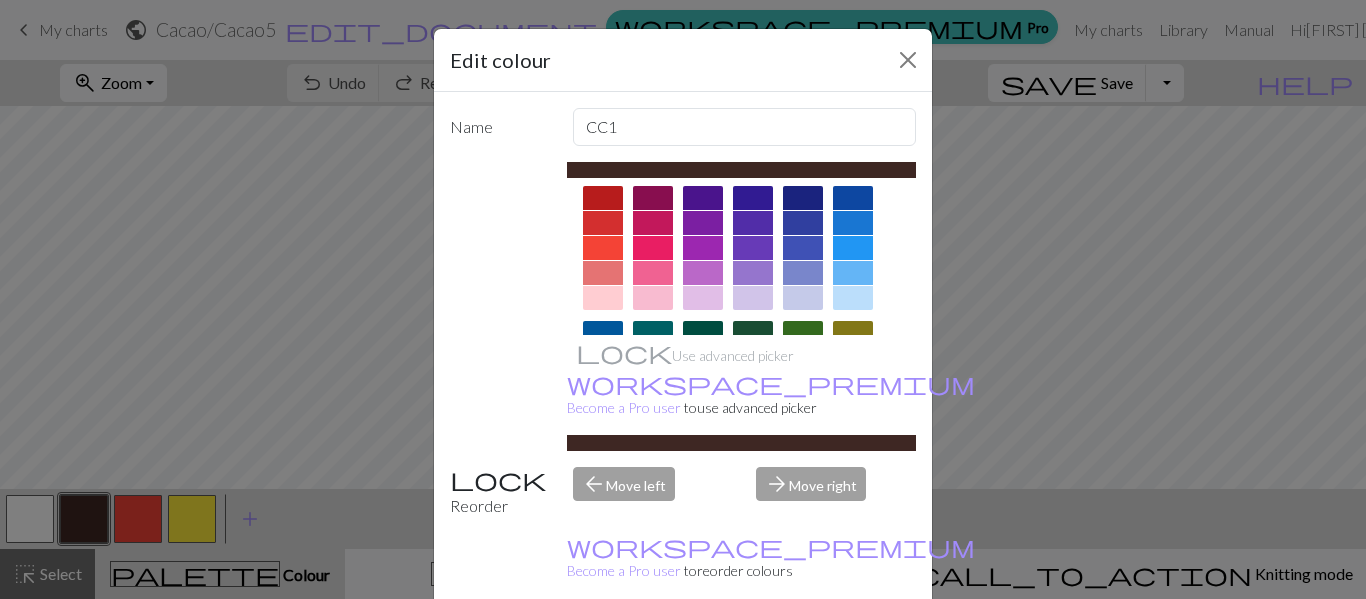 scroll, scrollTop: 0, scrollLeft: 0, axis: both 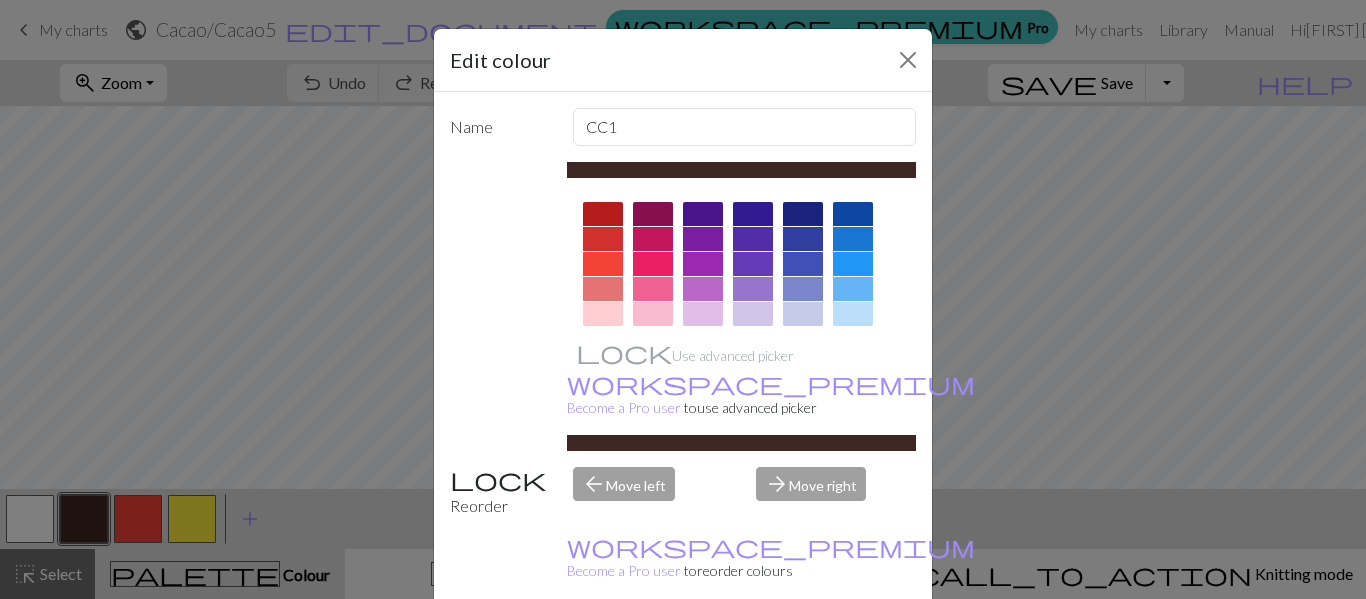 click at bounding box center (653, 214) 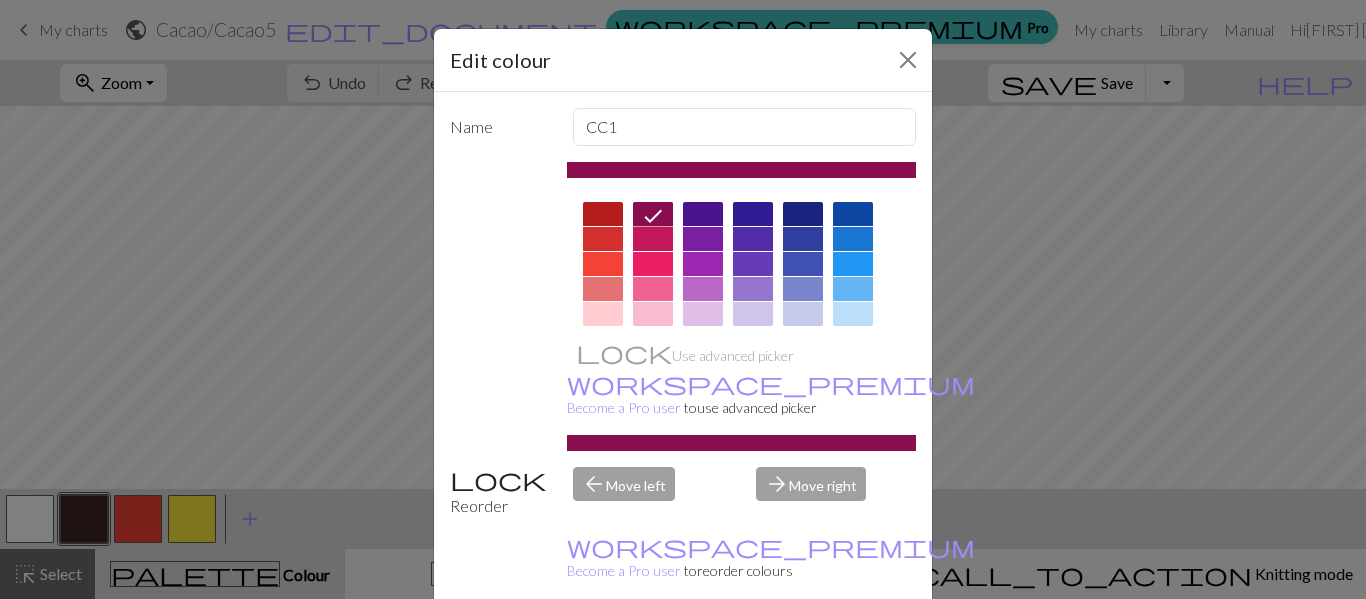 click on "Done" at bounding box center (803, 650) 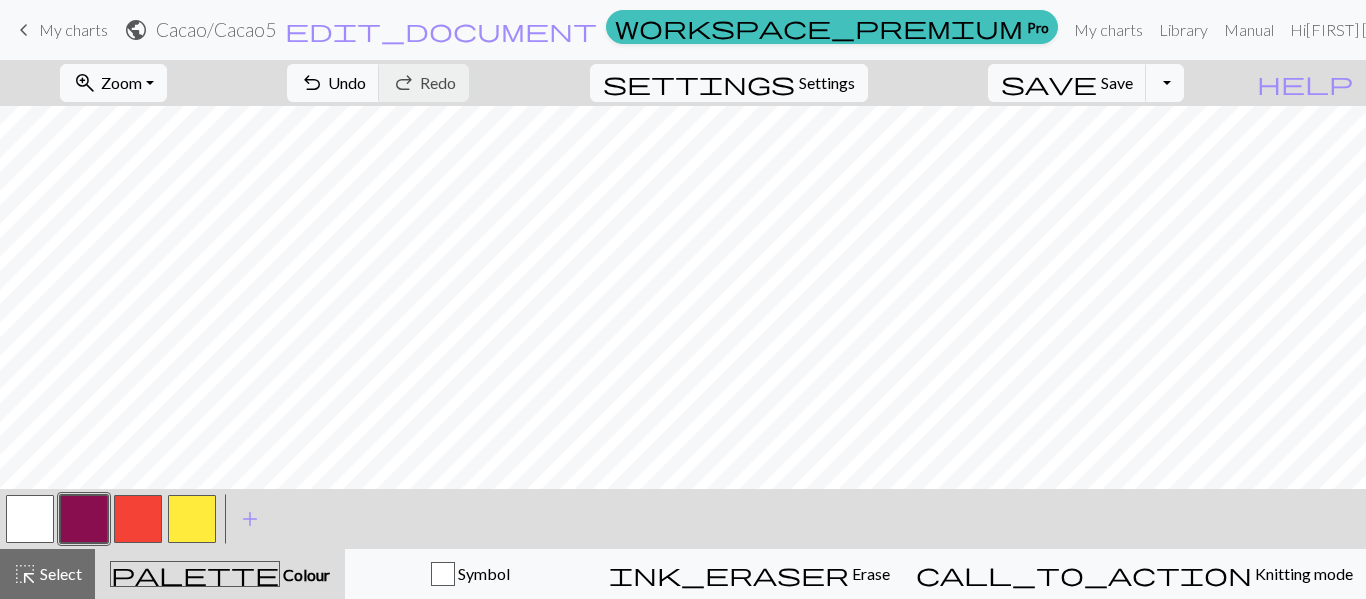 click at bounding box center (138, 519) 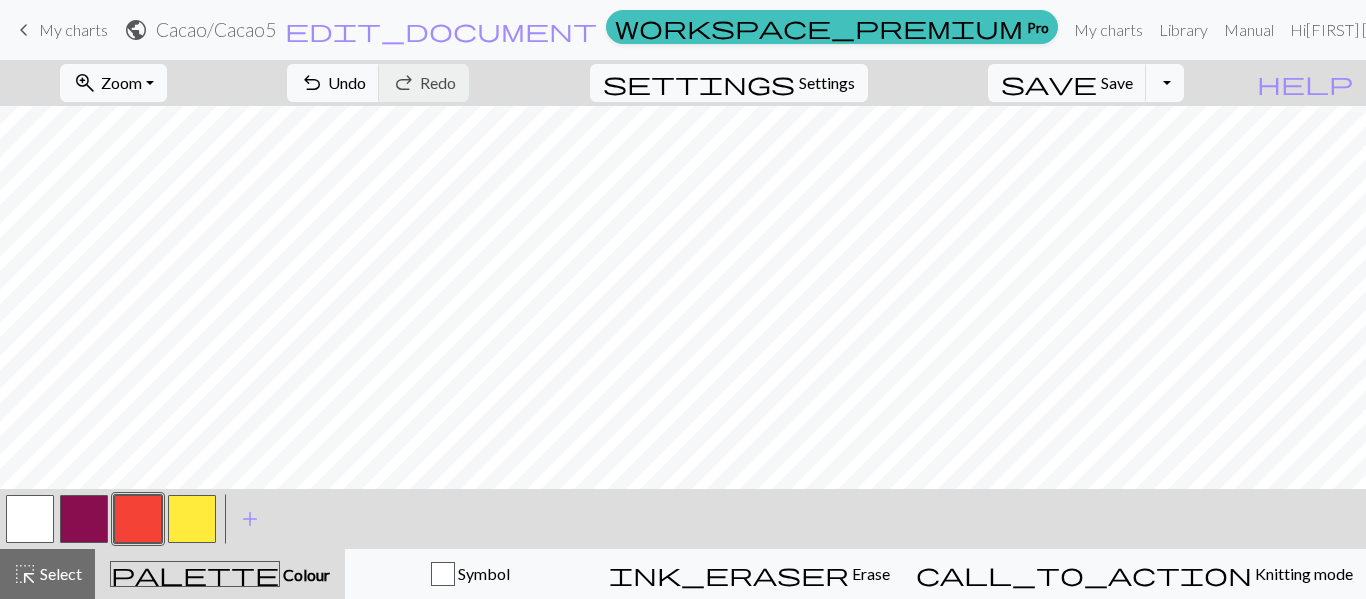 click at bounding box center [138, 519] 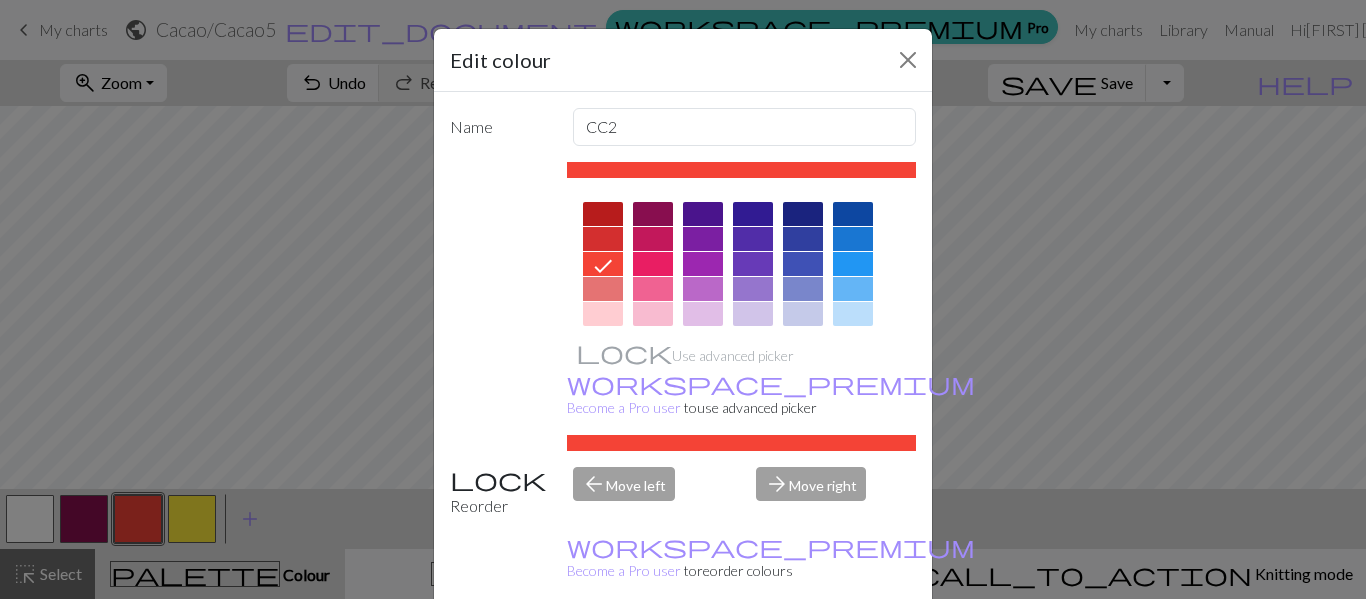 click at bounding box center (653, 289) 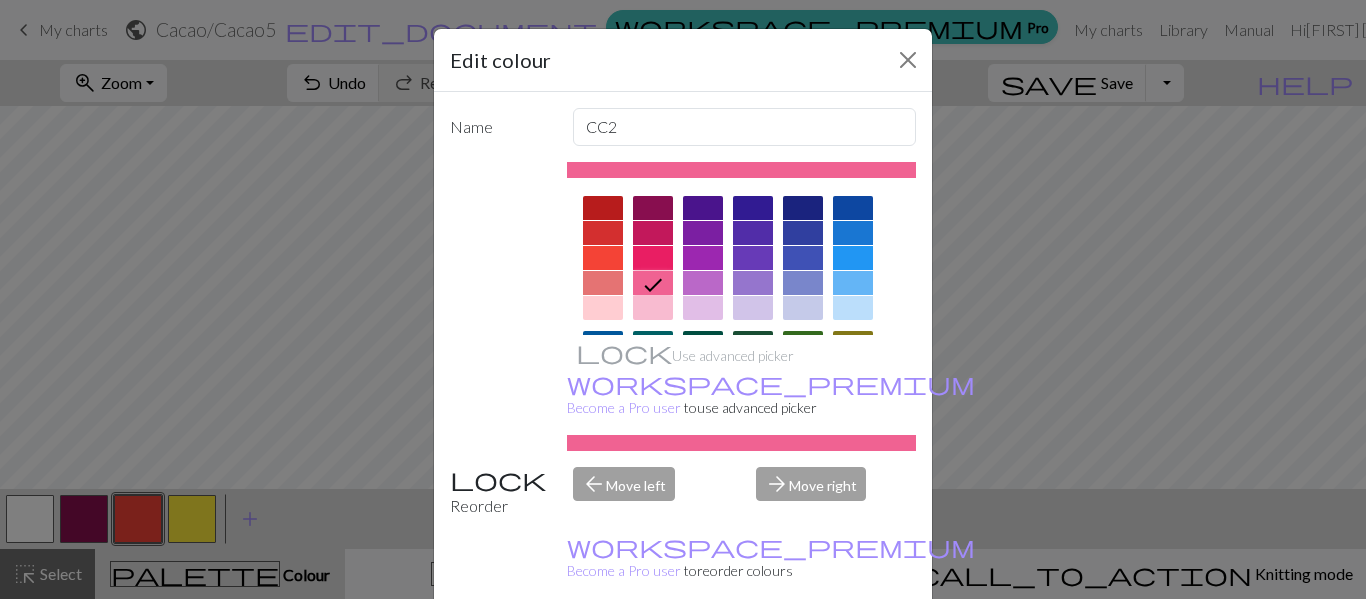 scroll, scrollTop: 0, scrollLeft: 0, axis: both 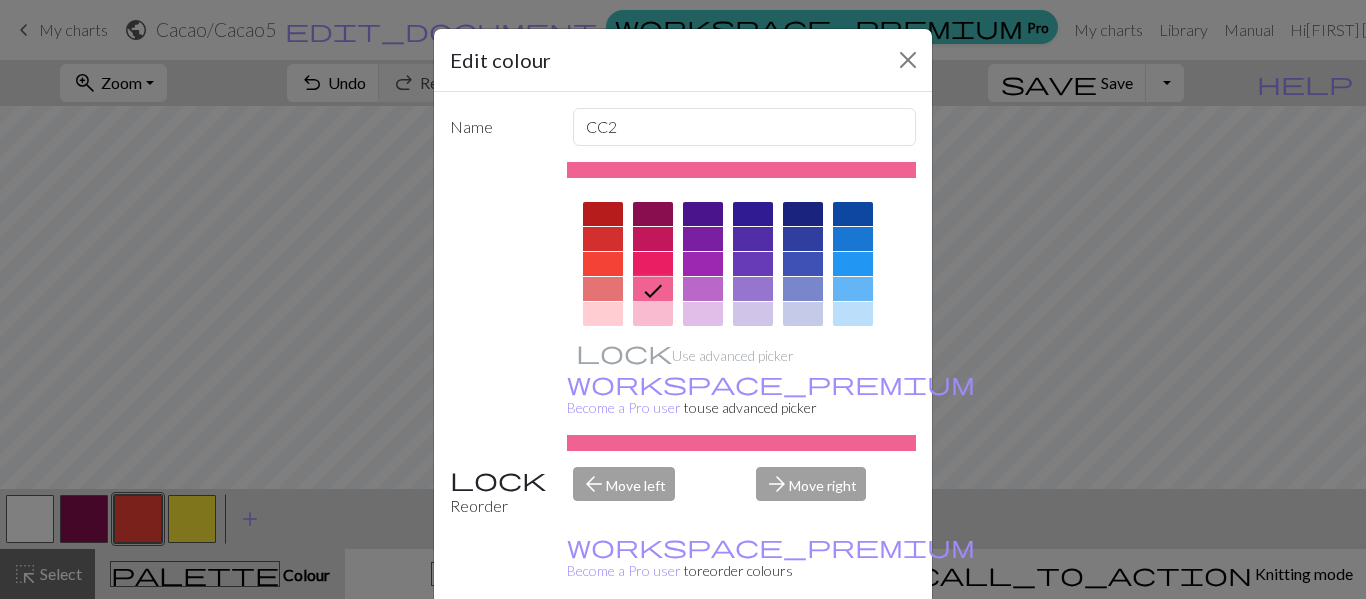 click at bounding box center [653, 314] 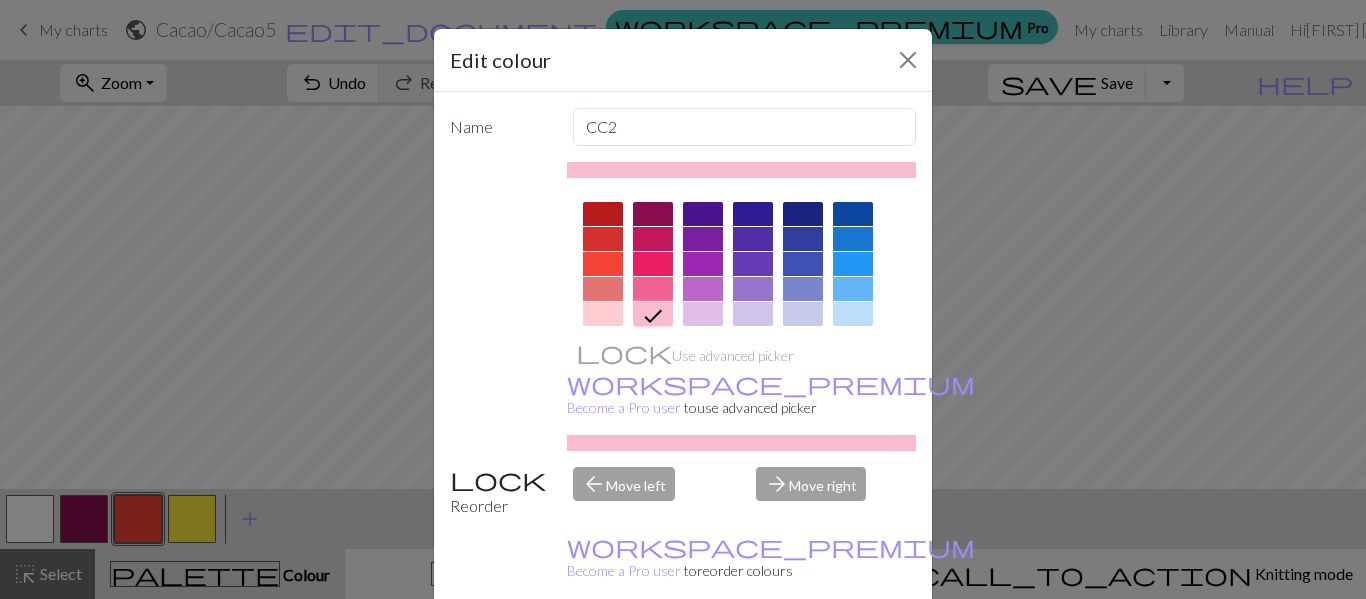 click at bounding box center [603, 289] 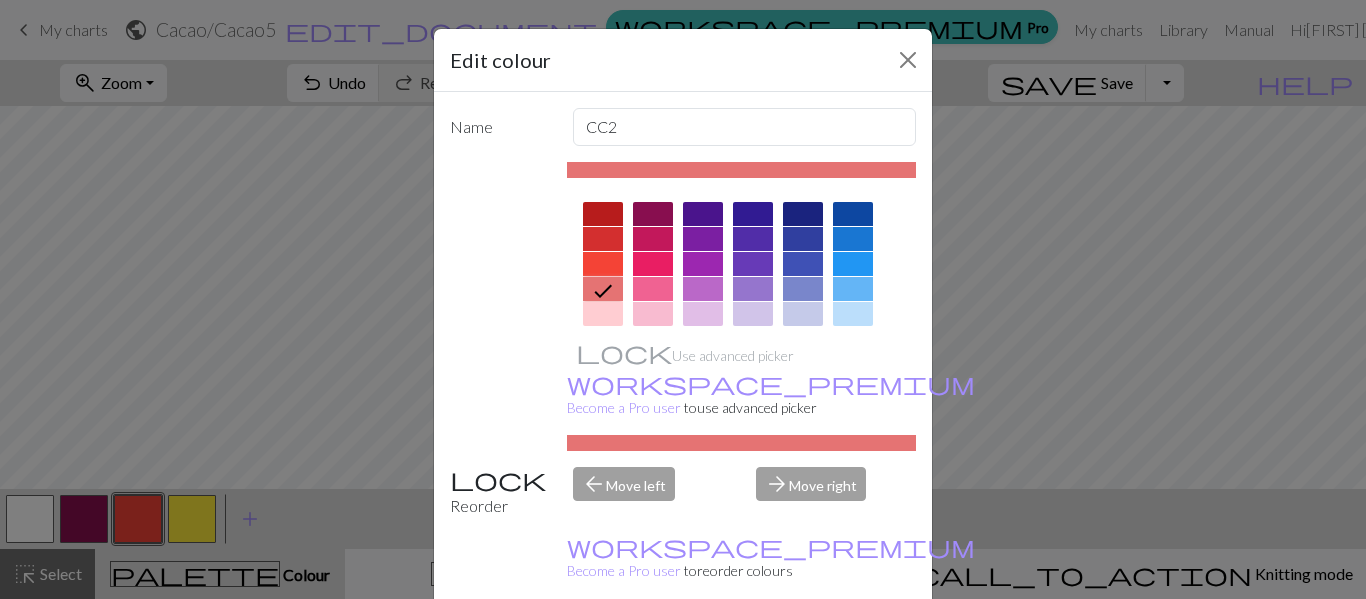 click on "Done" at bounding box center [803, 650] 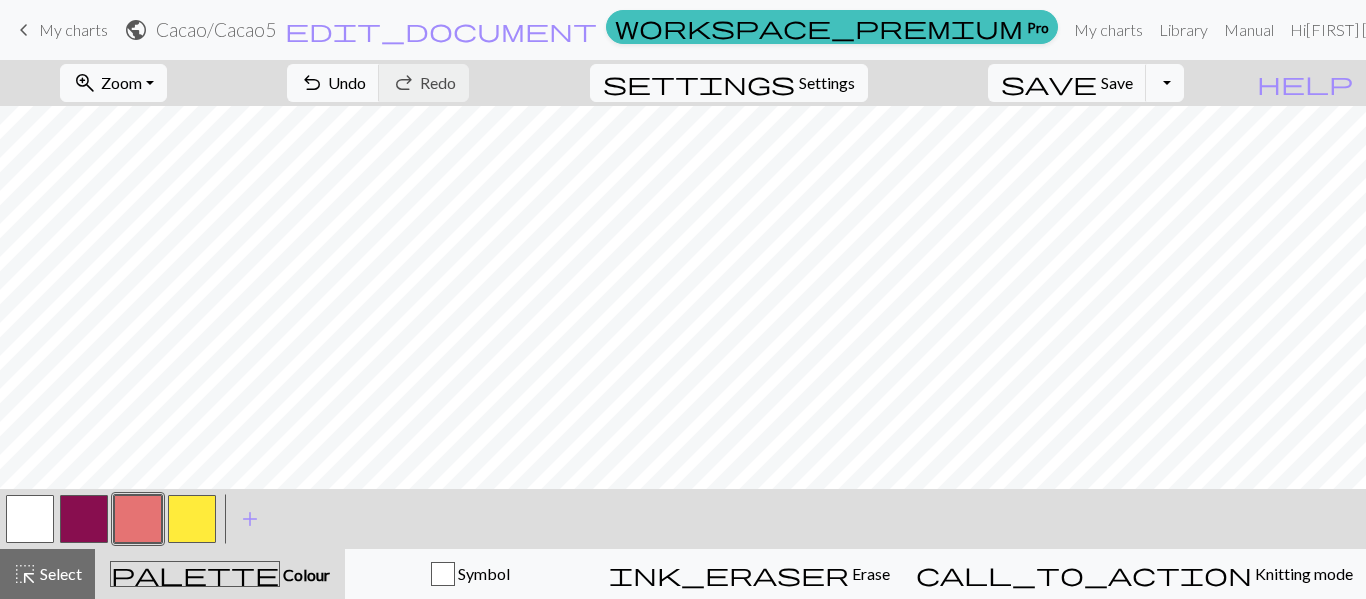 click at bounding box center [192, 519] 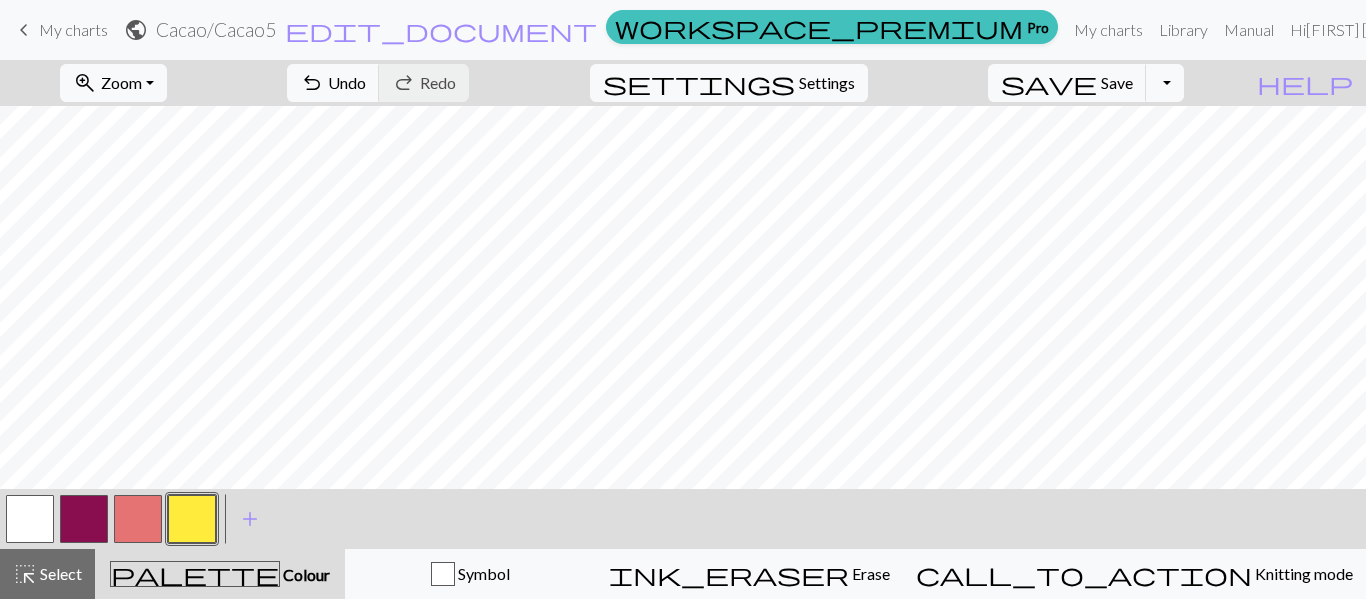 click at bounding box center [192, 519] 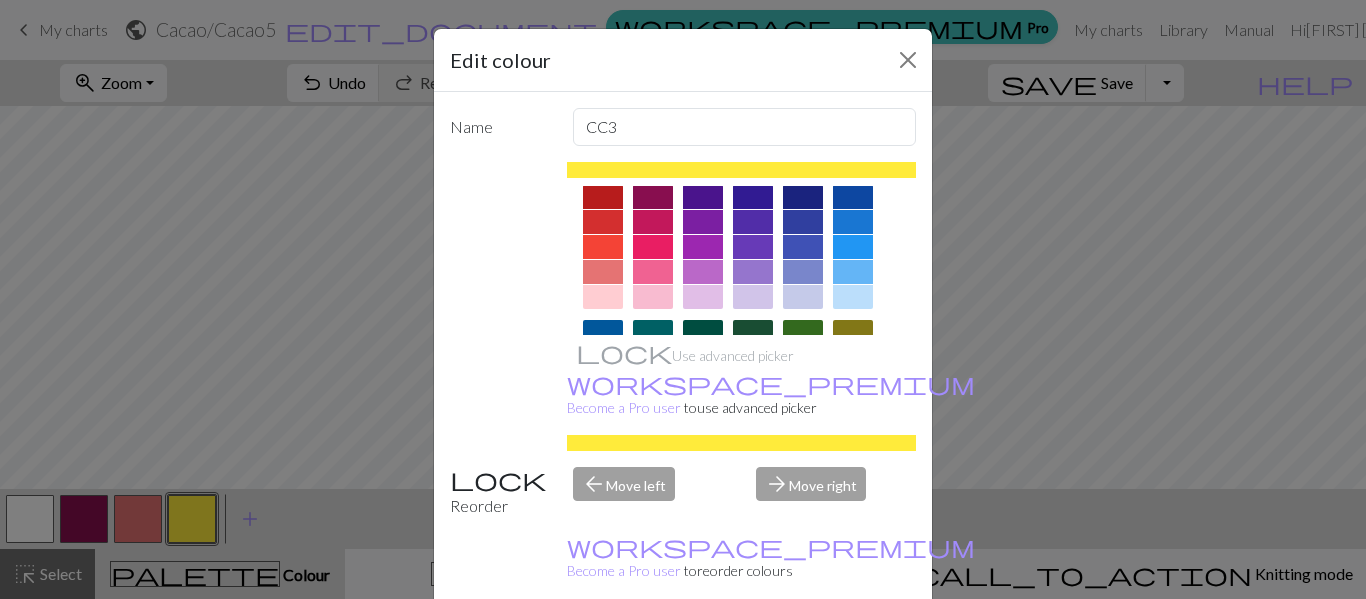 scroll, scrollTop: 0, scrollLeft: 0, axis: both 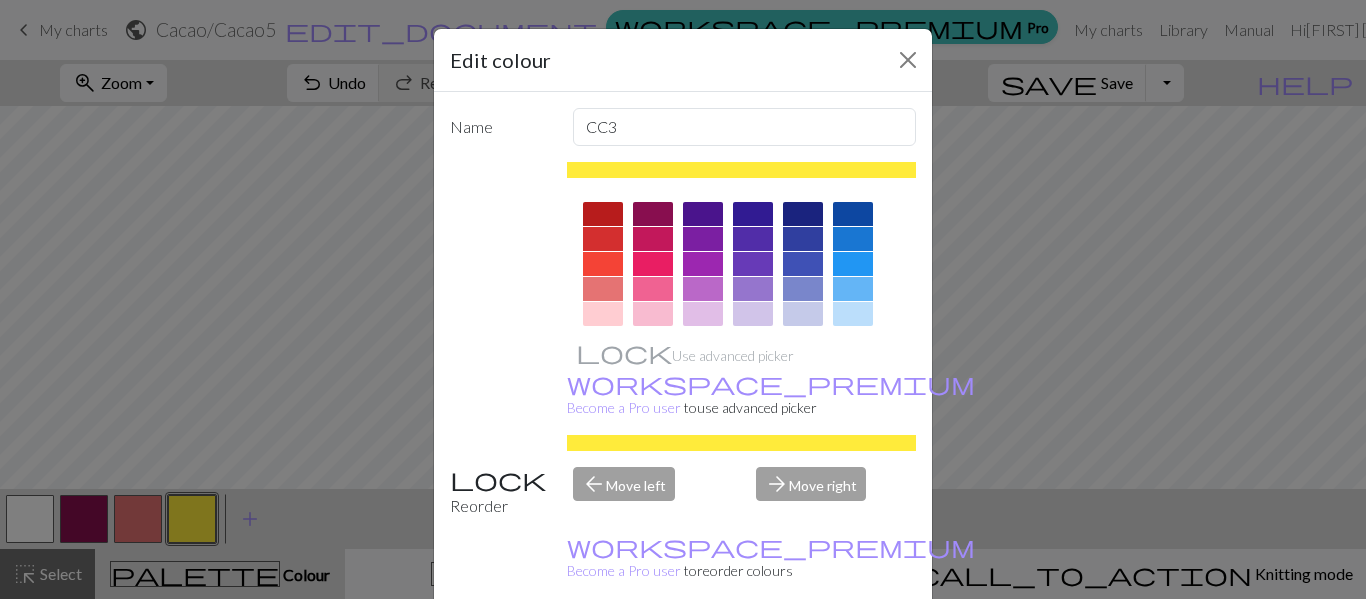 click at bounding box center [653, 264] 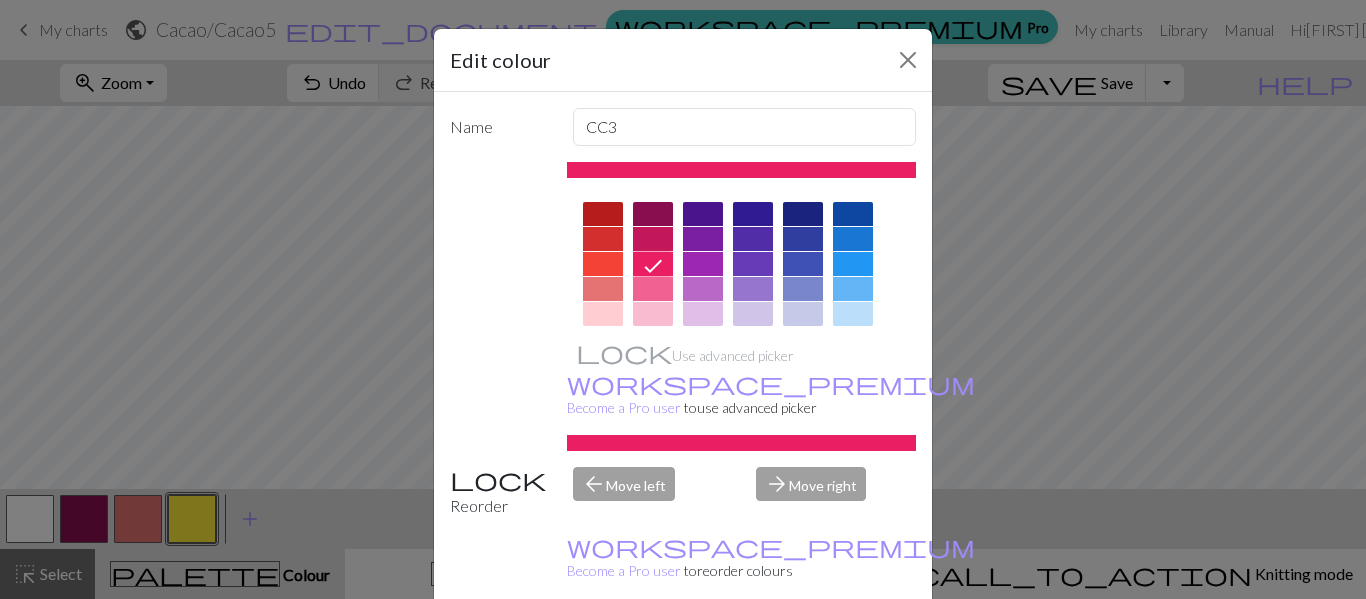 click on "Done" at bounding box center (803, 650) 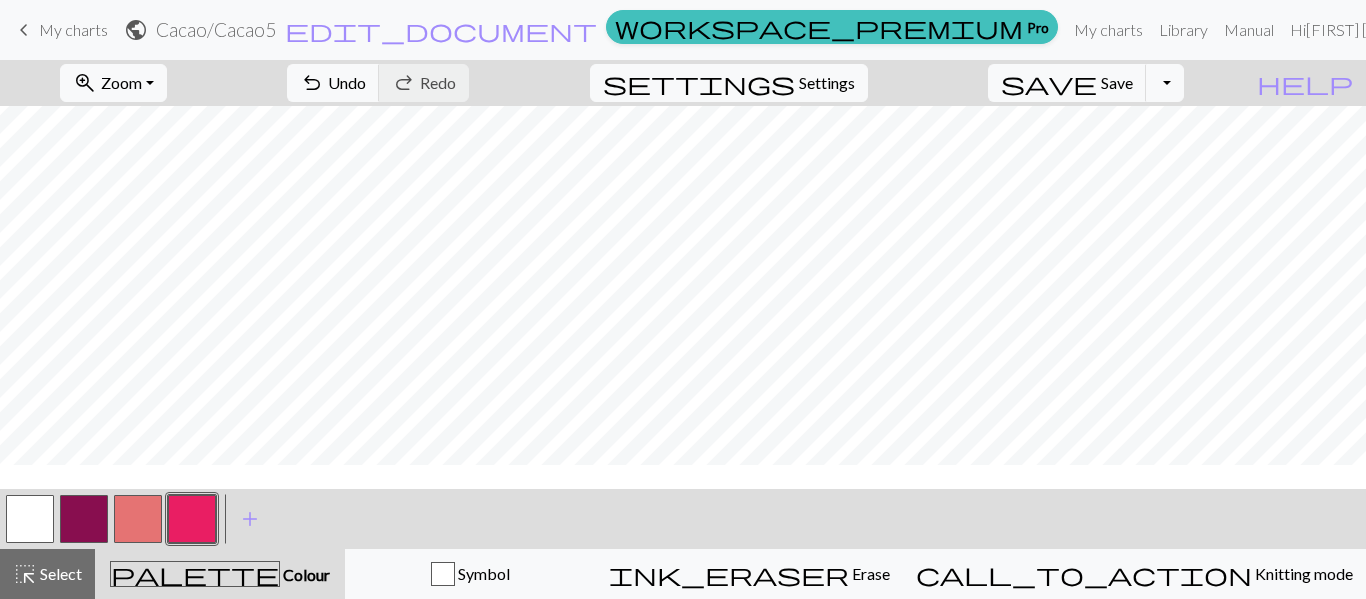 scroll, scrollTop: 0, scrollLeft: 0, axis: both 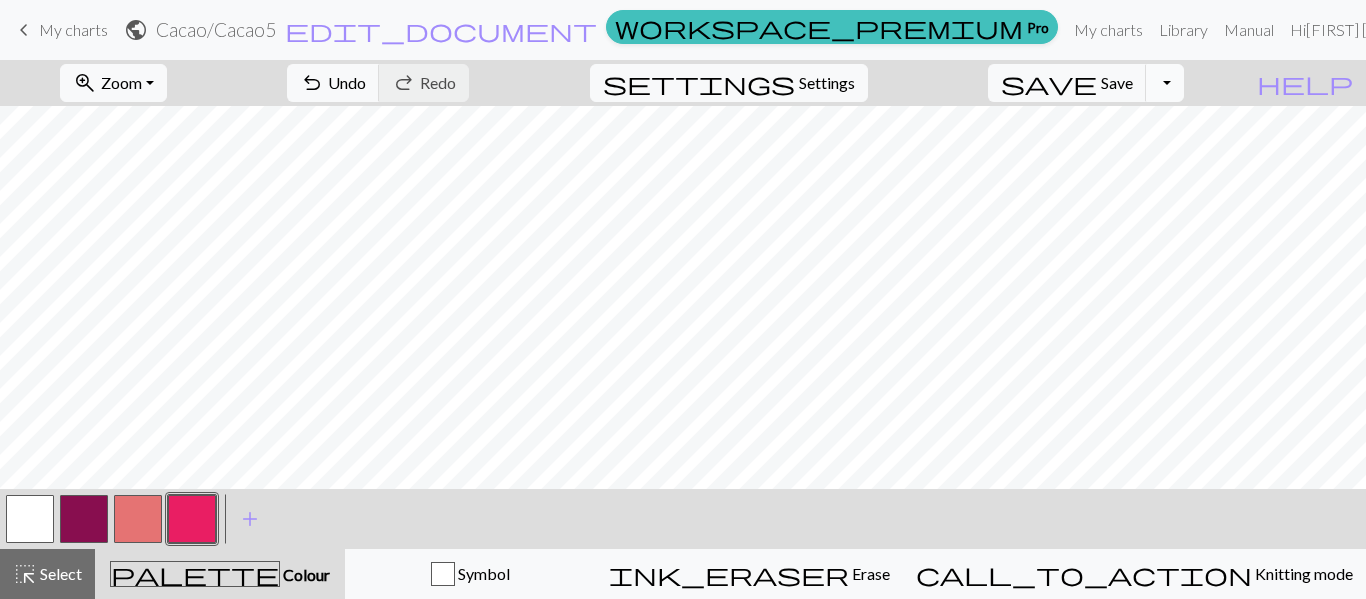 click on "Toggle Dropdown" at bounding box center (1165, 83) 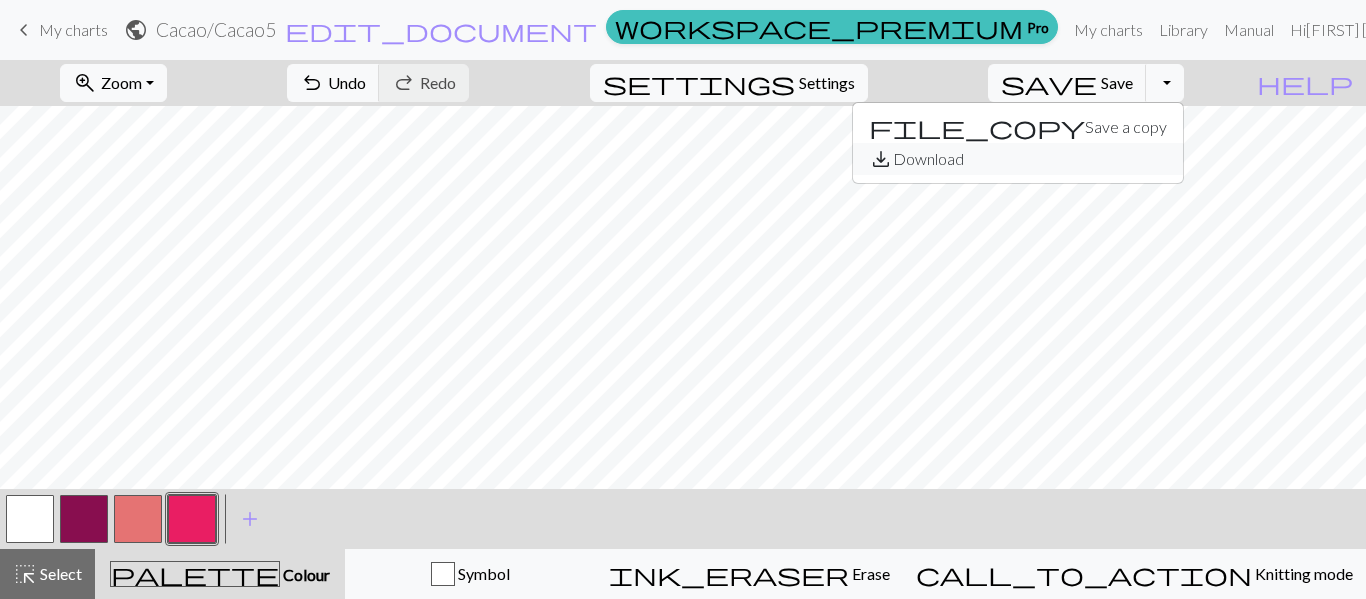 click on "save_alt  Download" at bounding box center (1018, 159) 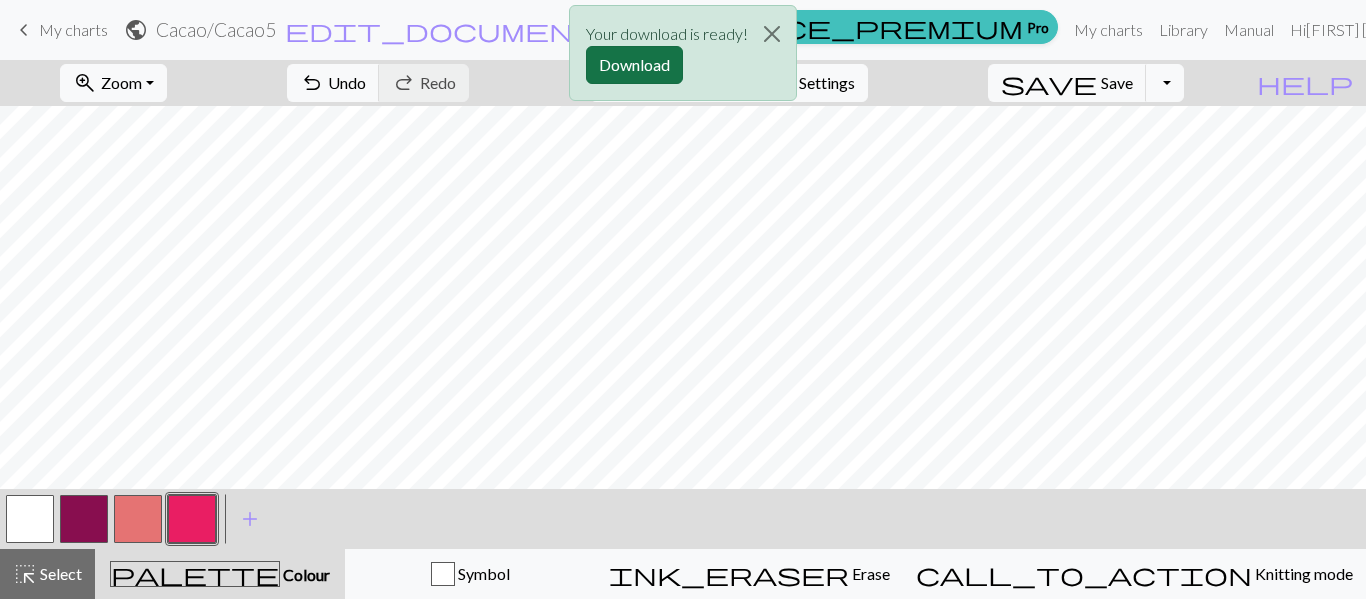 click on "Download" at bounding box center (634, 65) 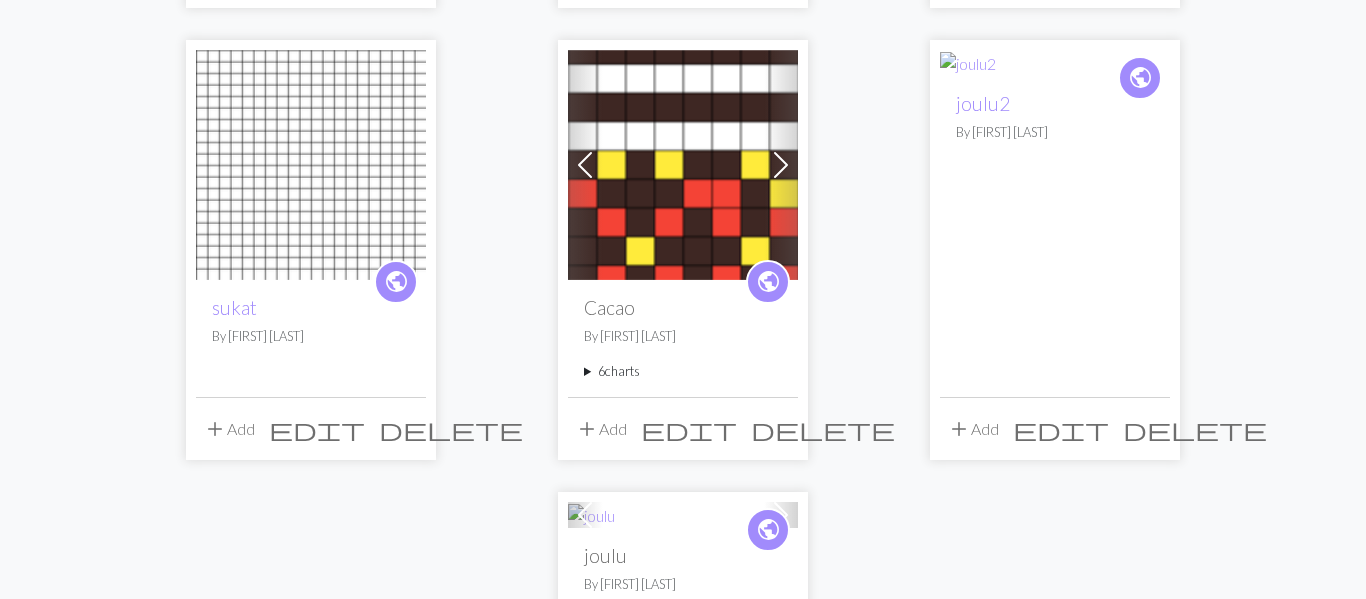 scroll, scrollTop: 2016, scrollLeft: 0, axis: vertical 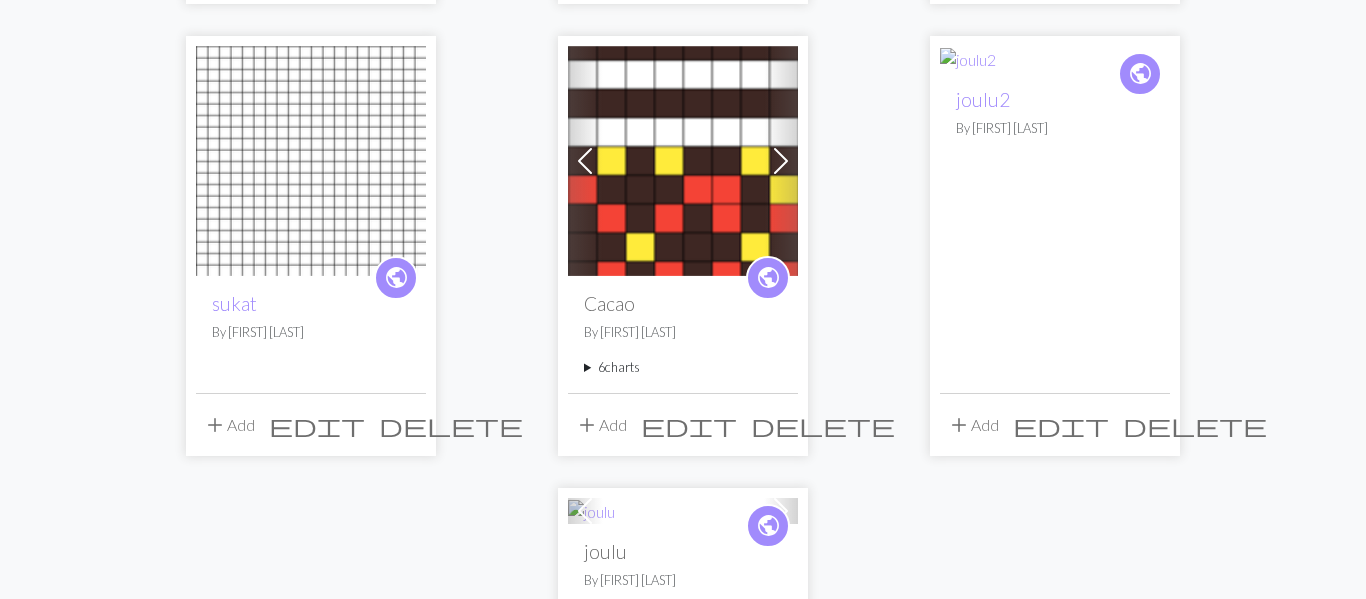 click on "6  charts" at bounding box center [683, 367] 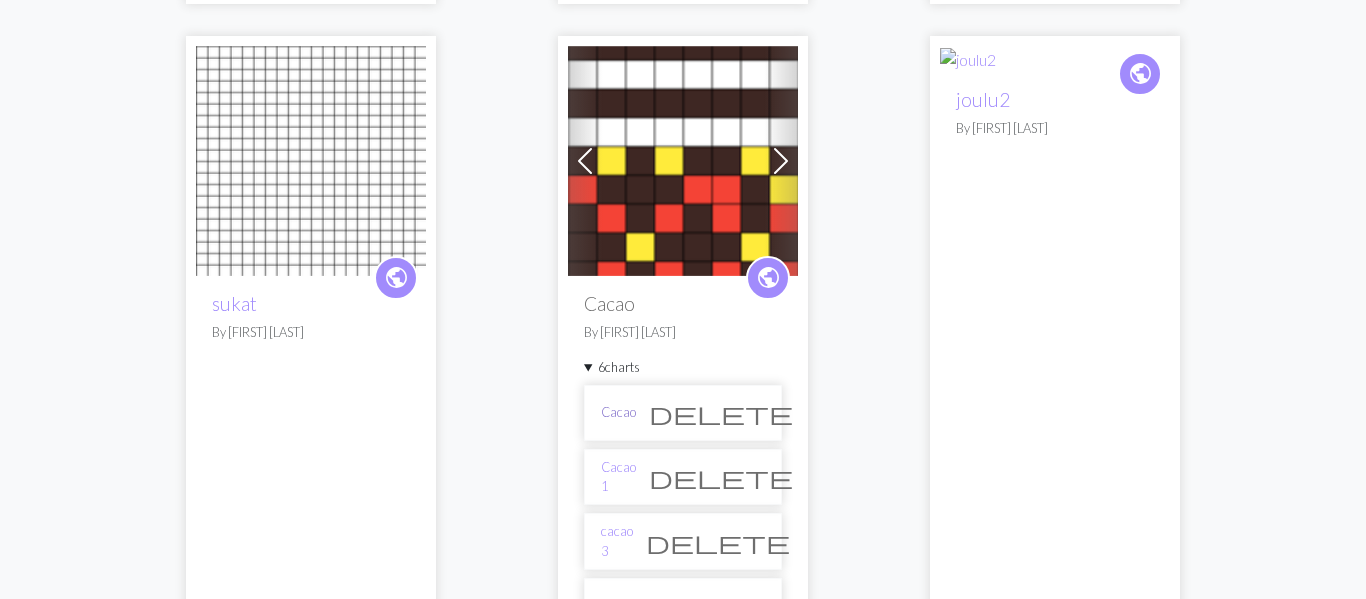 click on "Cacao" at bounding box center (618, 412) 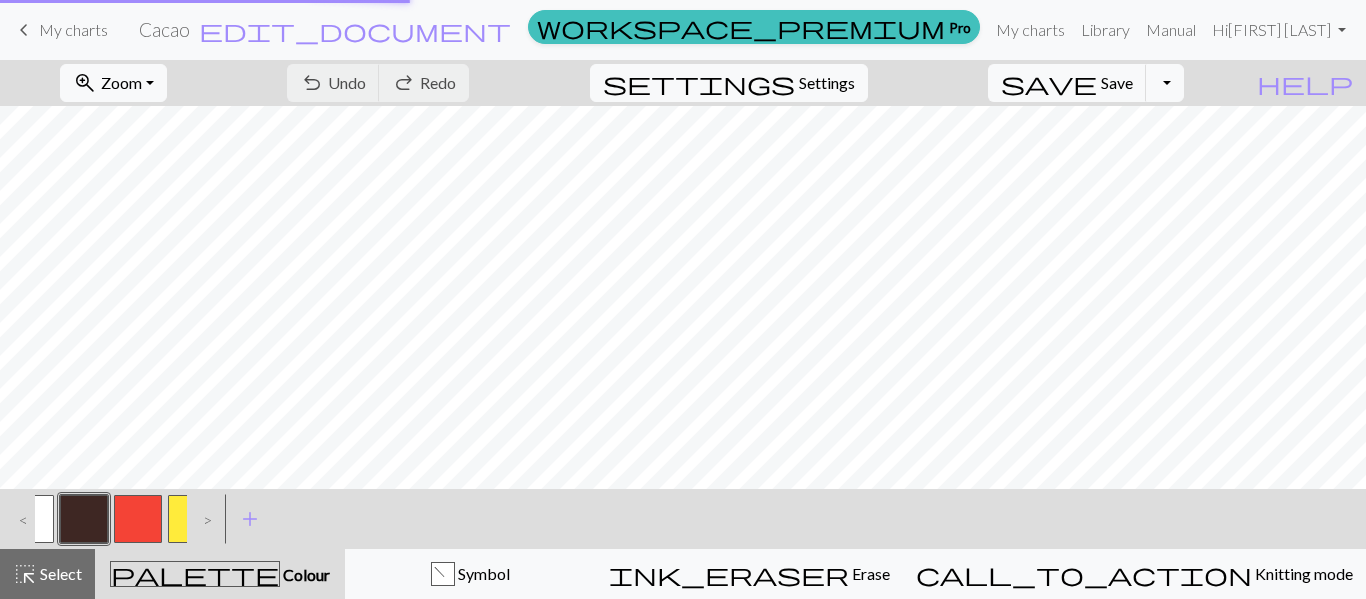 scroll, scrollTop: 0, scrollLeft: 0, axis: both 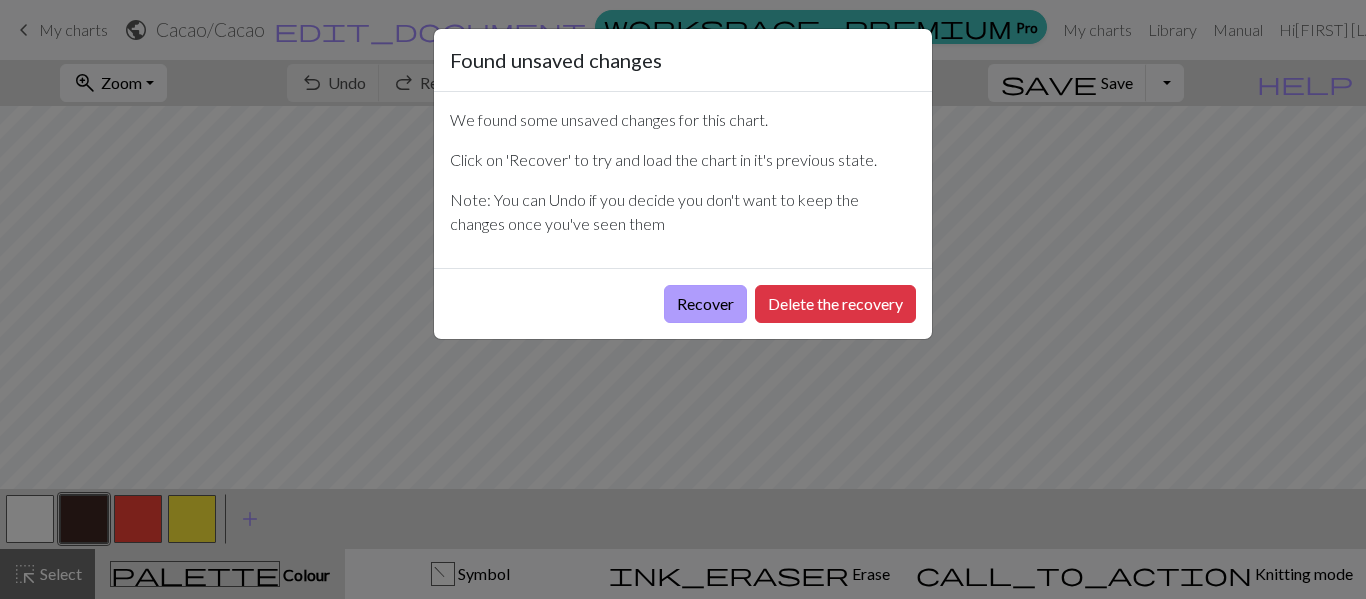 click on "Recover" at bounding box center (705, 304) 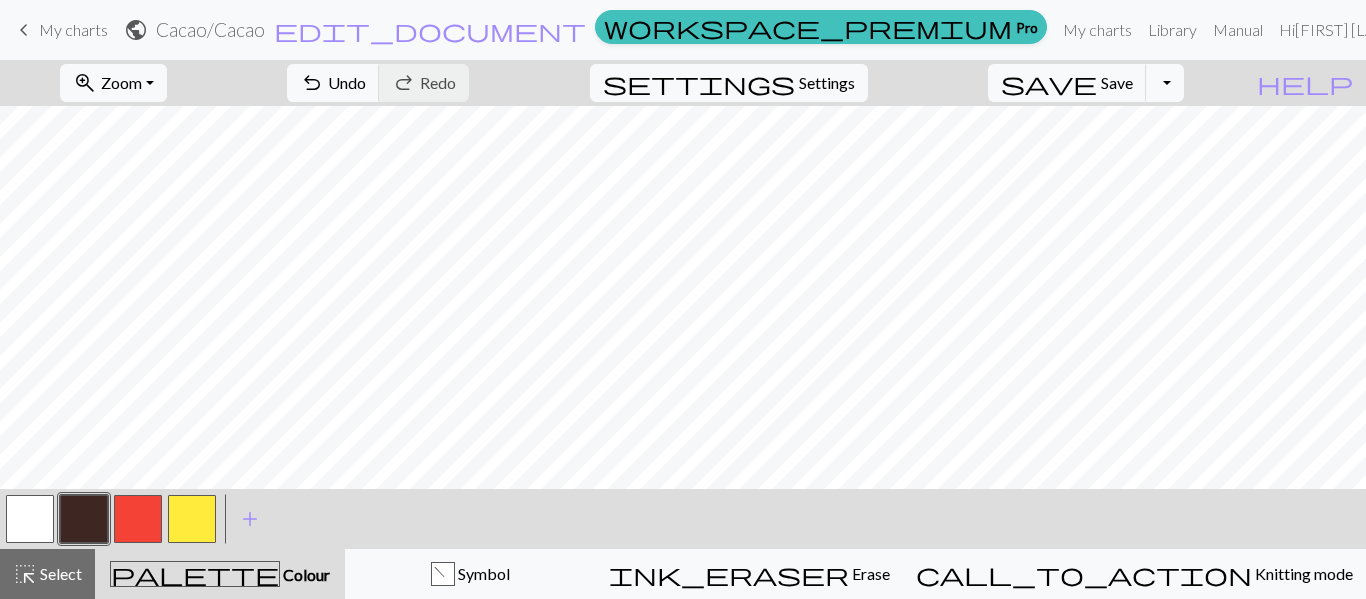 scroll, scrollTop: 327, scrollLeft: 0, axis: vertical 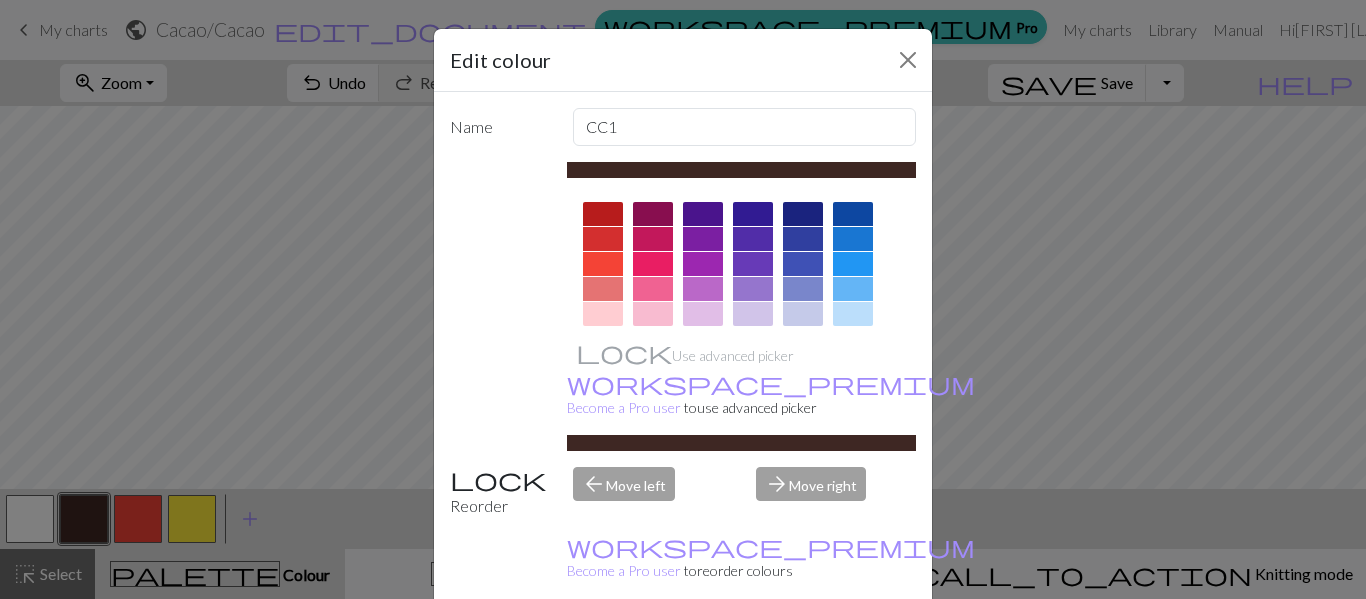 click at bounding box center (653, 214) 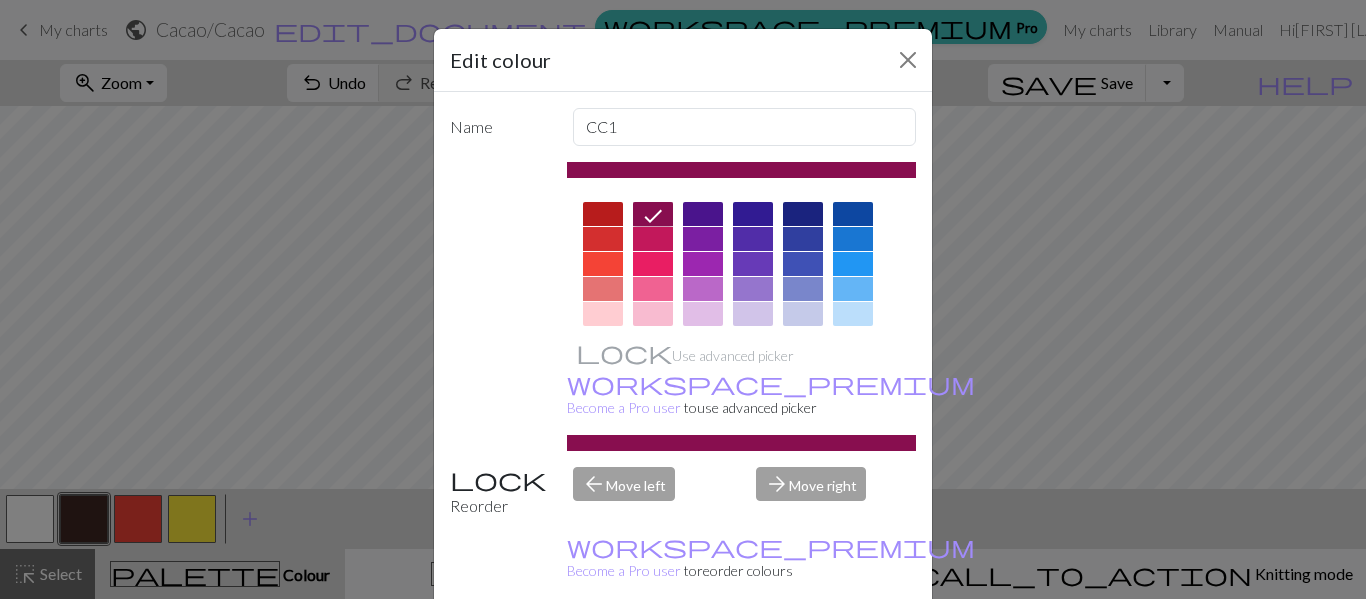 click on "Done" at bounding box center [803, 650] 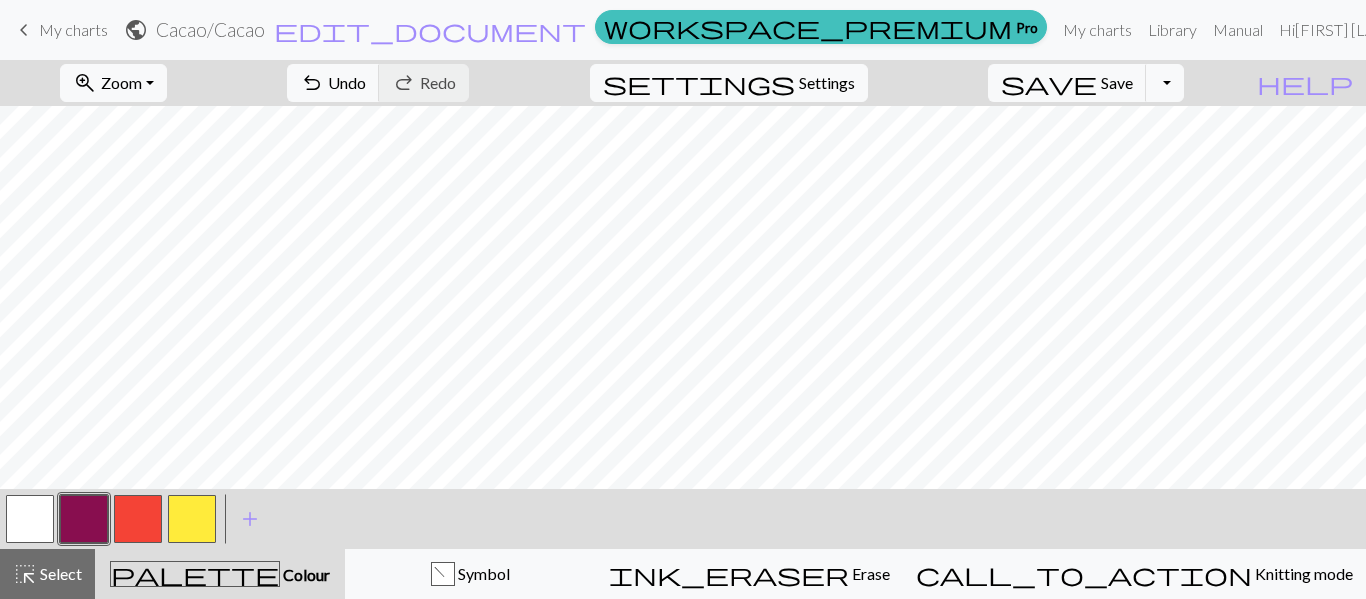 click at bounding box center (138, 519) 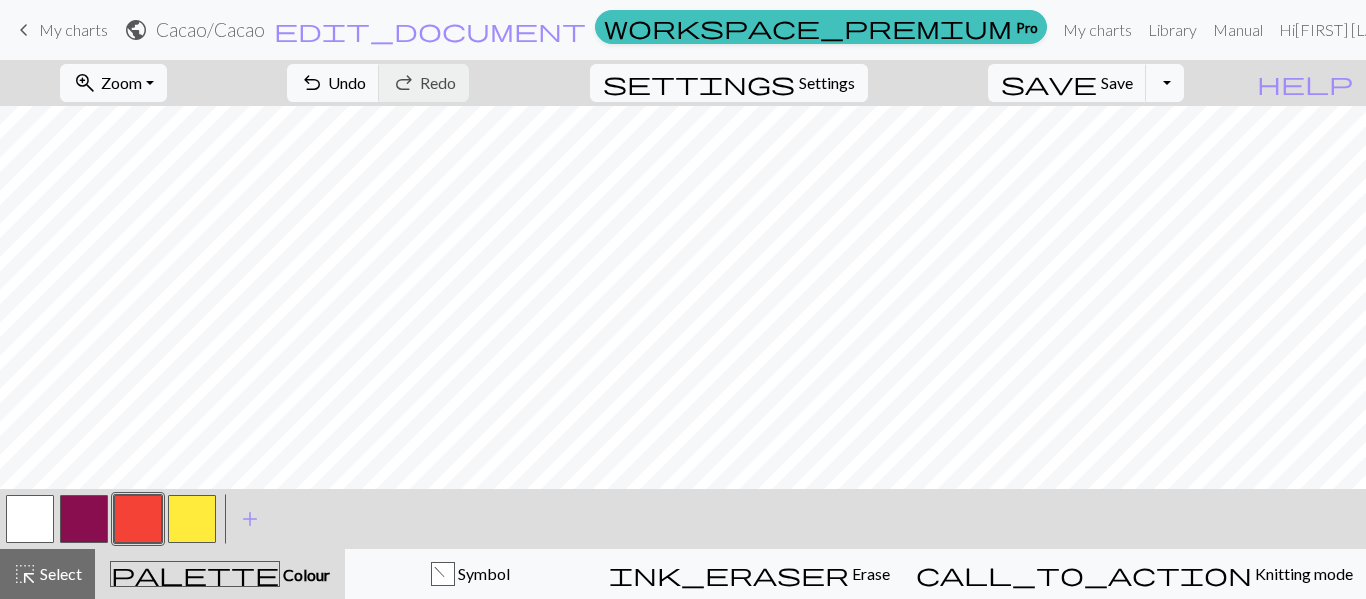 click at bounding box center (138, 519) 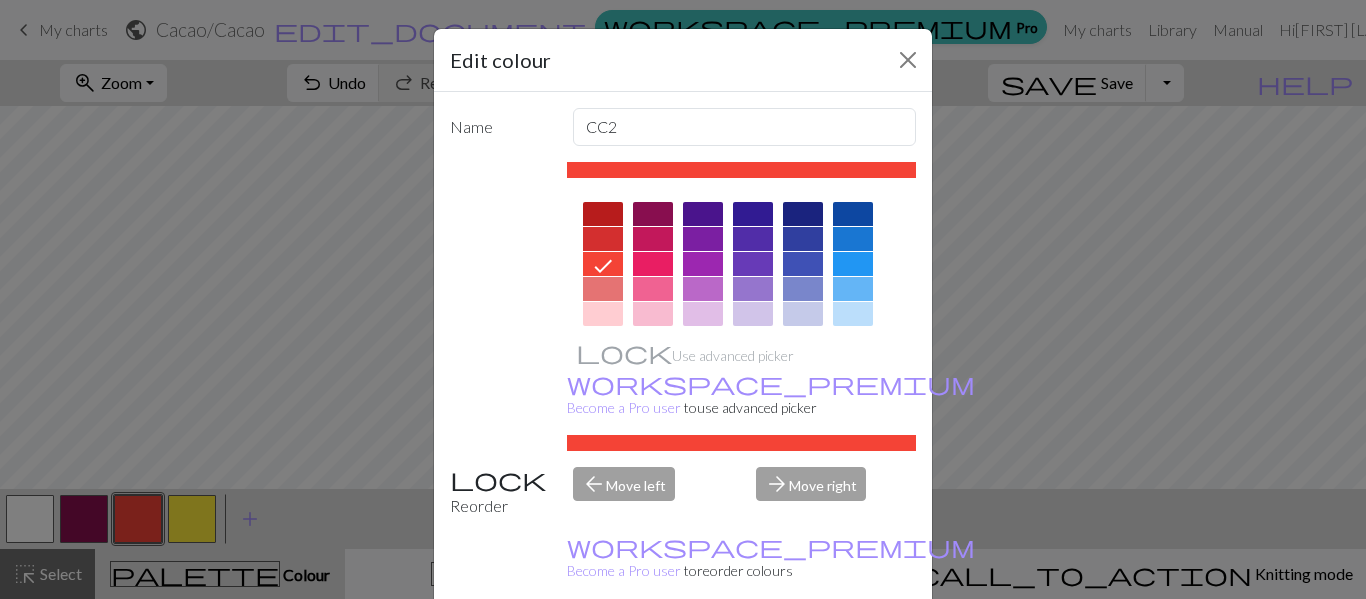 click at bounding box center [603, 289] 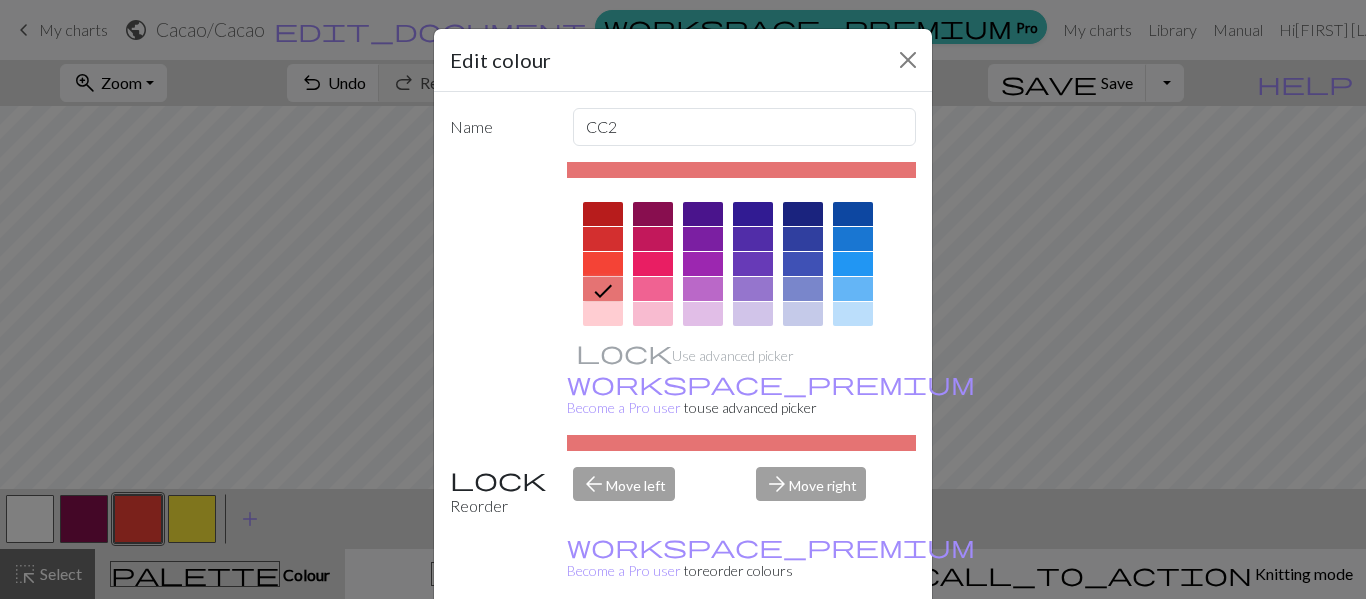 click on "Done" at bounding box center [803, 650] 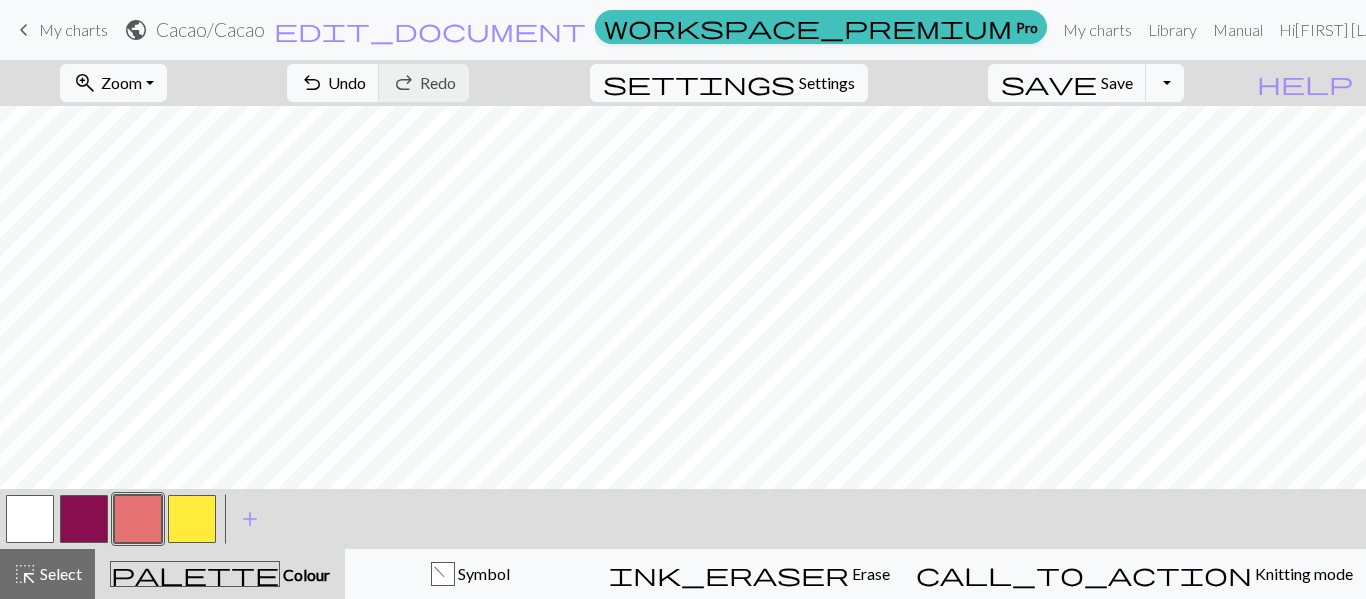 click at bounding box center (192, 519) 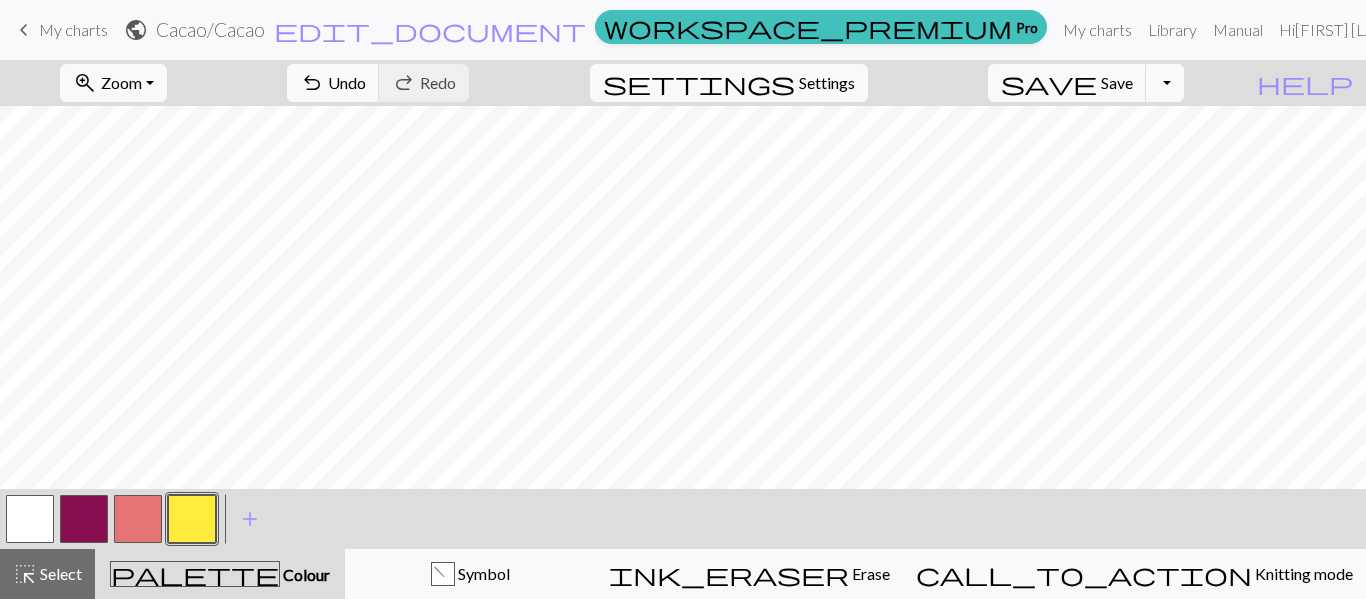 click at bounding box center (192, 519) 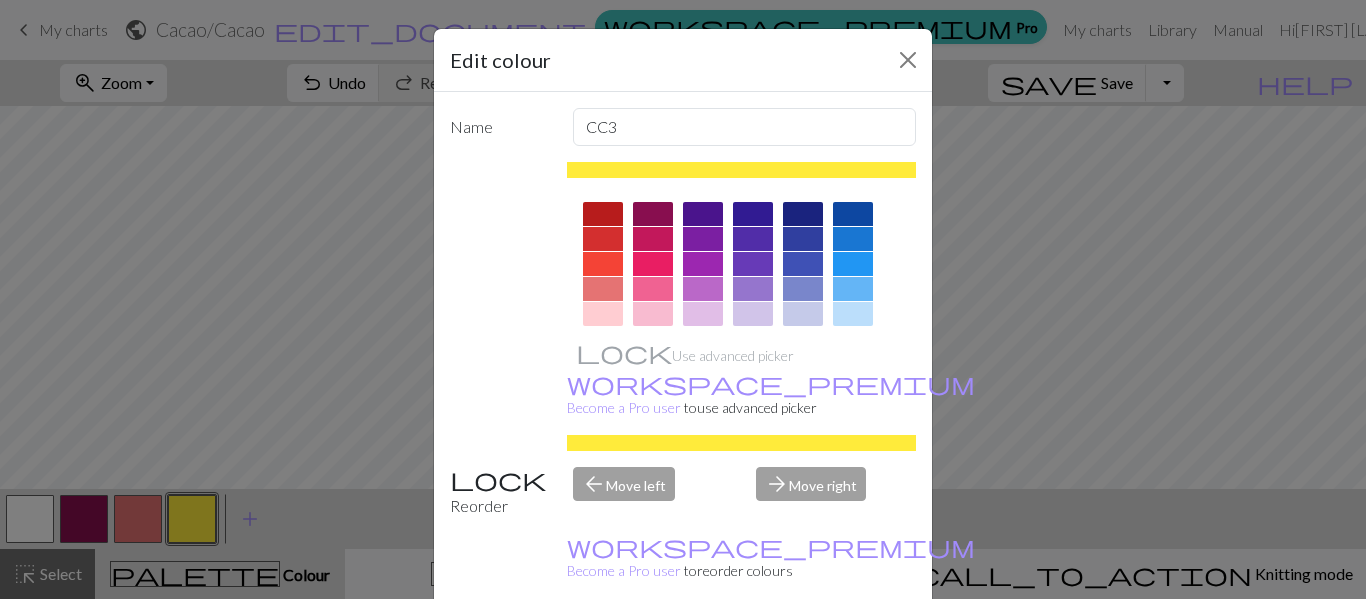 click at bounding box center [653, 264] 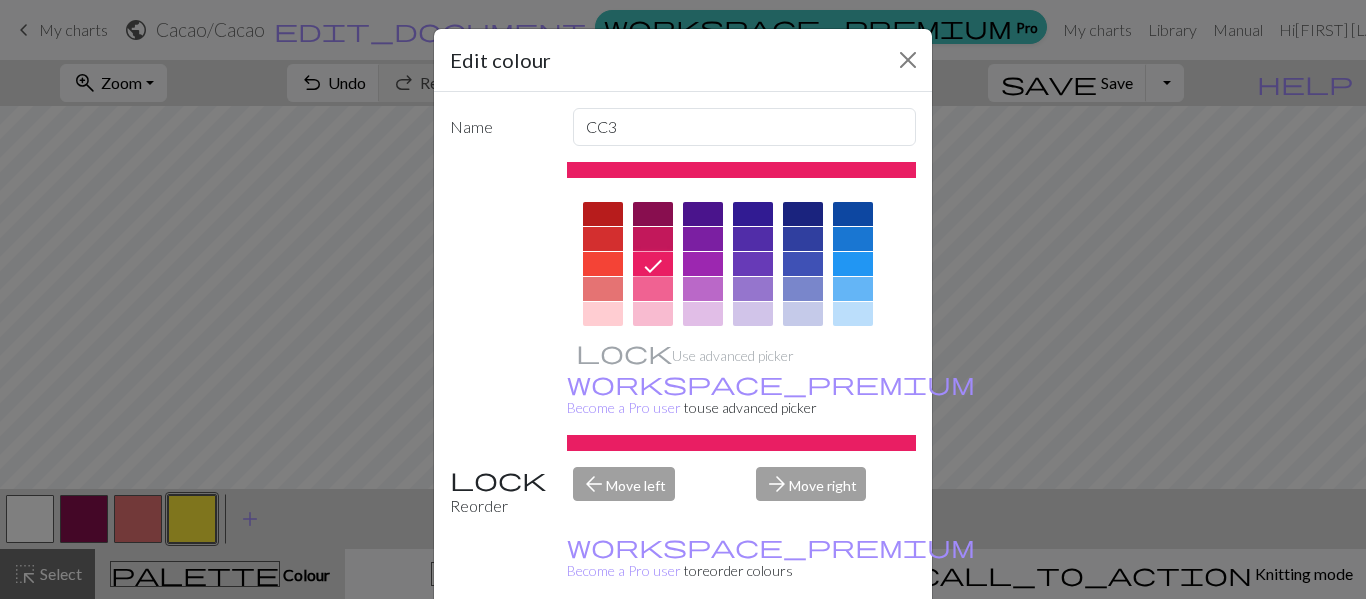 click on "Done" at bounding box center [803, 650] 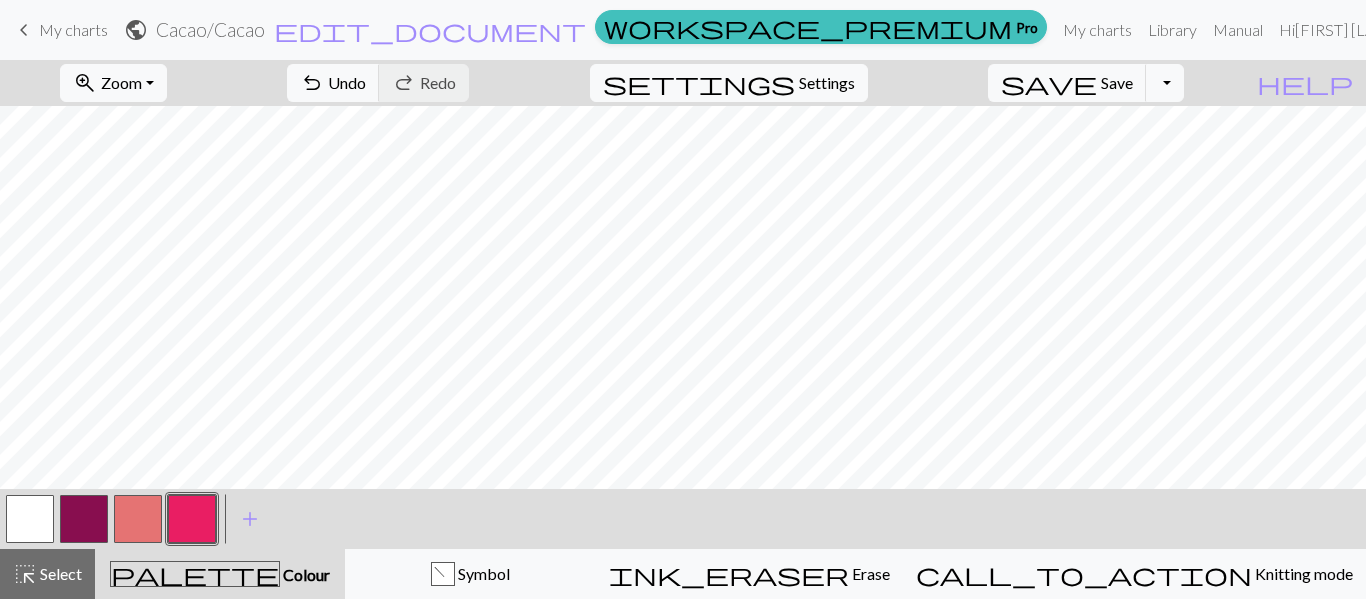 click at bounding box center (138, 519) 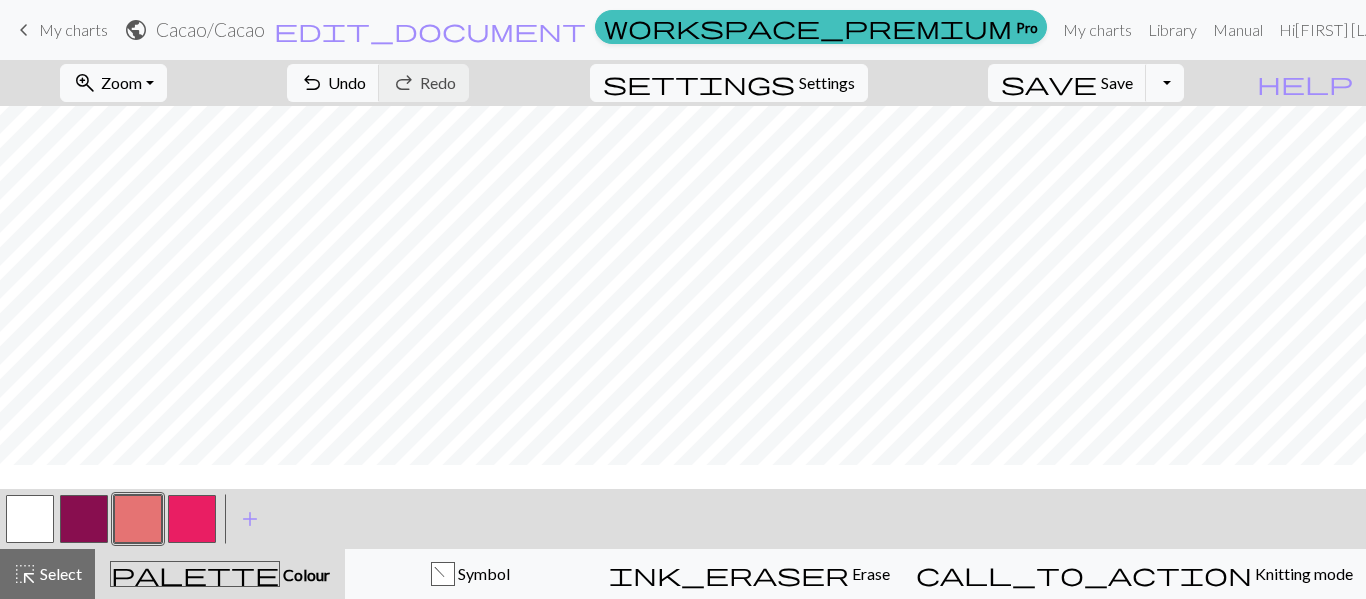scroll, scrollTop: 55, scrollLeft: 0, axis: vertical 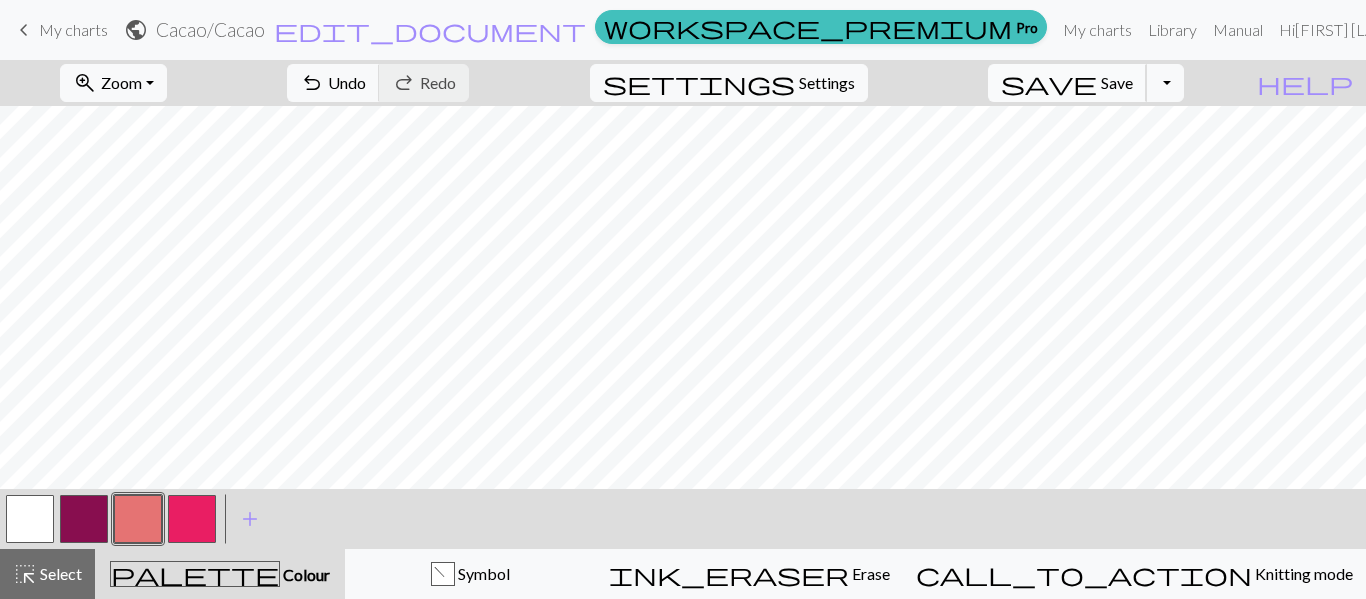 click on "save Save Save" at bounding box center [1067, 83] 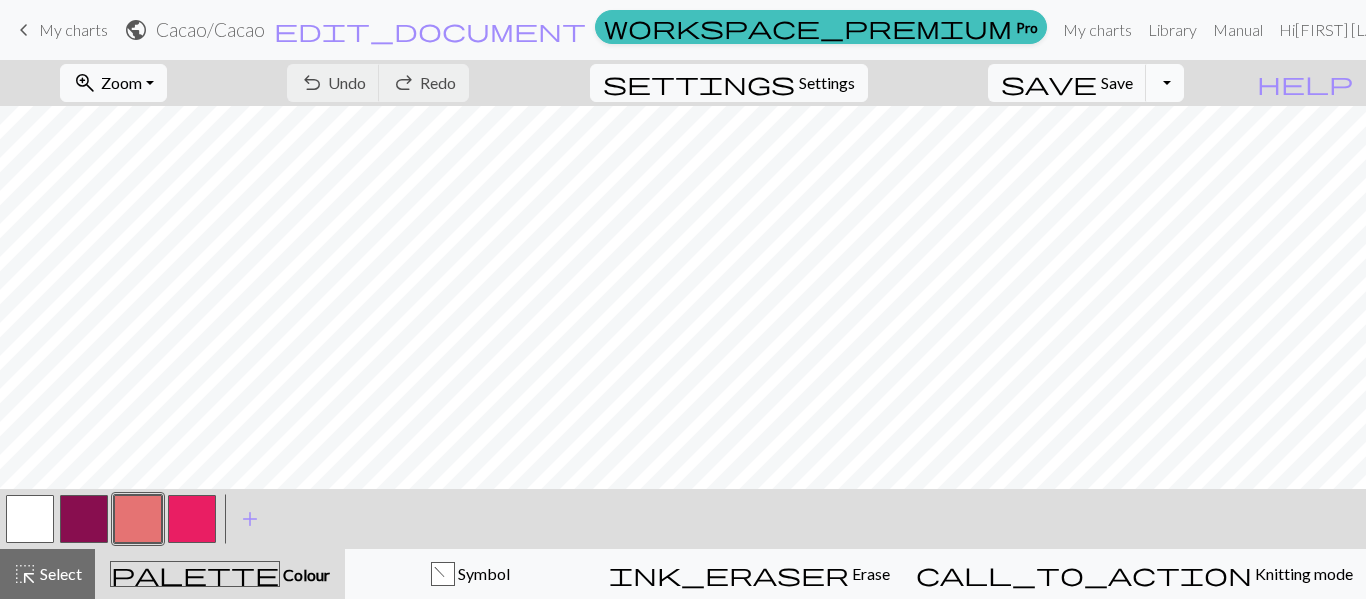 click on "Toggle Dropdown" at bounding box center [1165, 83] 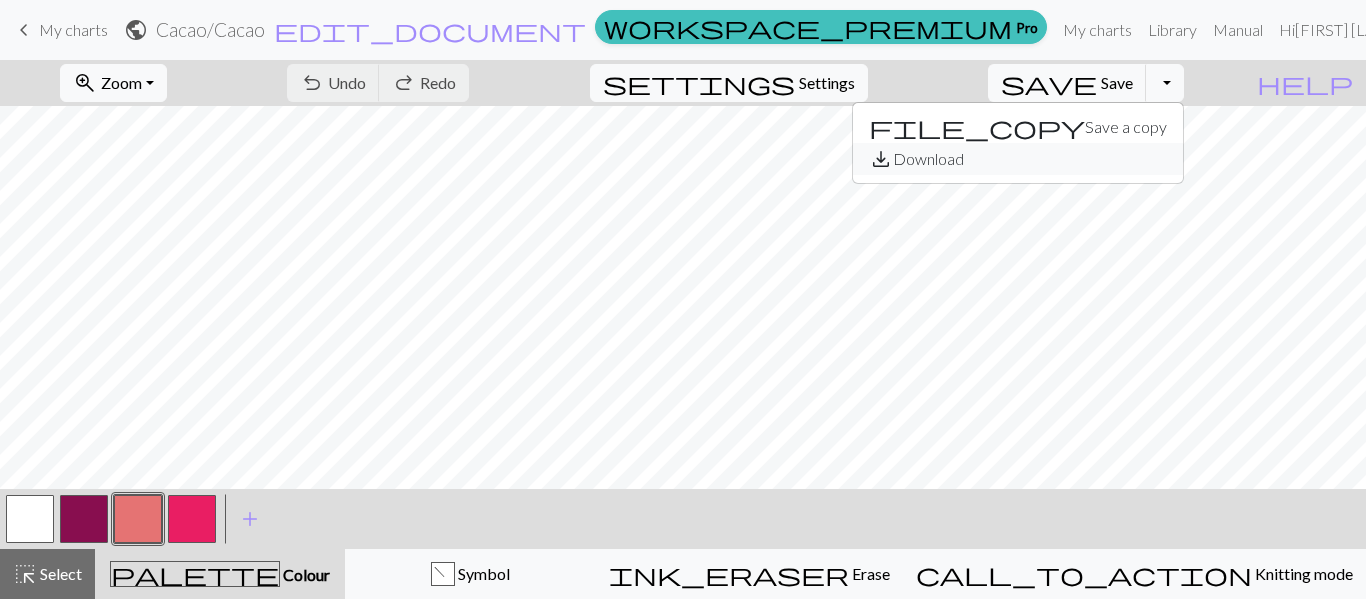 click on "save_alt  Download" at bounding box center (1018, 159) 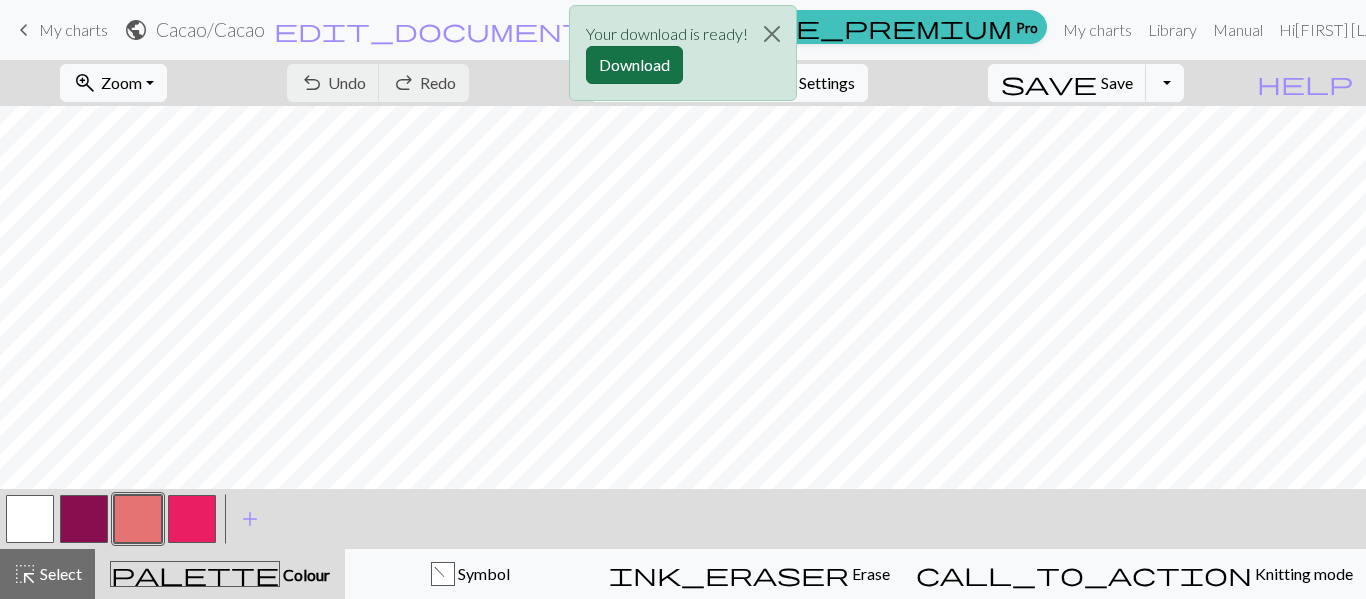 click on "Download" at bounding box center (634, 65) 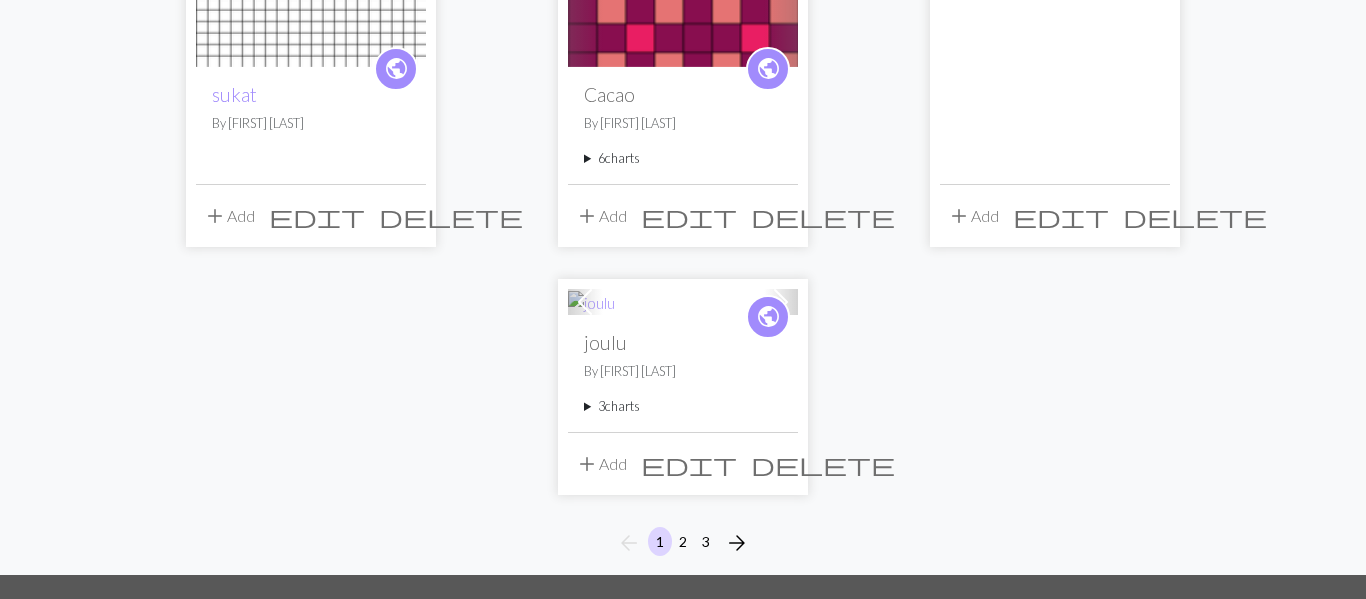 scroll, scrollTop: 2228, scrollLeft: 0, axis: vertical 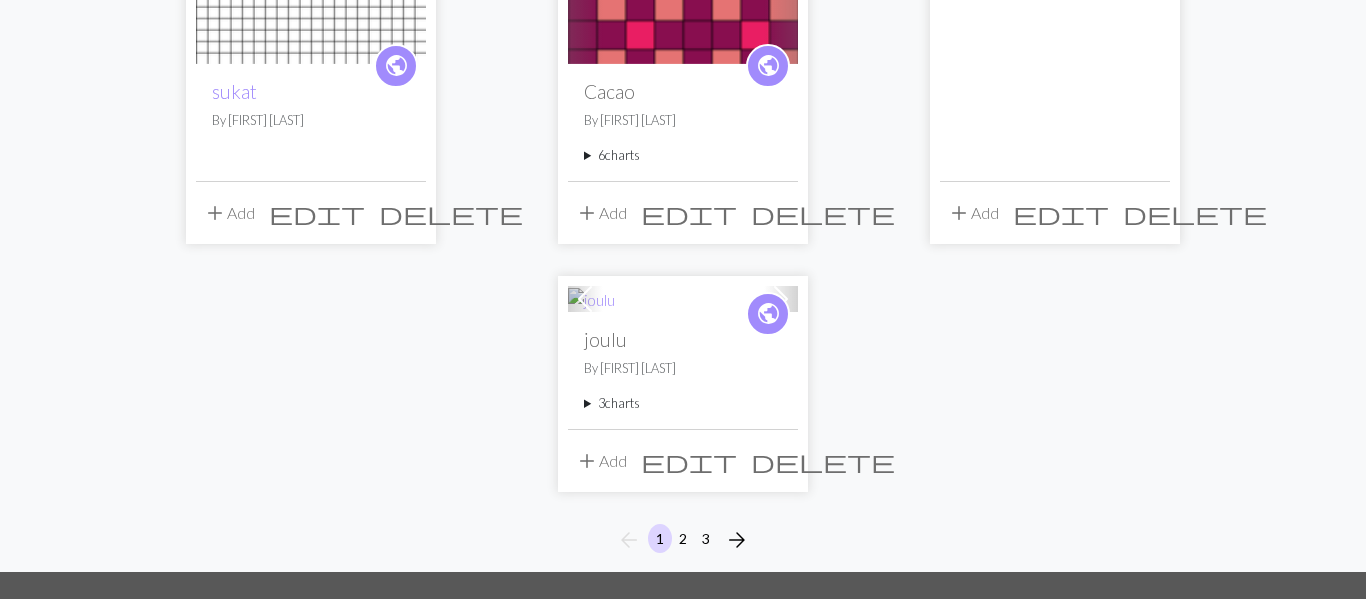 click on "6  charts" at bounding box center [683, 155] 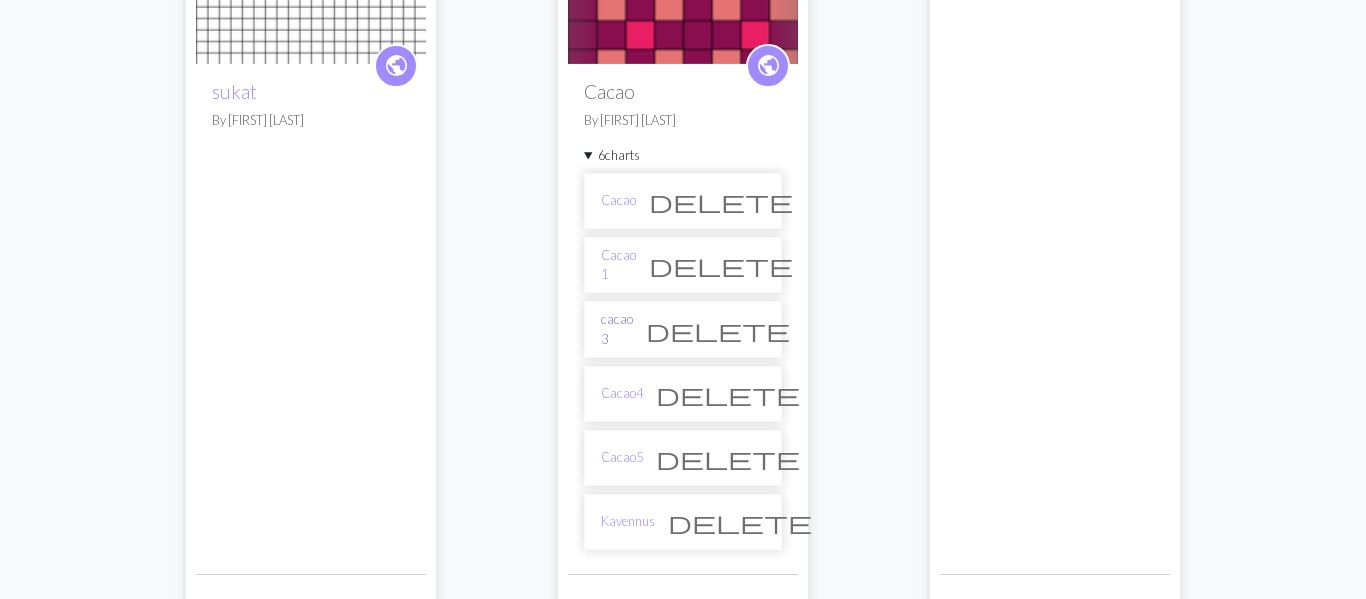 click on "cacao 3" at bounding box center [617, 329] 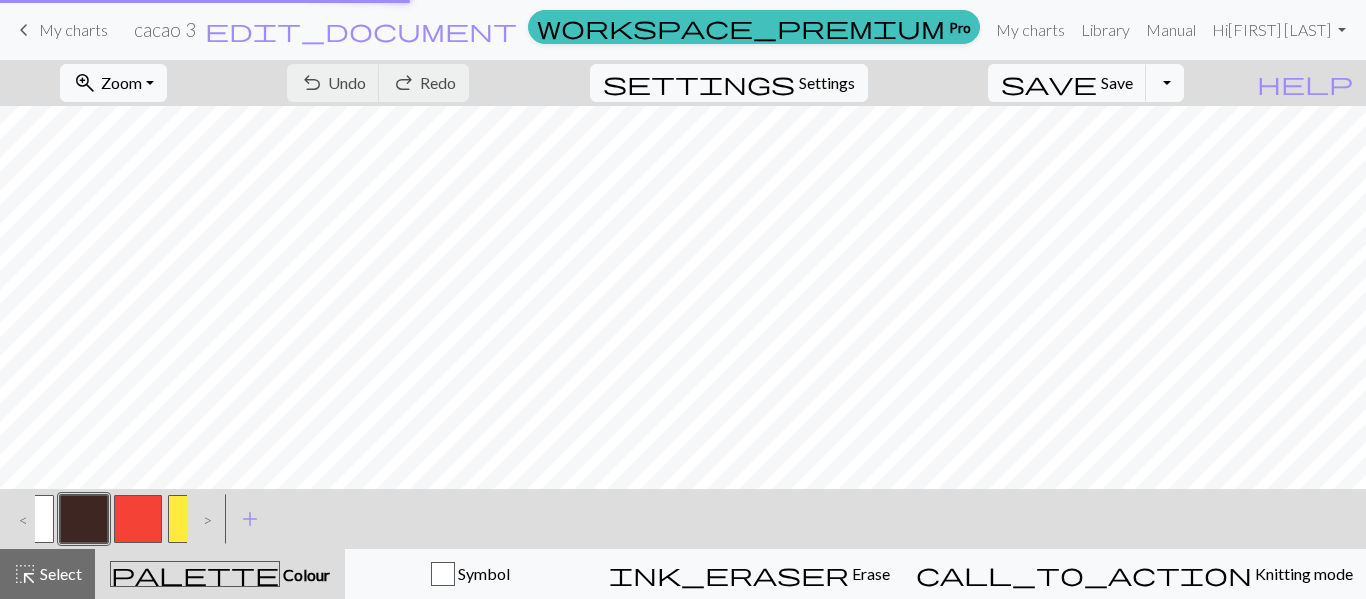 scroll, scrollTop: 0, scrollLeft: 0, axis: both 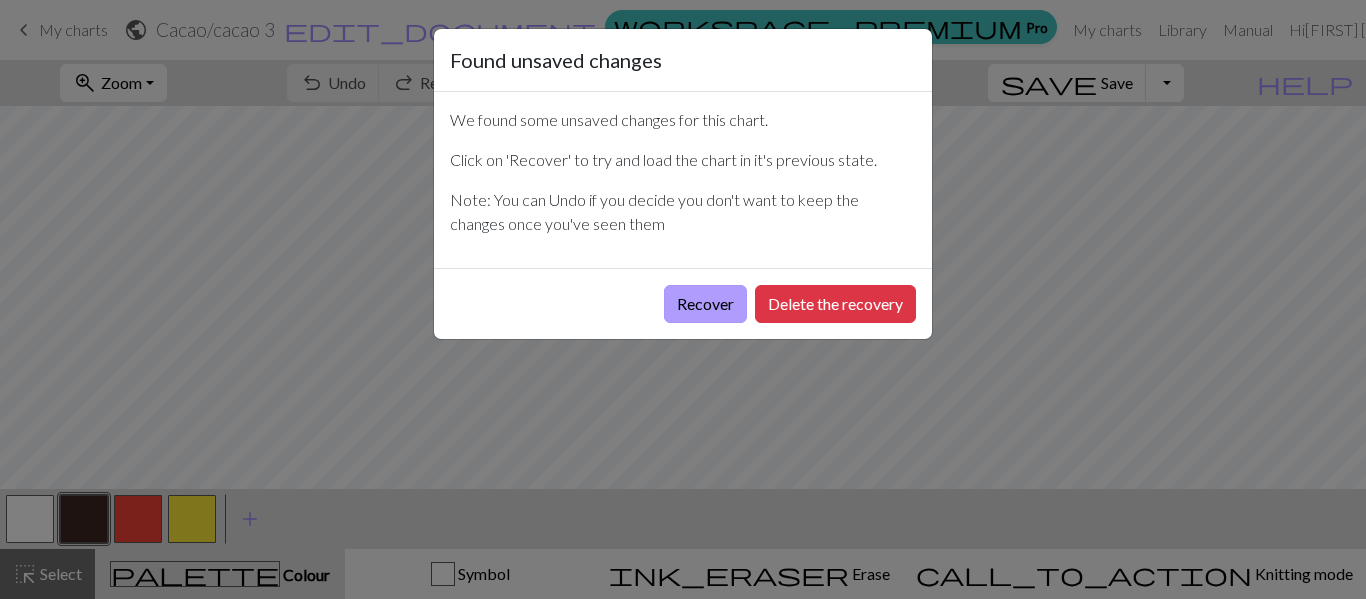 click on "Recover" at bounding box center (705, 304) 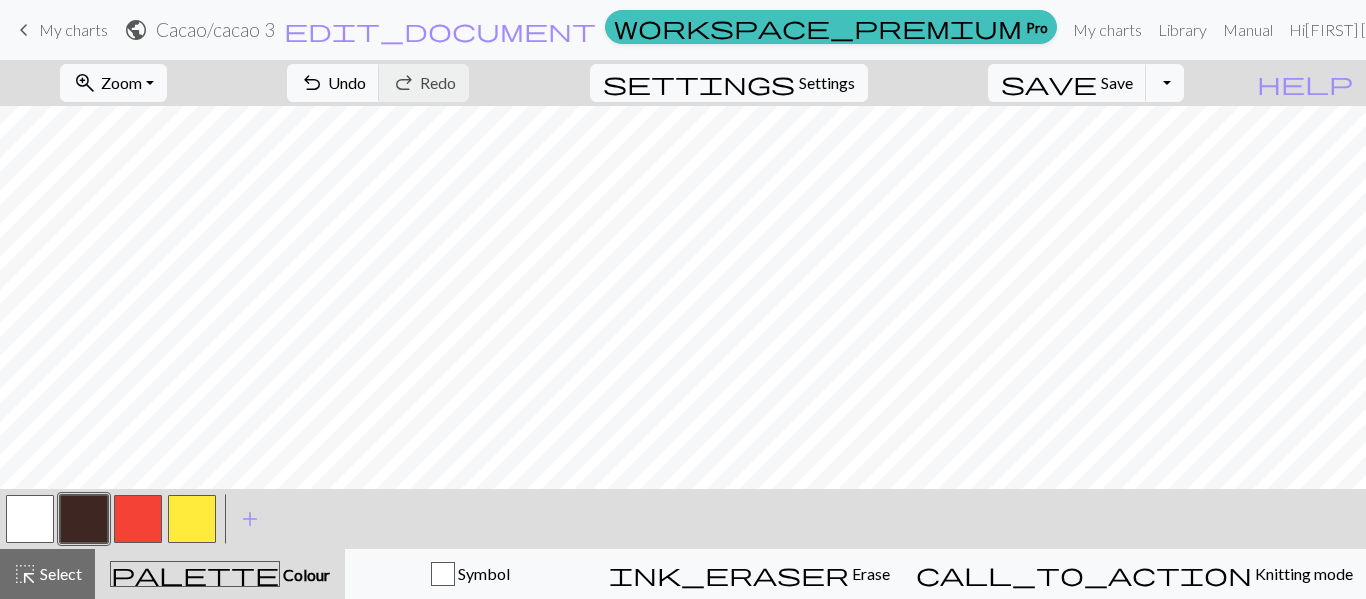 click at bounding box center (84, 519) 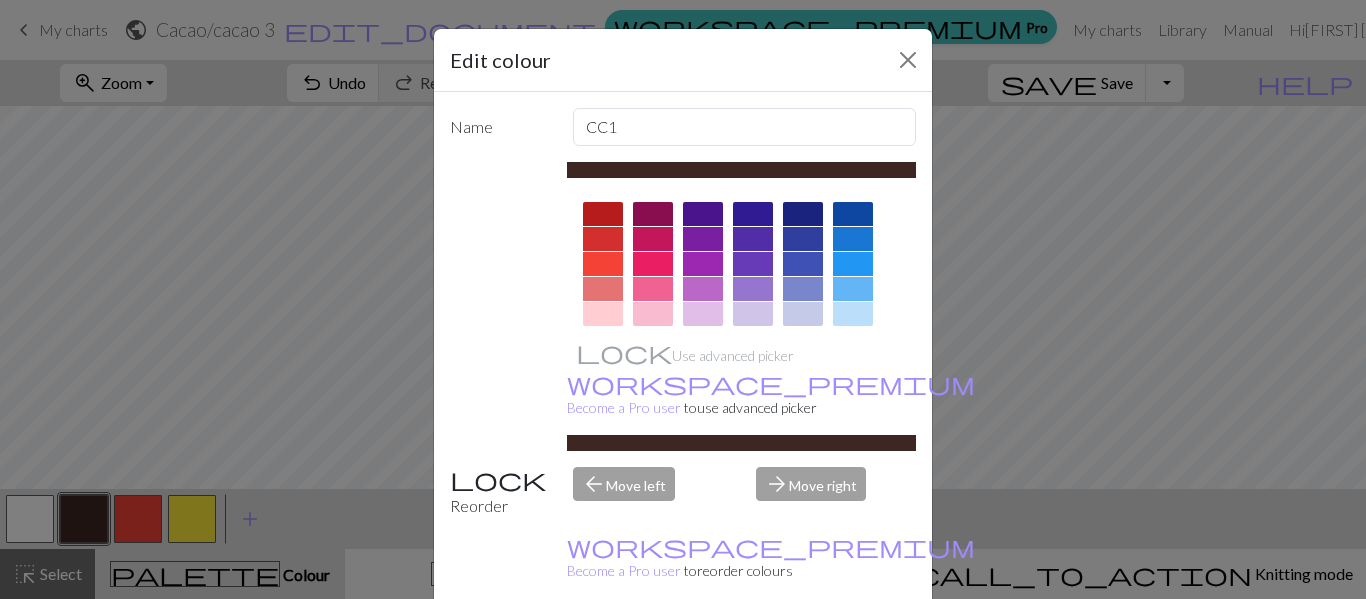click at bounding box center (653, 214) 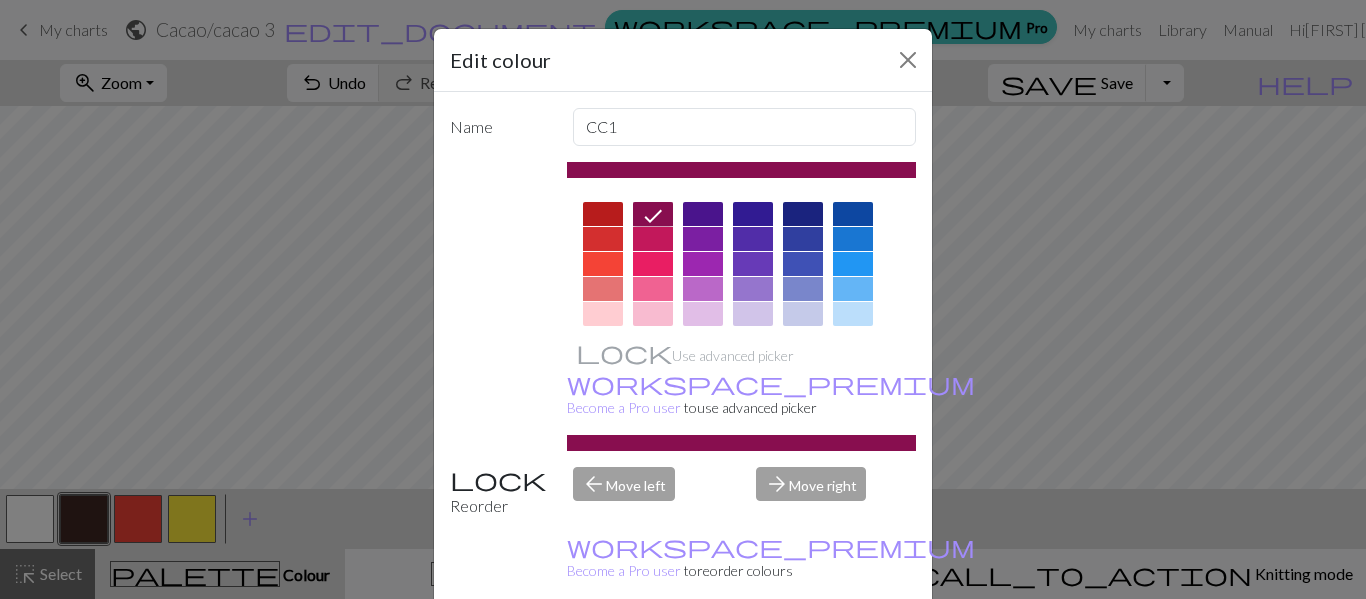 click on "Done" at bounding box center [803, 650] 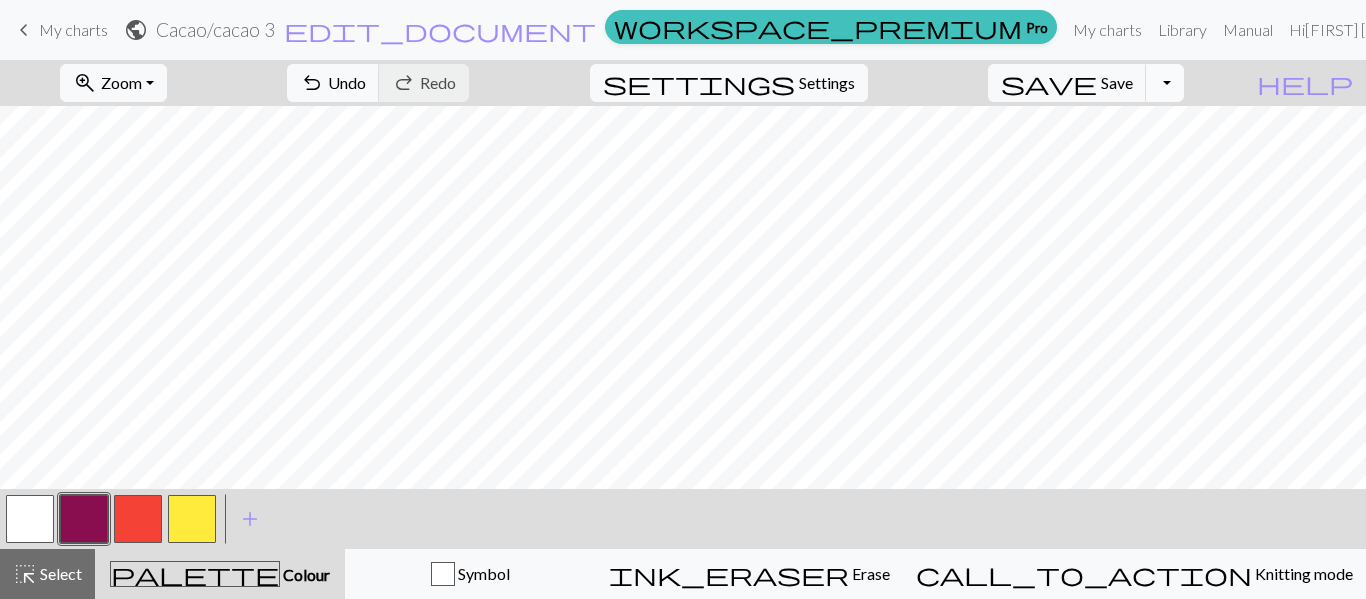 click on "Toggle Dropdown" at bounding box center (1165, 83) 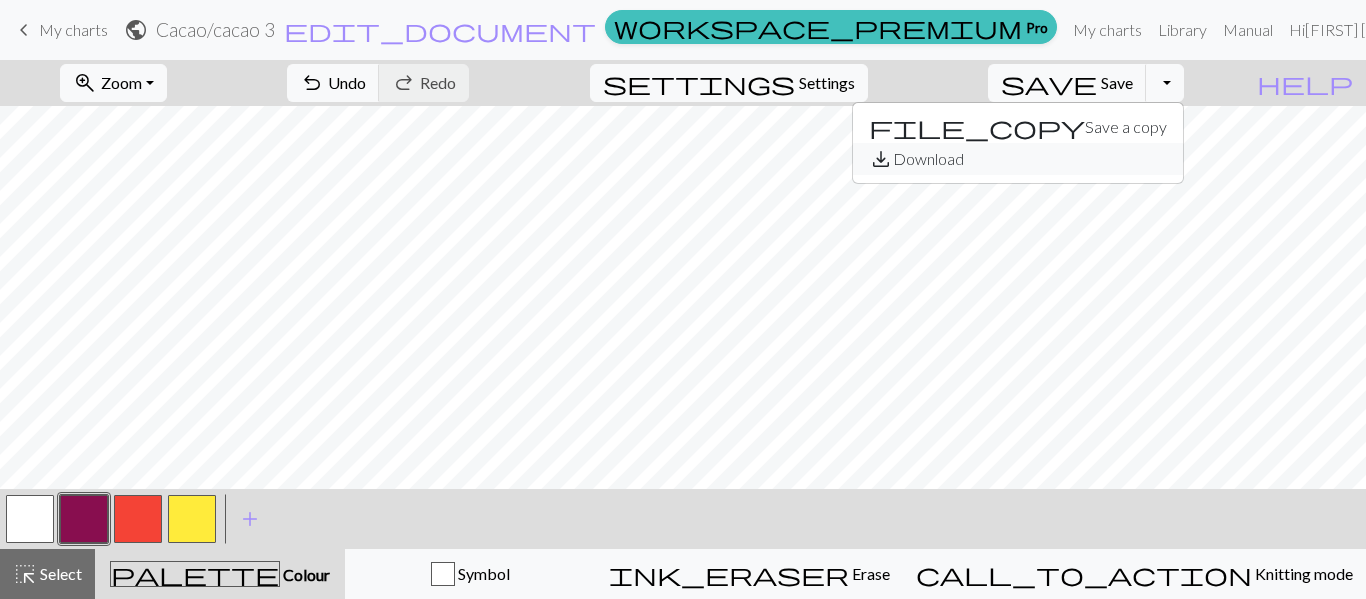 click on "save_alt  Download" at bounding box center (1018, 159) 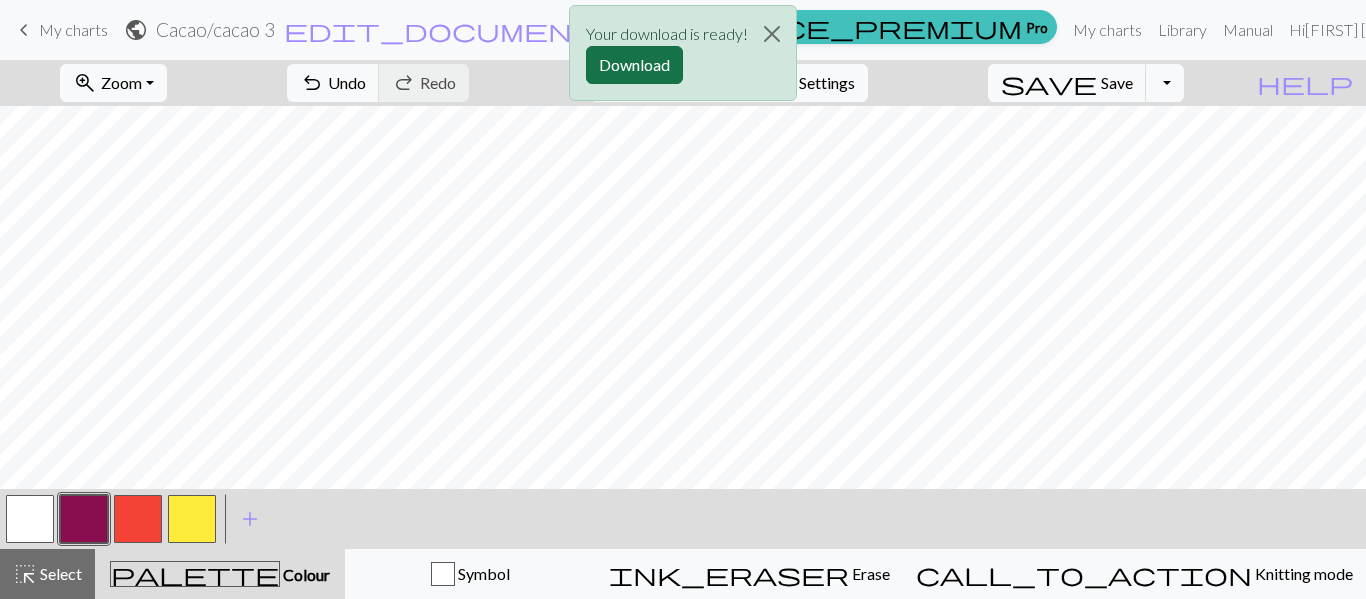 click on "Download" at bounding box center (634, 65) 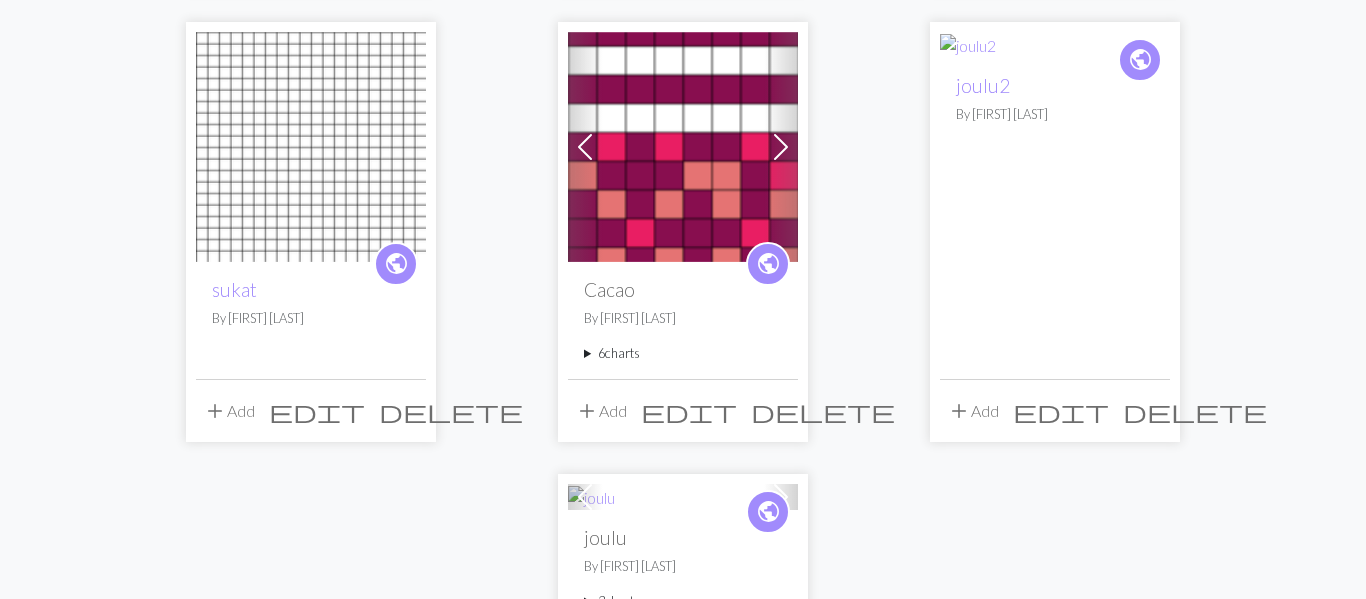 scroll, scrollTop: 2039, scrollLeft: 0, axis: vertical 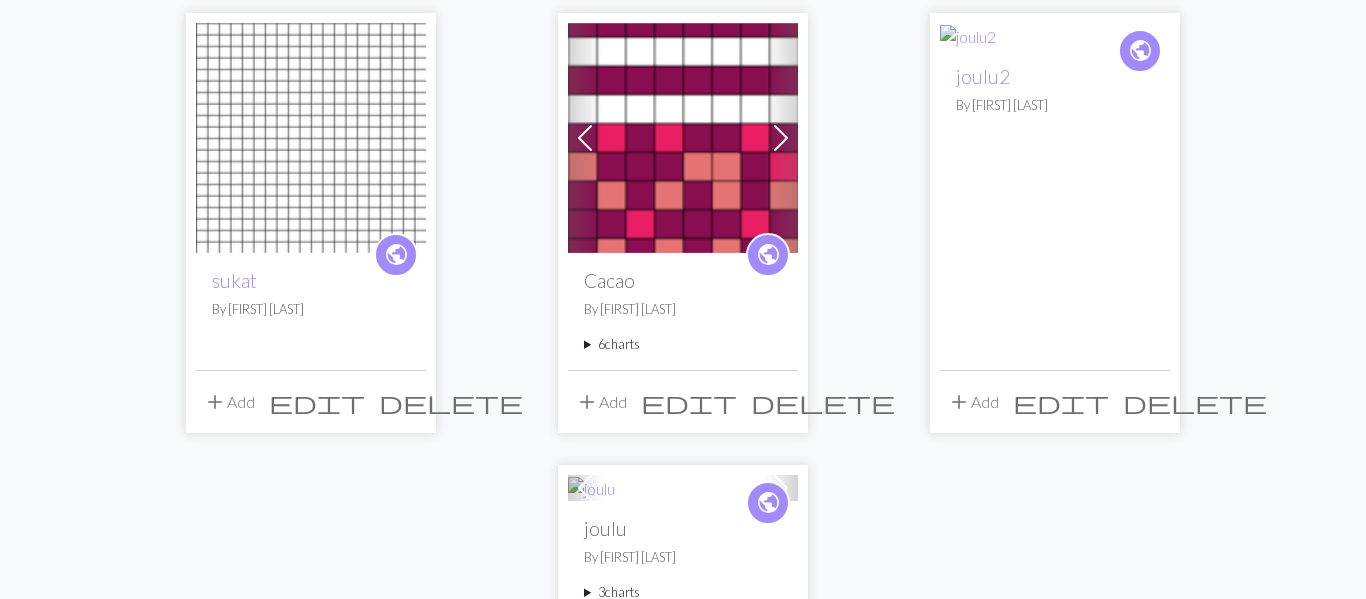 click on "6  charts" at bounding box center (683, 344) 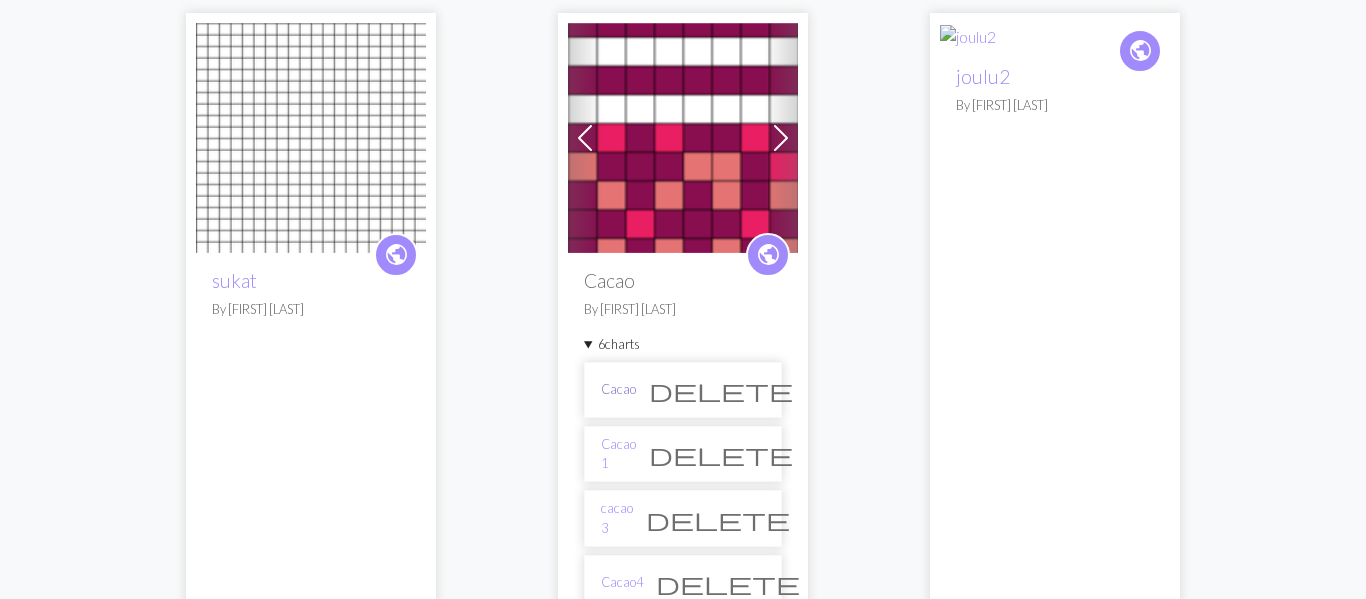click on "Cacao" at bounding box center (618, 389) 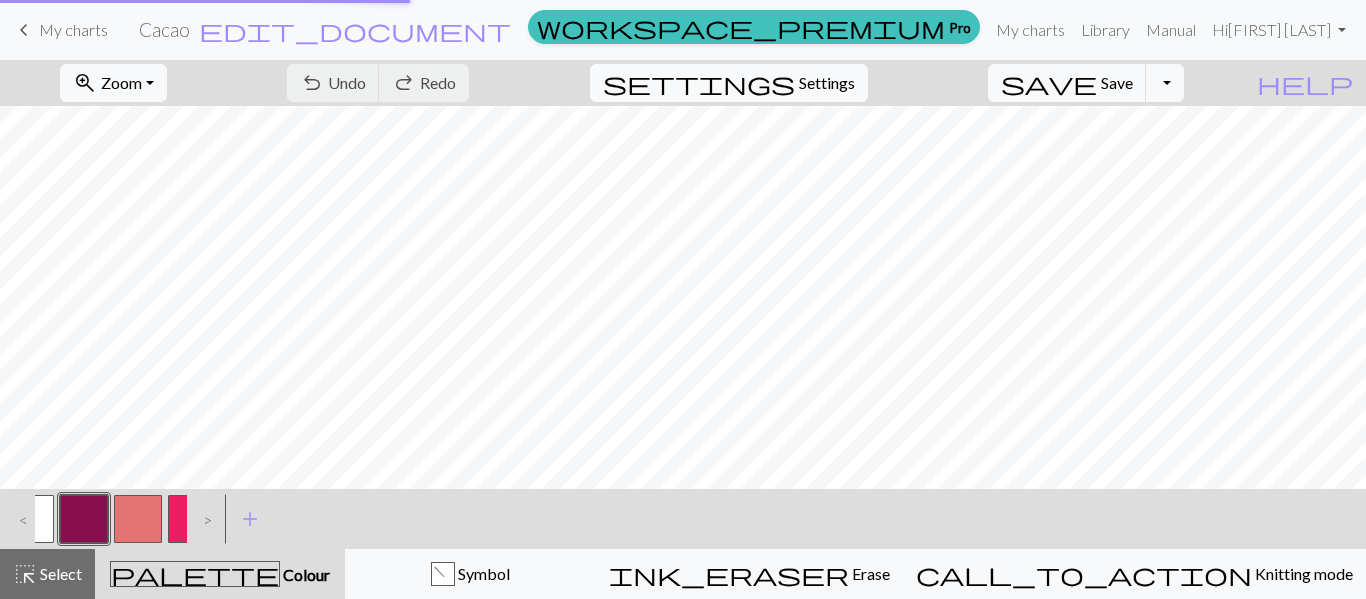 scroll, scrollTop: 0, scrollLeft: 0, axis: both 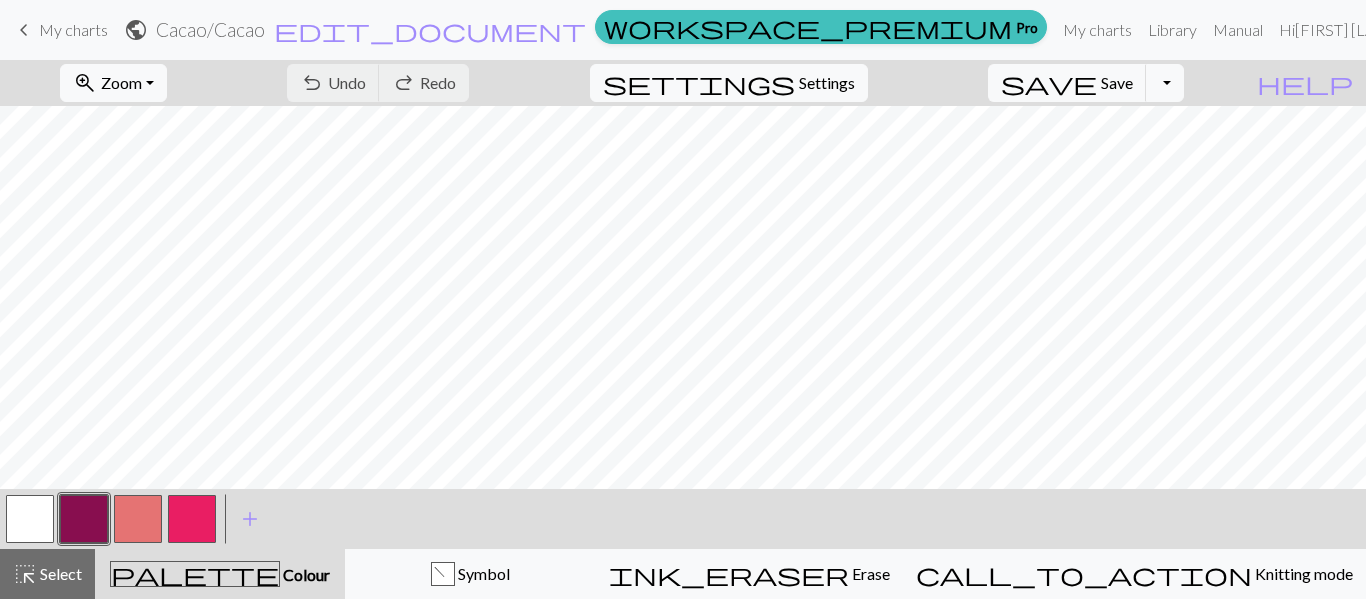 click at bounding box center [138, 519] 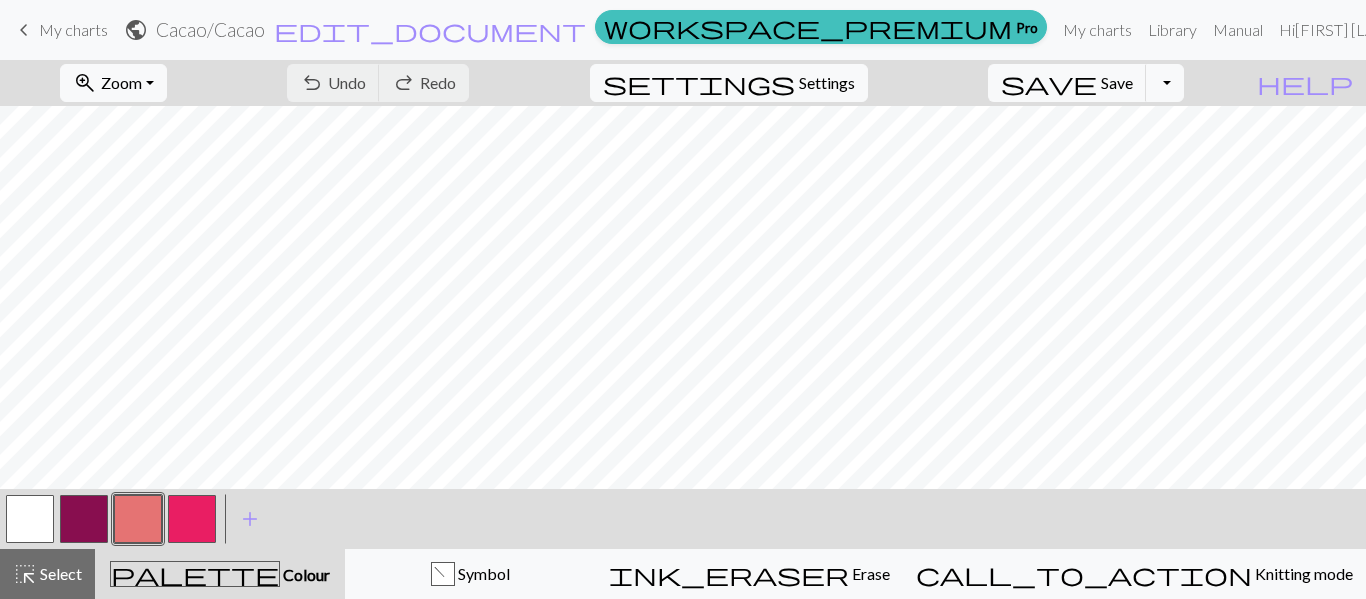 click at bounding box center (138, 519) 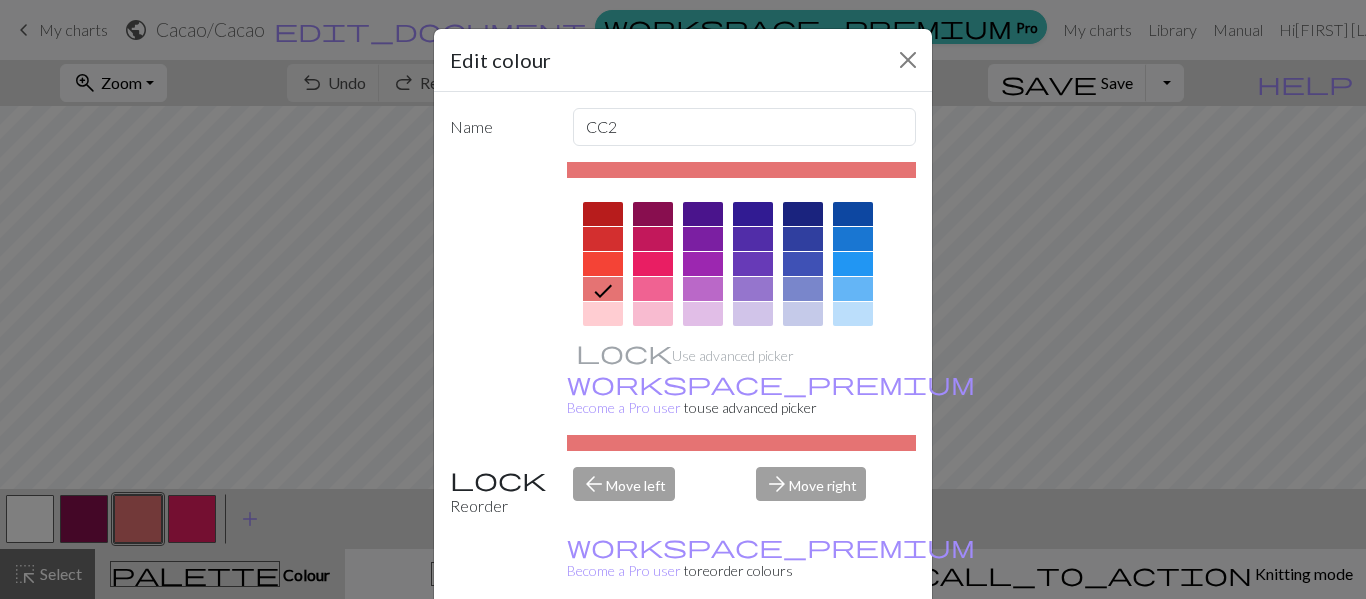 click at bounding box center [603, 264] 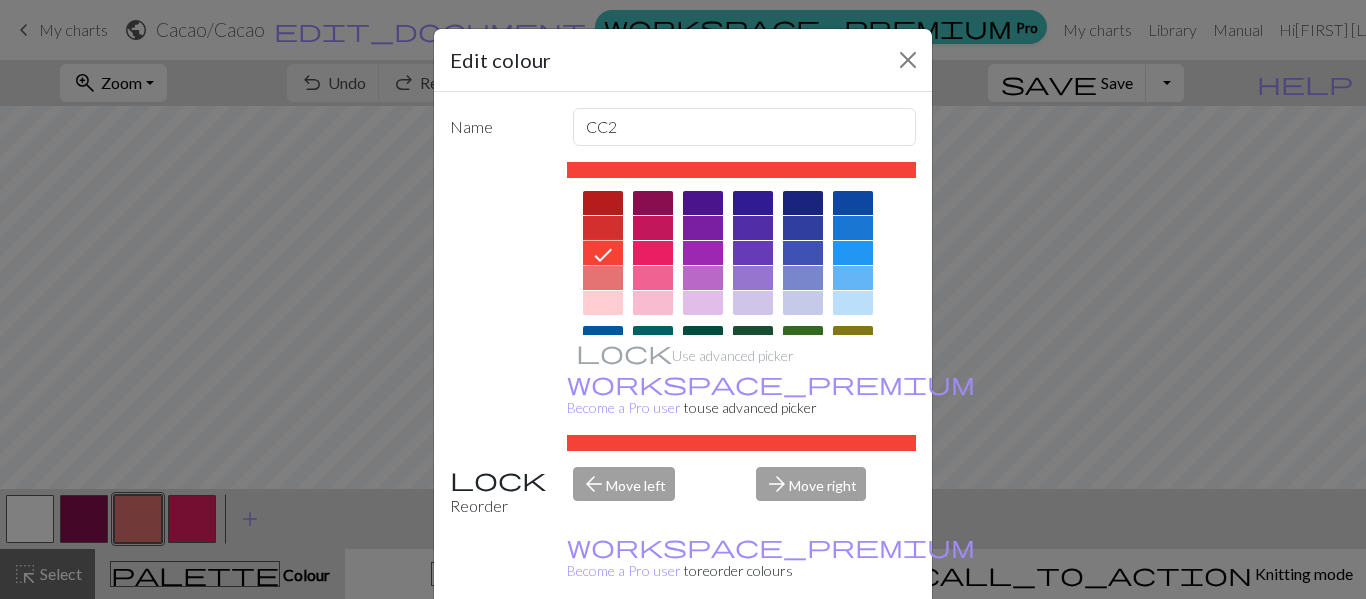scroll, scrollTop: 3, scrollLeft: 0, axis: vertical 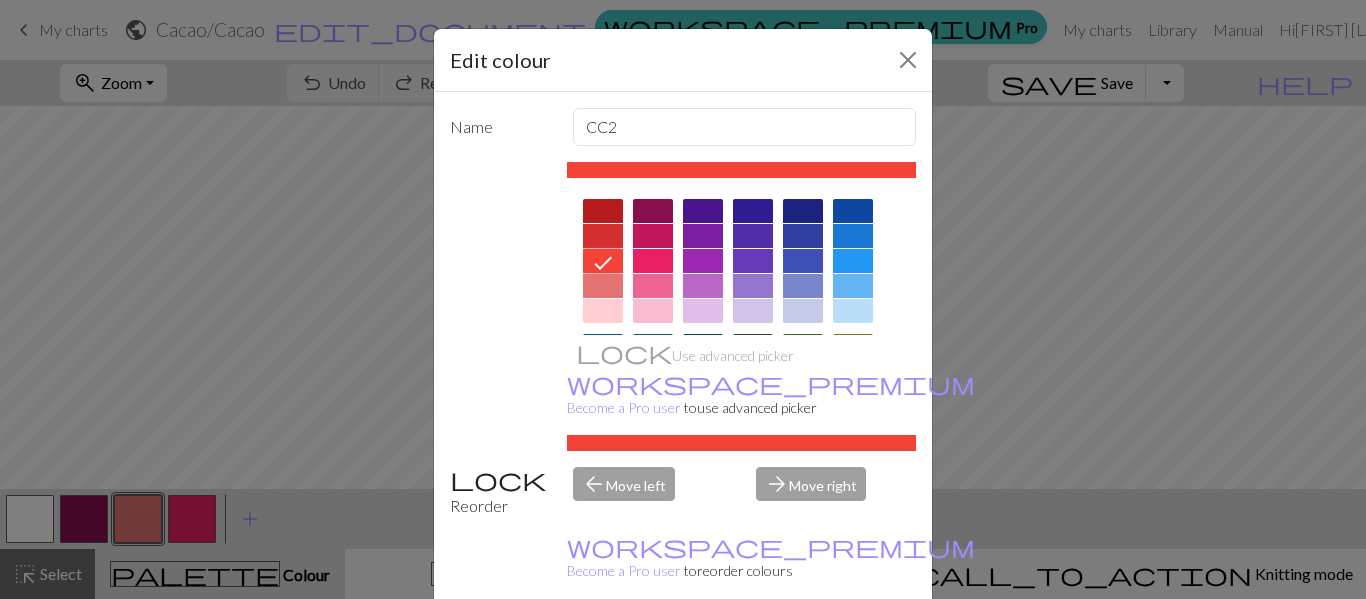 click on "Done" at bounding box center (803, 650) 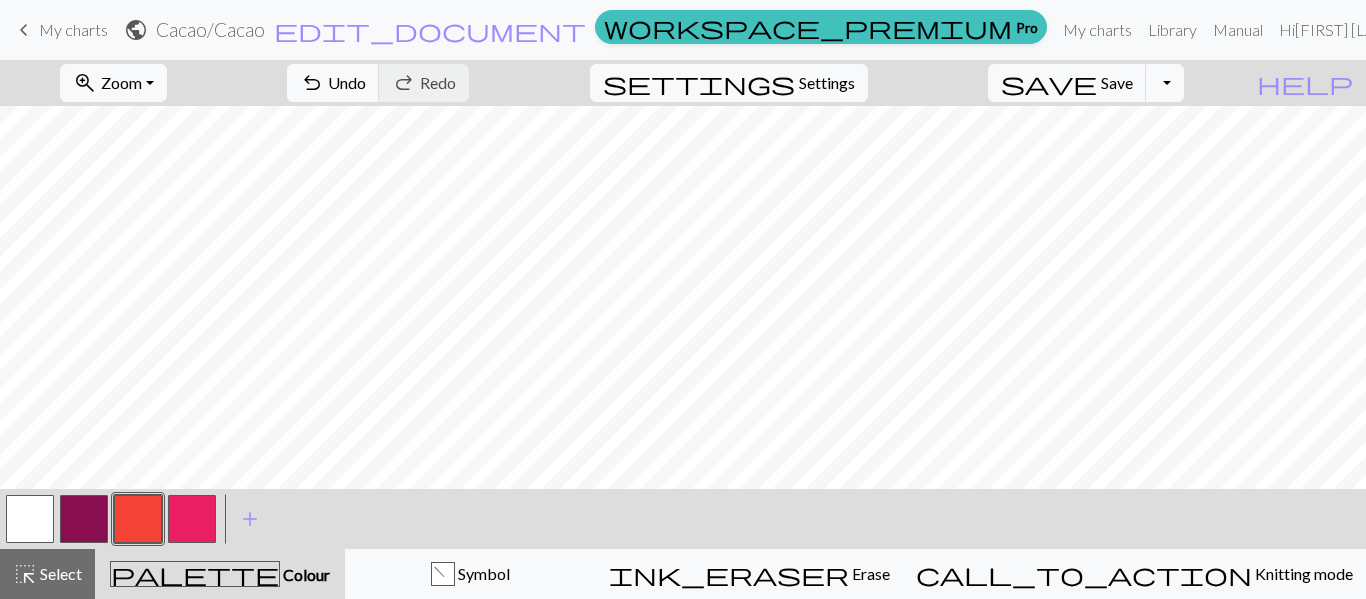 click at bounding box center (192, 519) 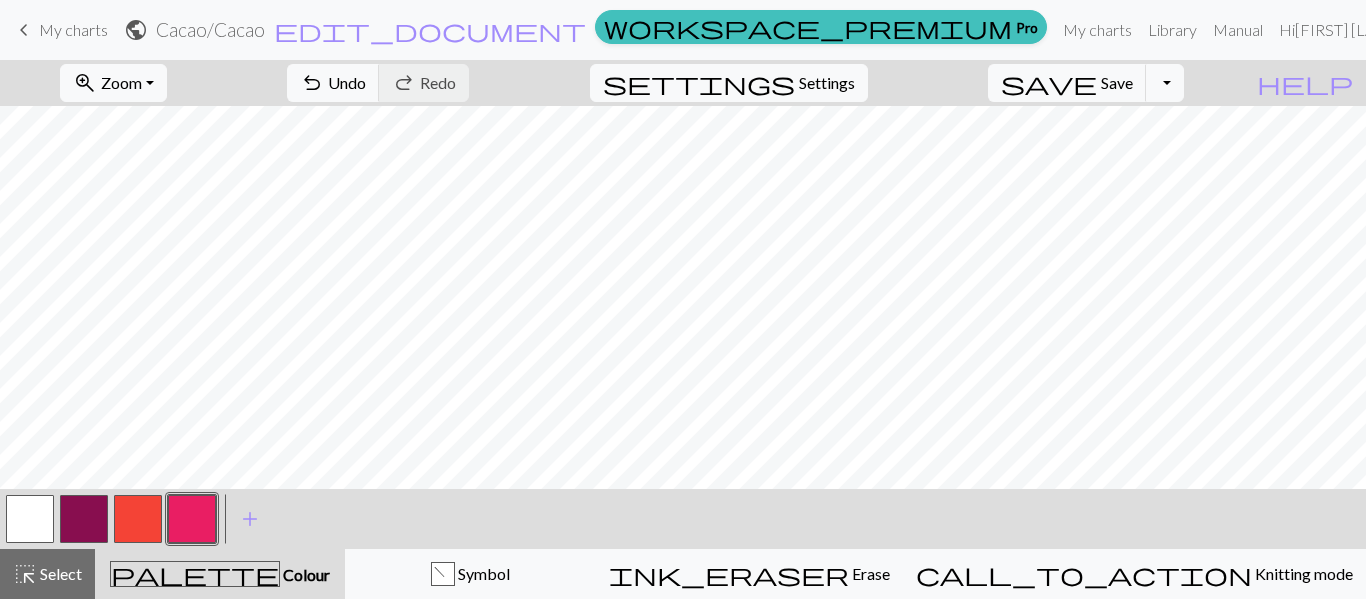 click at bounding box center [192, 519] 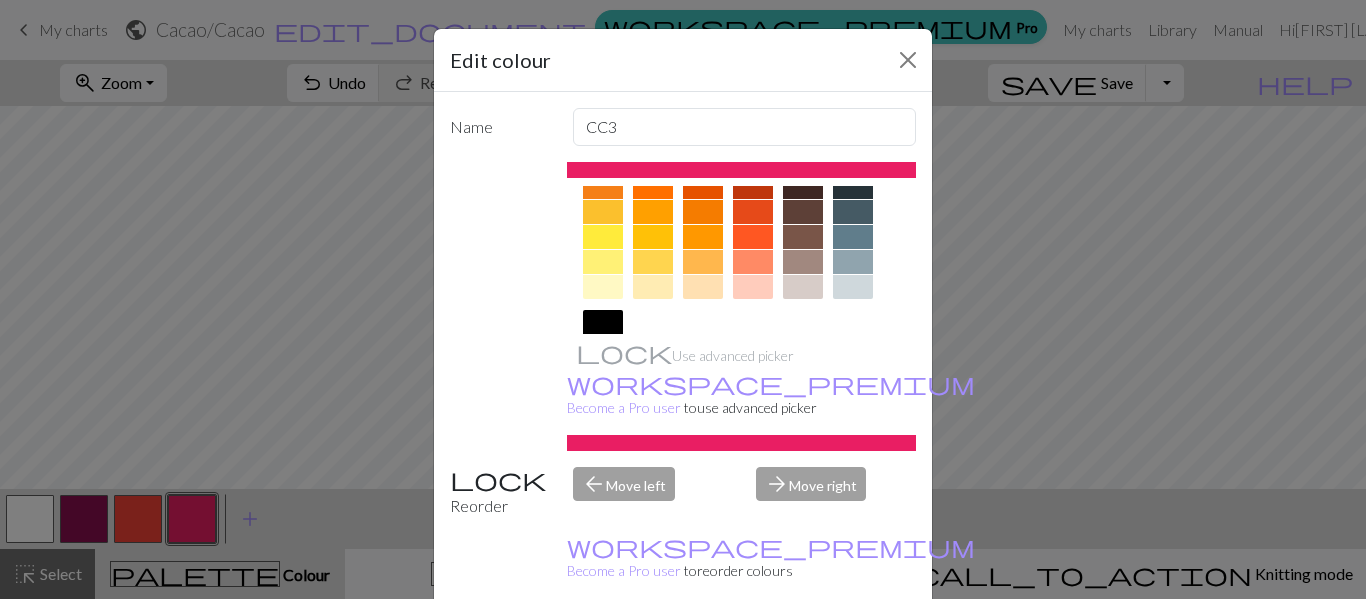 scroll, scrollTop: 298, scrollLeft: 0, axis: vertical 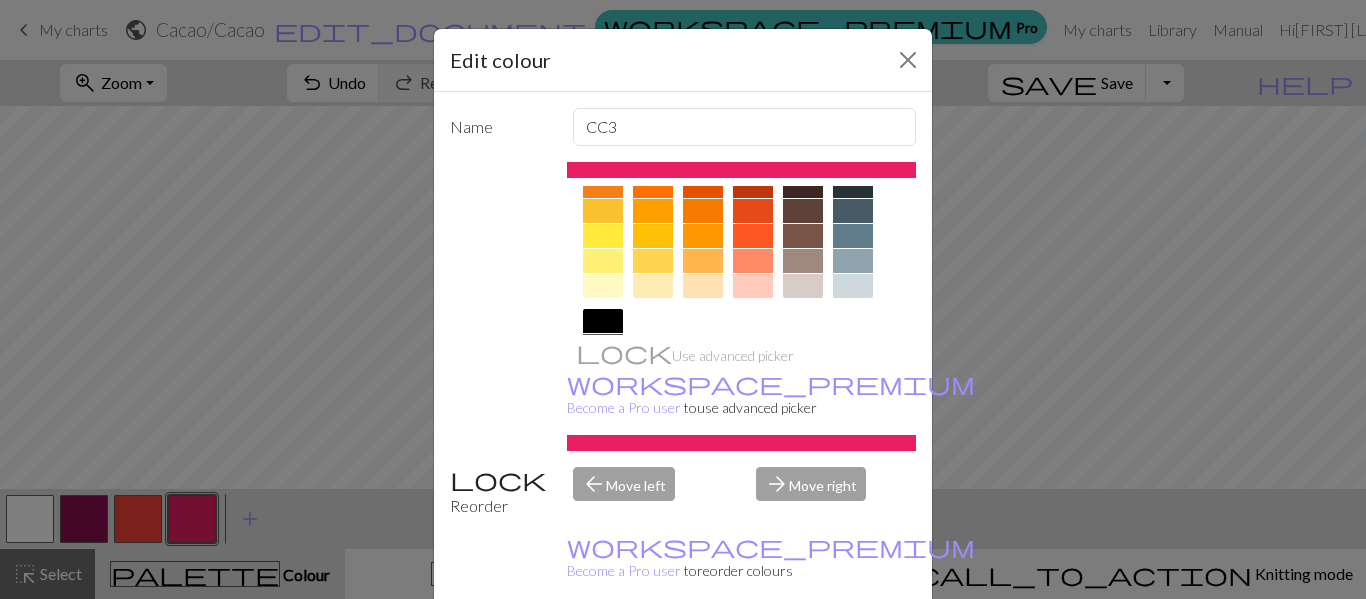 click at bounding box center [603, 236] 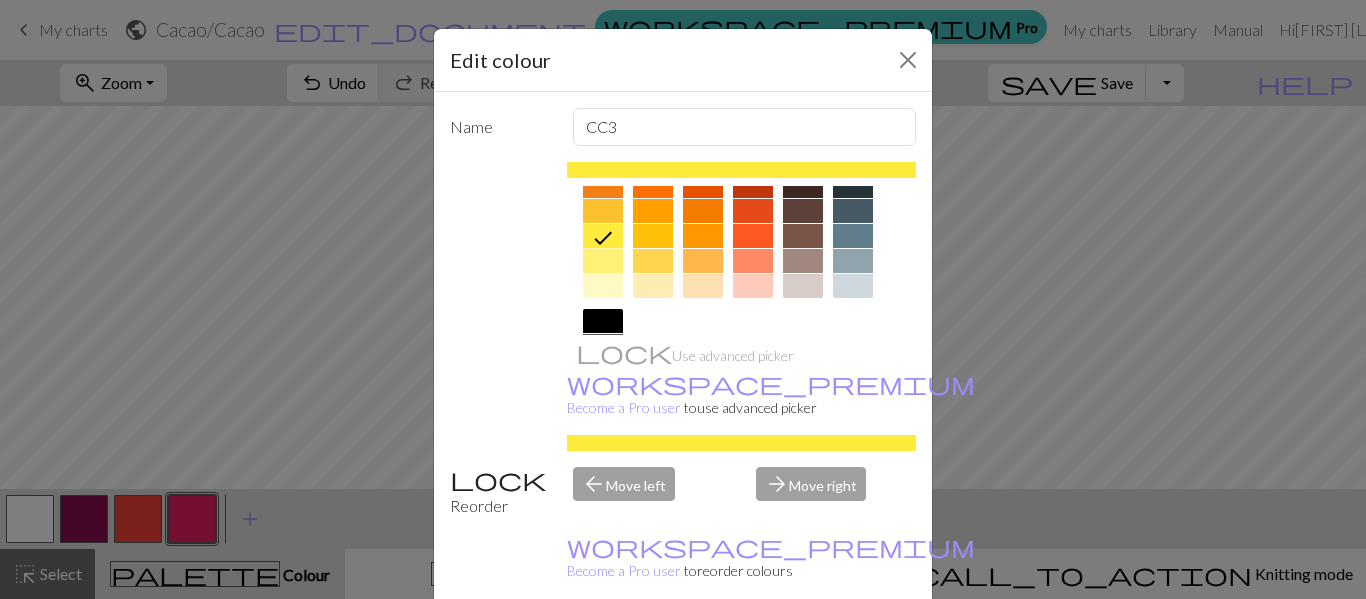 click on "Done" at bounding box center [803, 650] 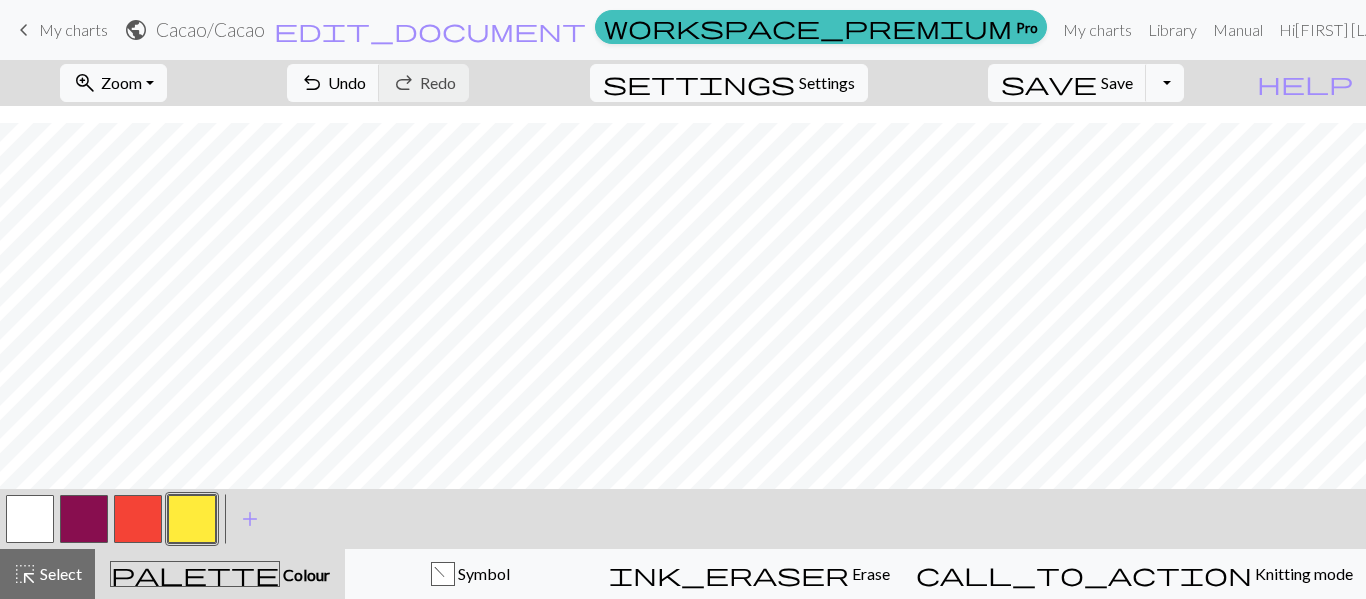scroll, scrollTop: 251, scrollLeft: 0, axis: vertical 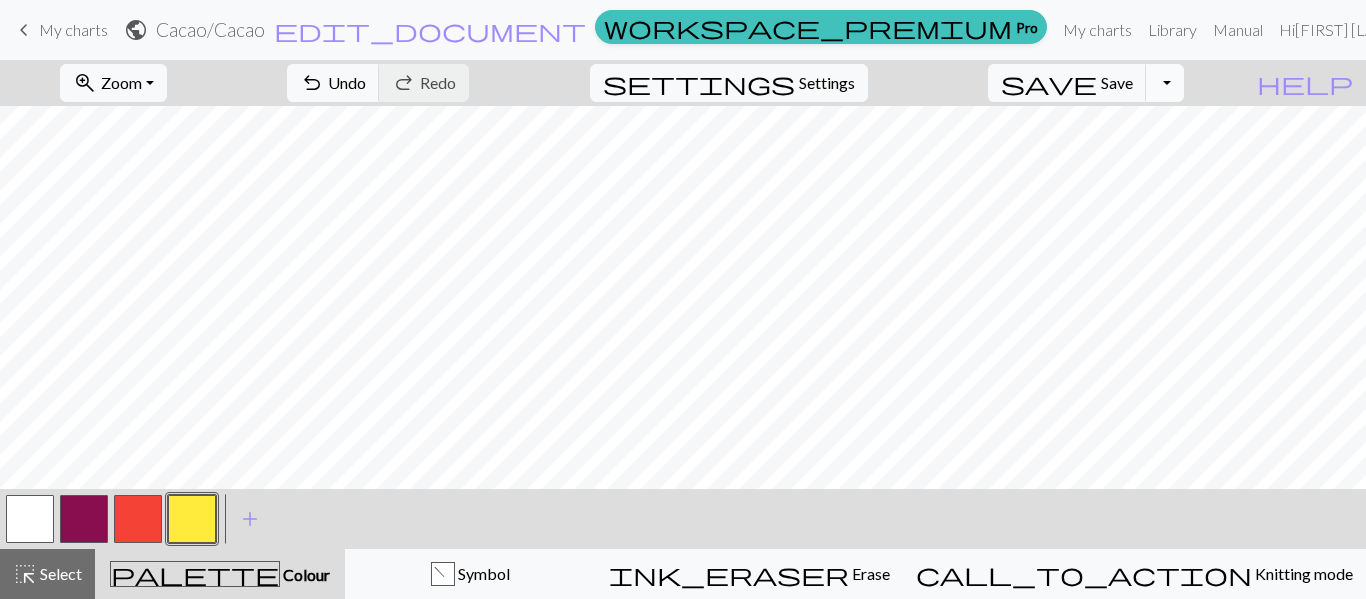 click on "Toggle Dropdown" at bounding box center [1165, 83] 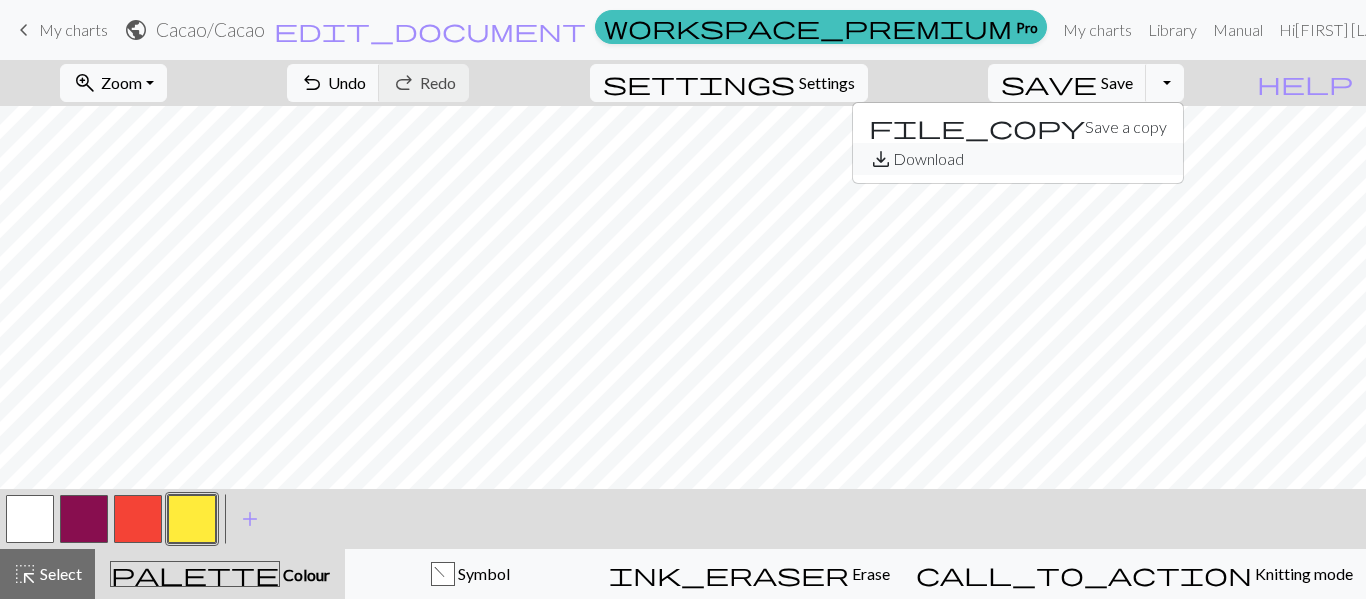 click on "save_alt  Download" at bounding box center [1018, 159] 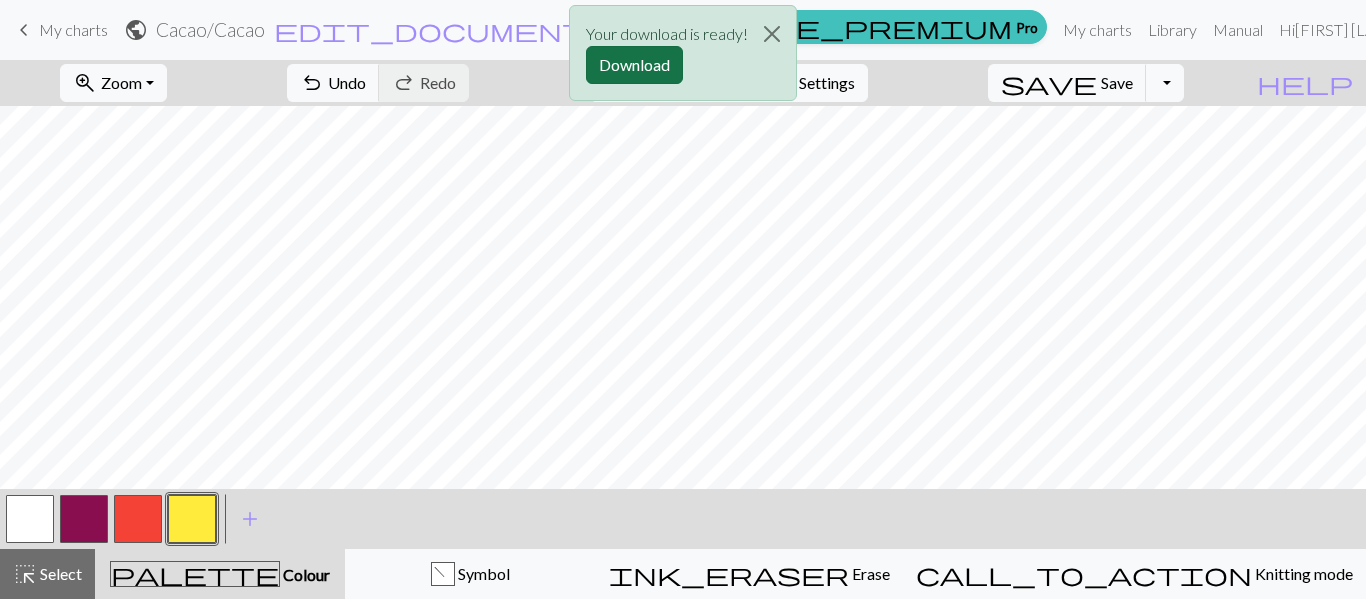 click on "Download" at bounding box center [634, 65] 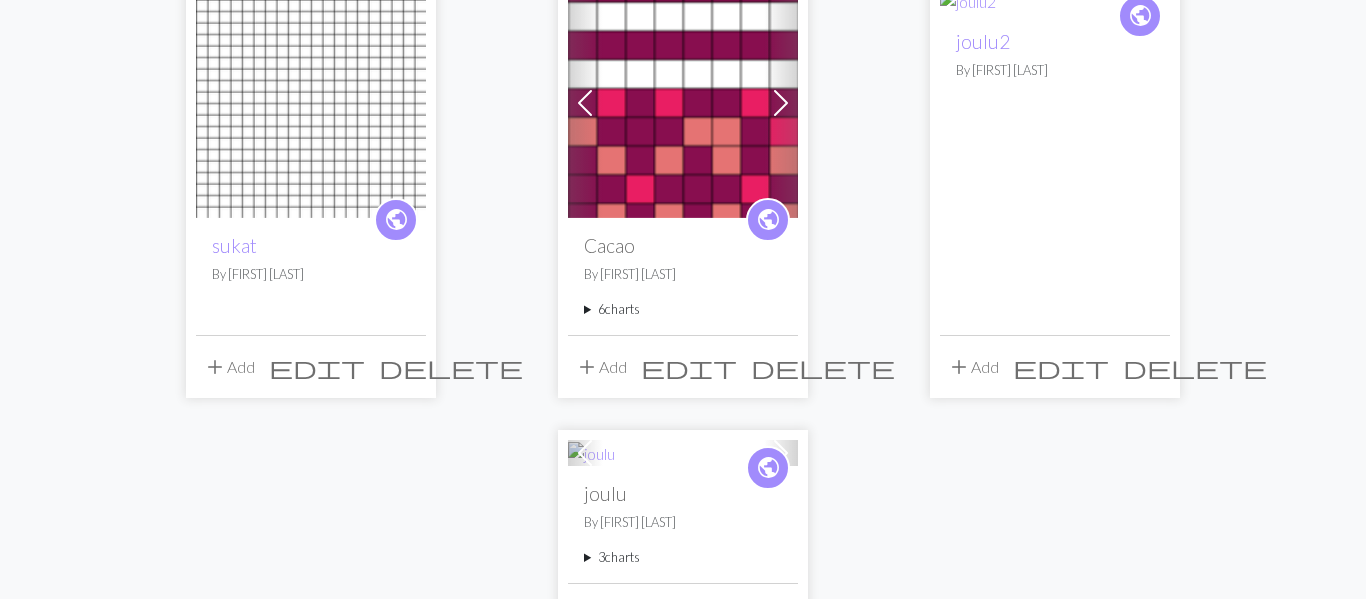scroll, scrollTop: 2075, scrollLeft: 0, axis: vertical 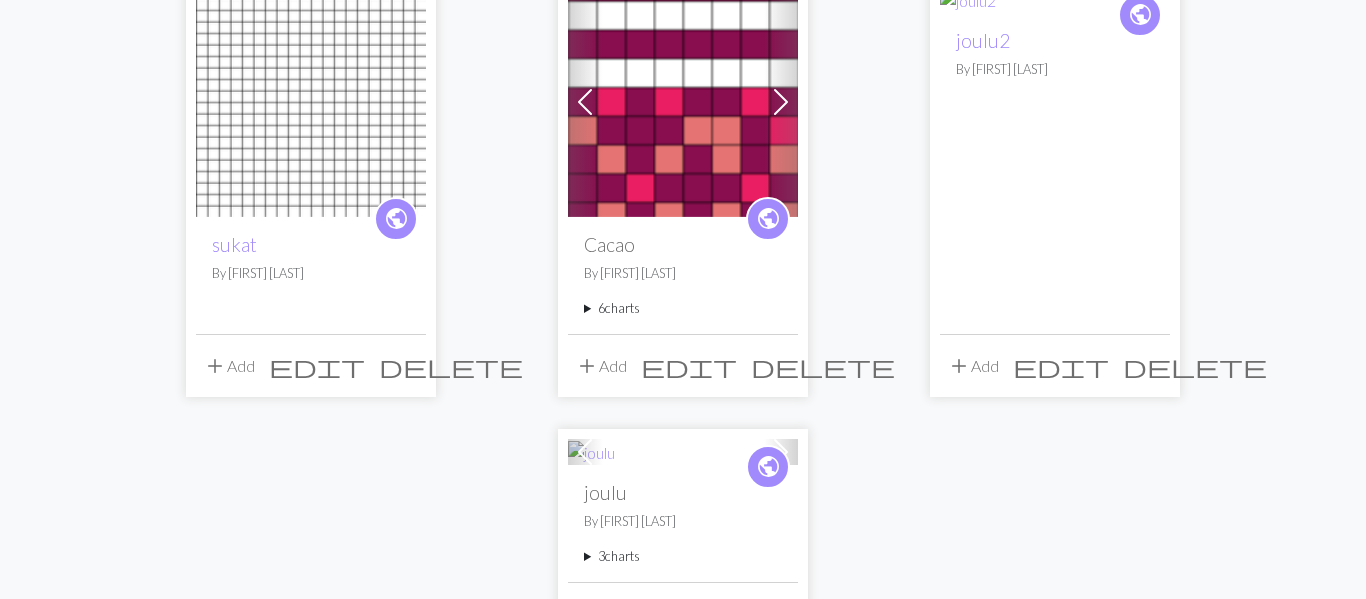 click on "6  charts" at bounding box center [683, 308] 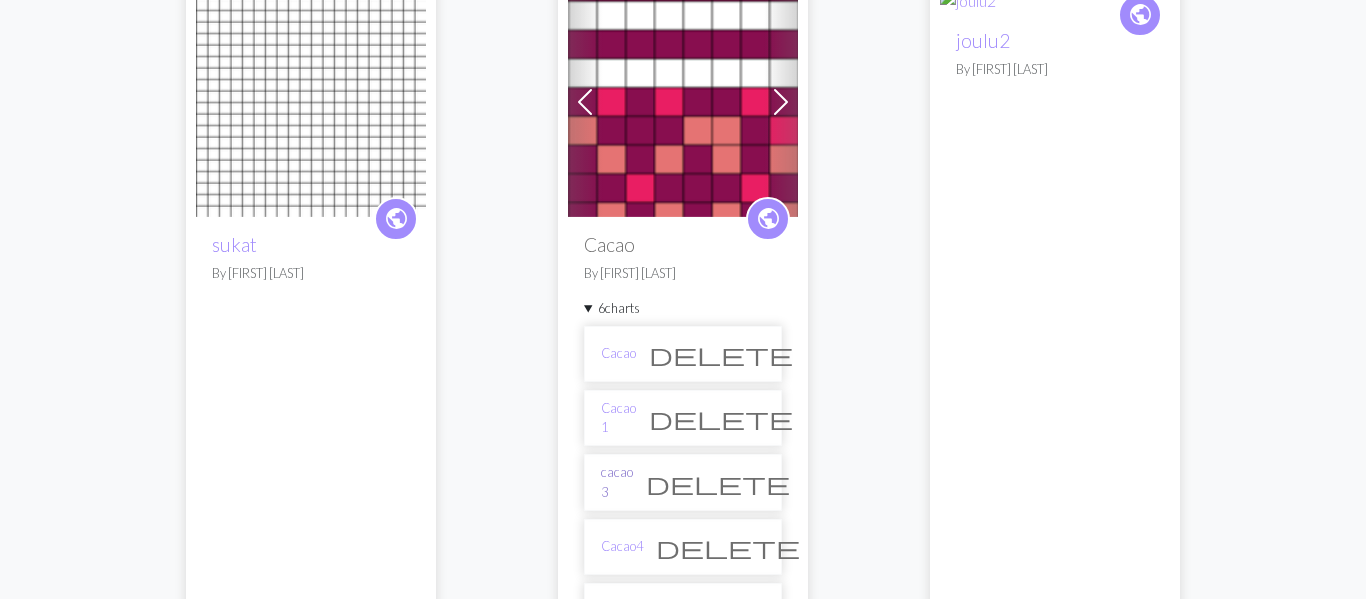 click on "cacao 3" at bounding box center (617, 482) 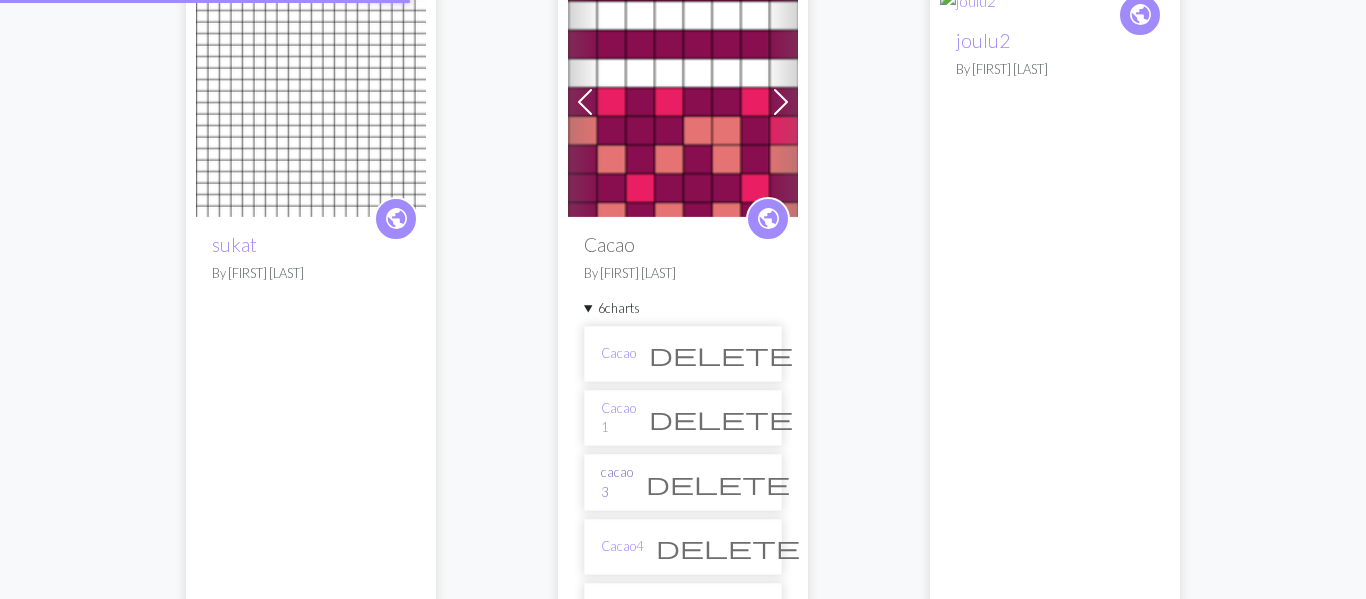 scroll, scrollTop: 0, scrollLeft: 0, axis: both 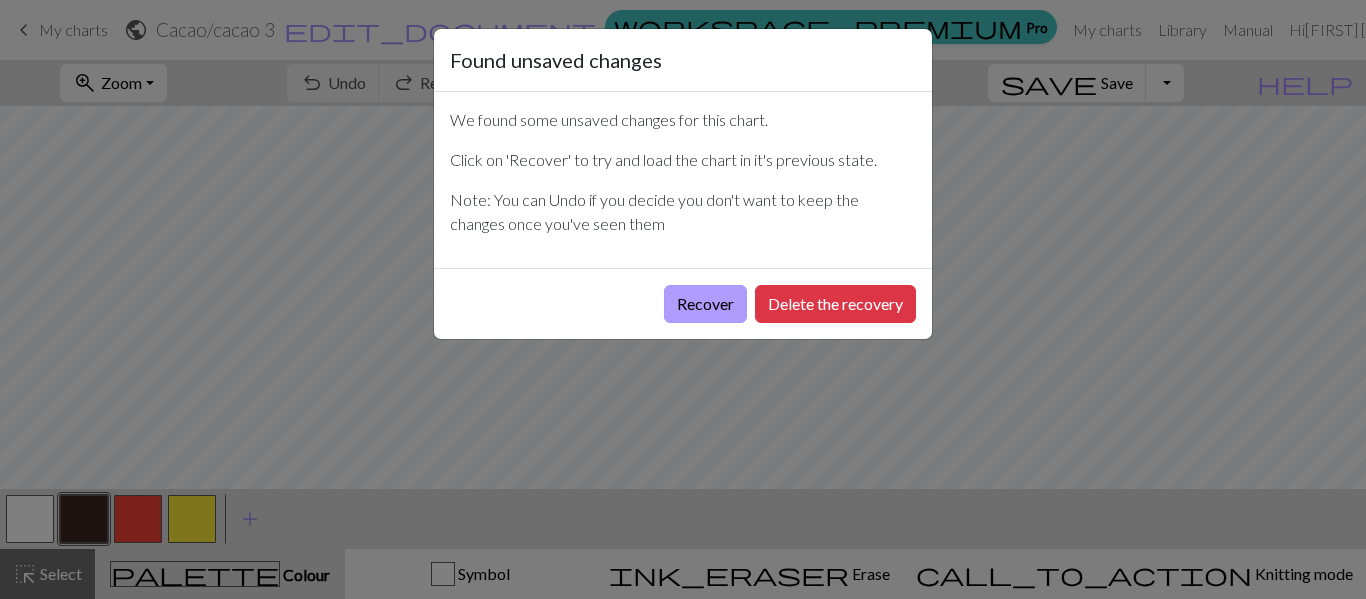 click on "Recover" at bounding box center [705, 304] 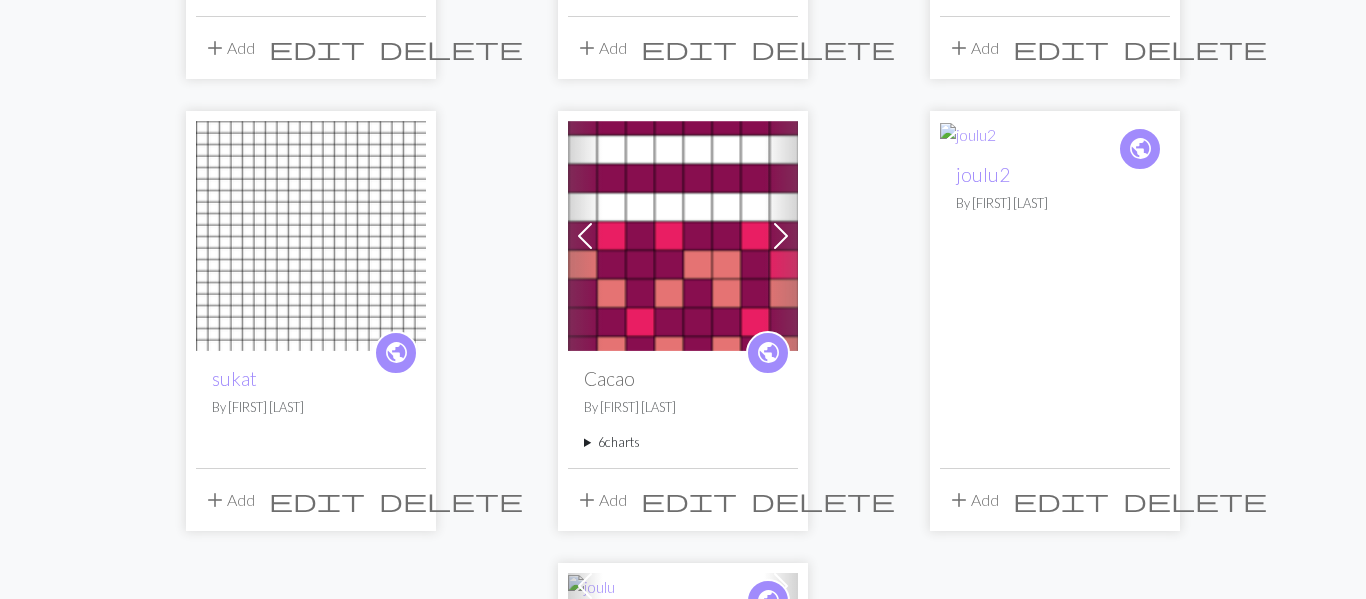 scroll, scrollTop: 1979, scrollLeft: 0, axis: vertical 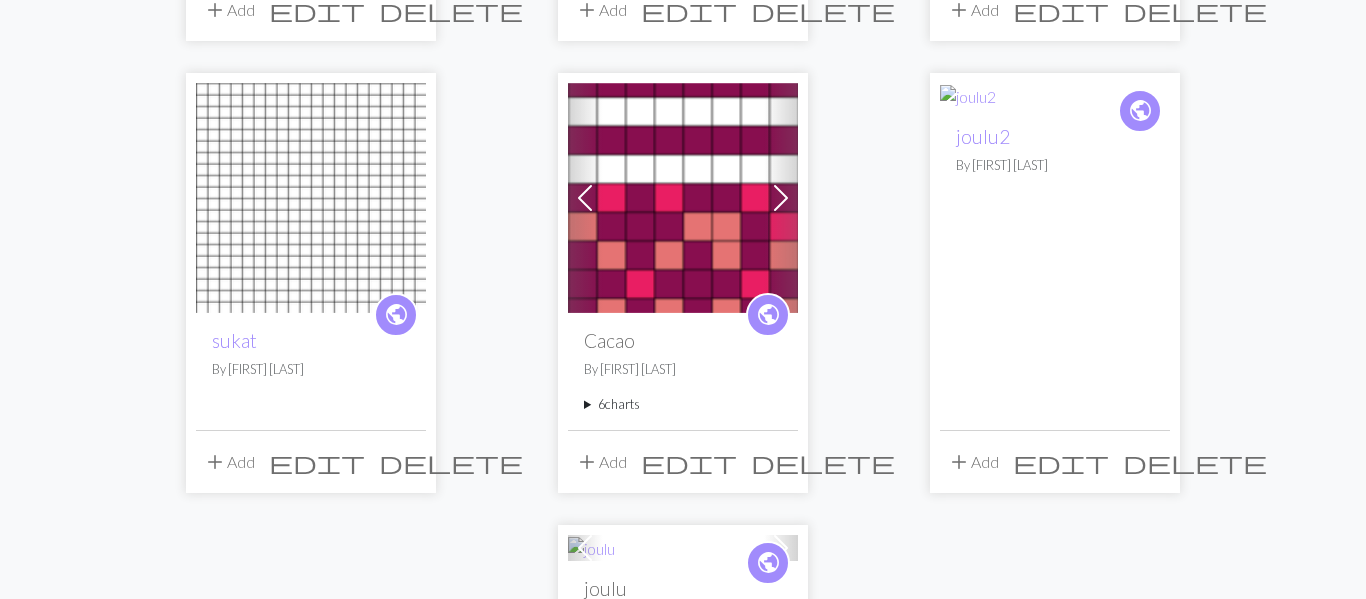 click on "6  charts" at bounding box center [683, 404] 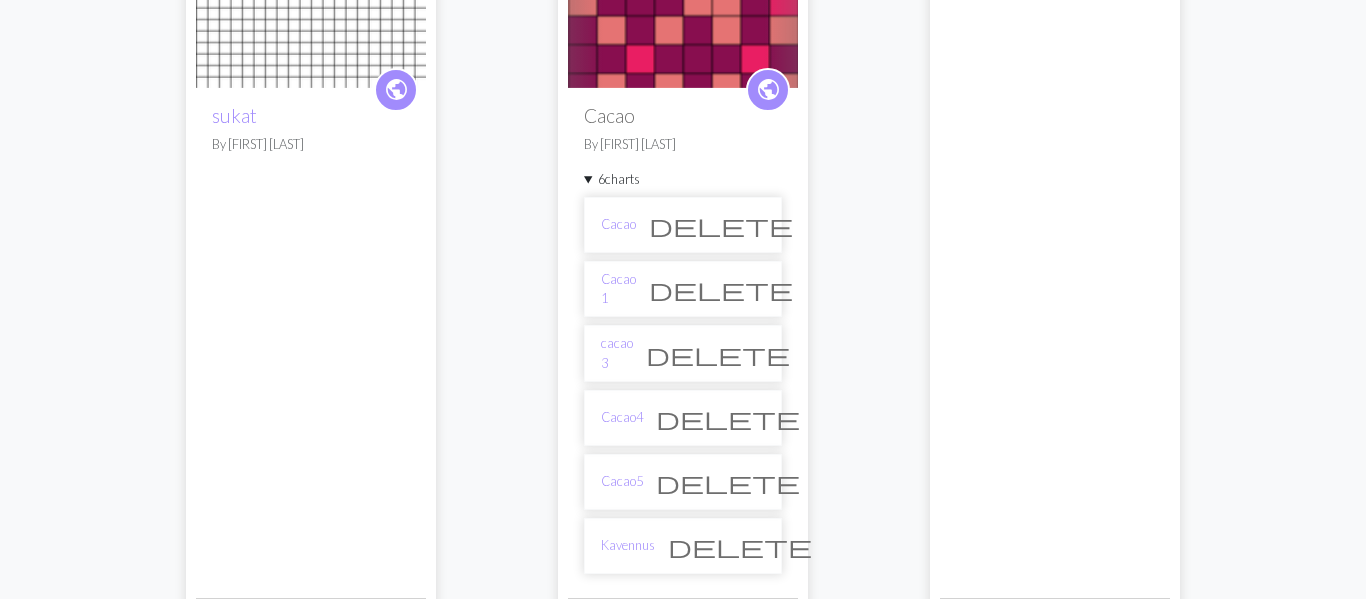 scroll, scrollTop: 2213, scrollLeft: 0, axis: vertical 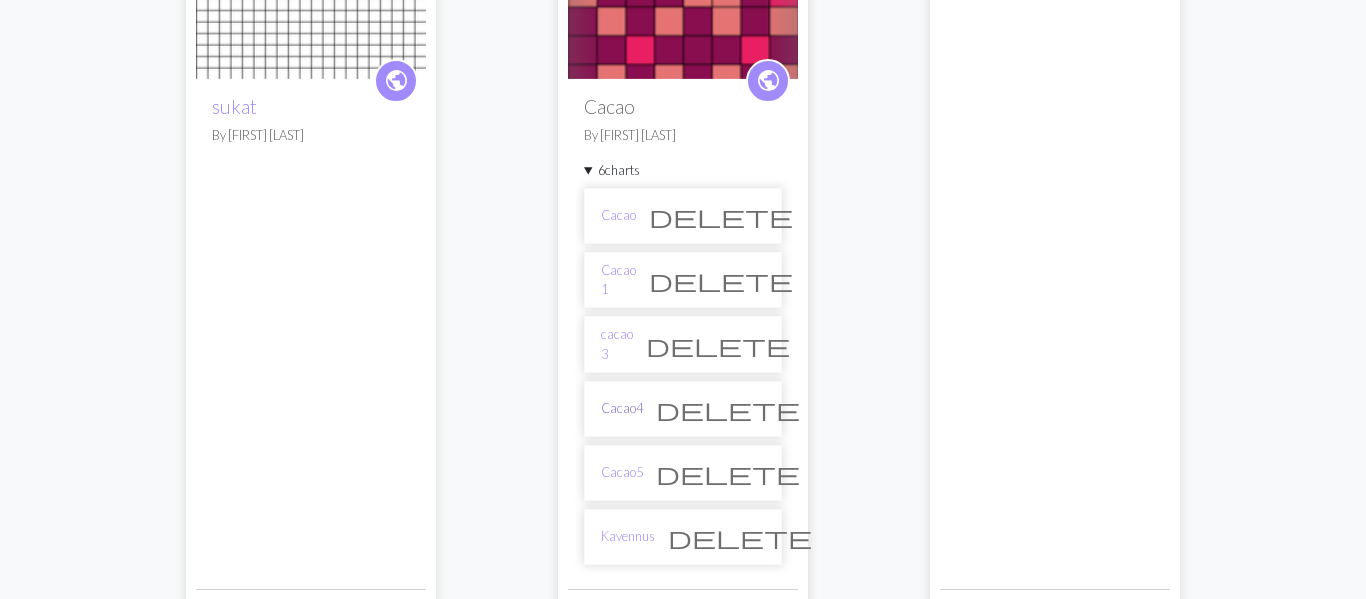click on "Cacao4" at bounding box center [622, 408] 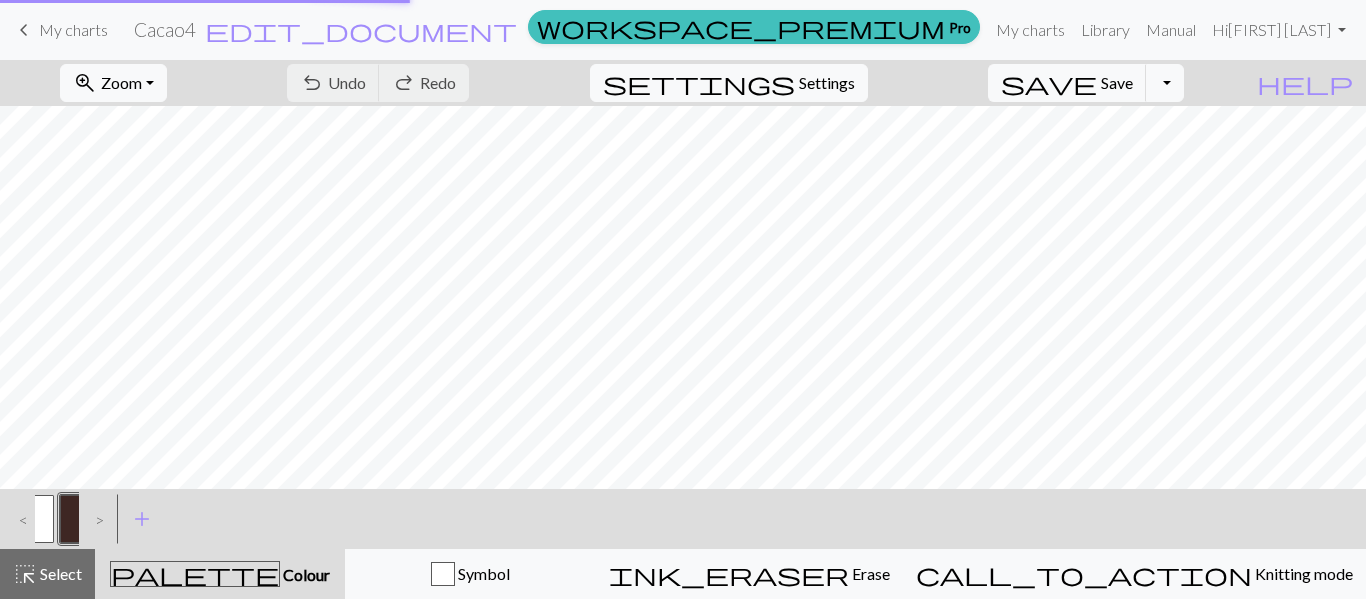 scroll, scrollTop: 0, scrollLeft: 0, axis: both 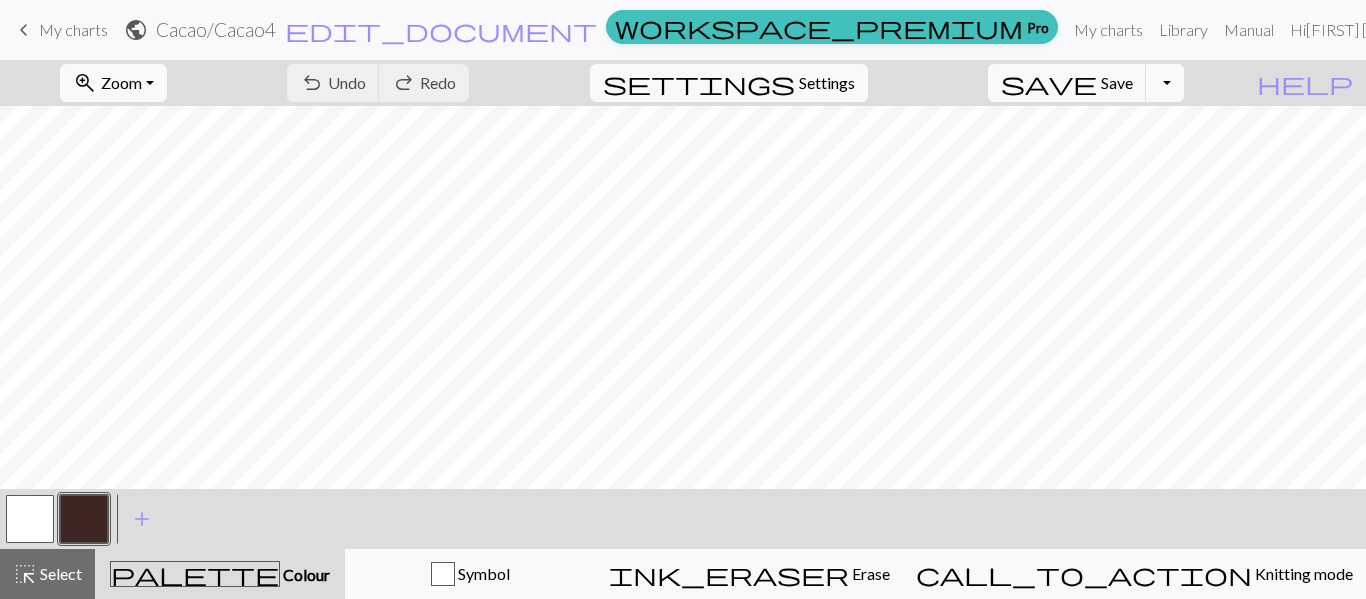 click at bounding box center [84, 519] 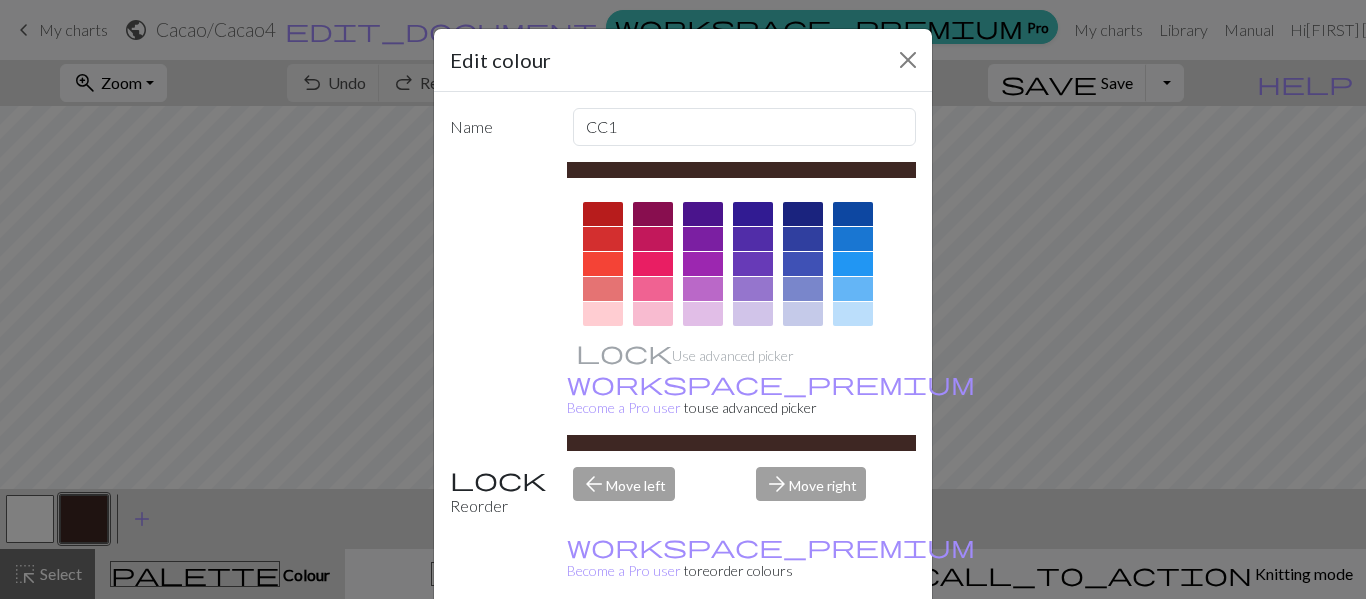 click at bounding box center (653, 214) 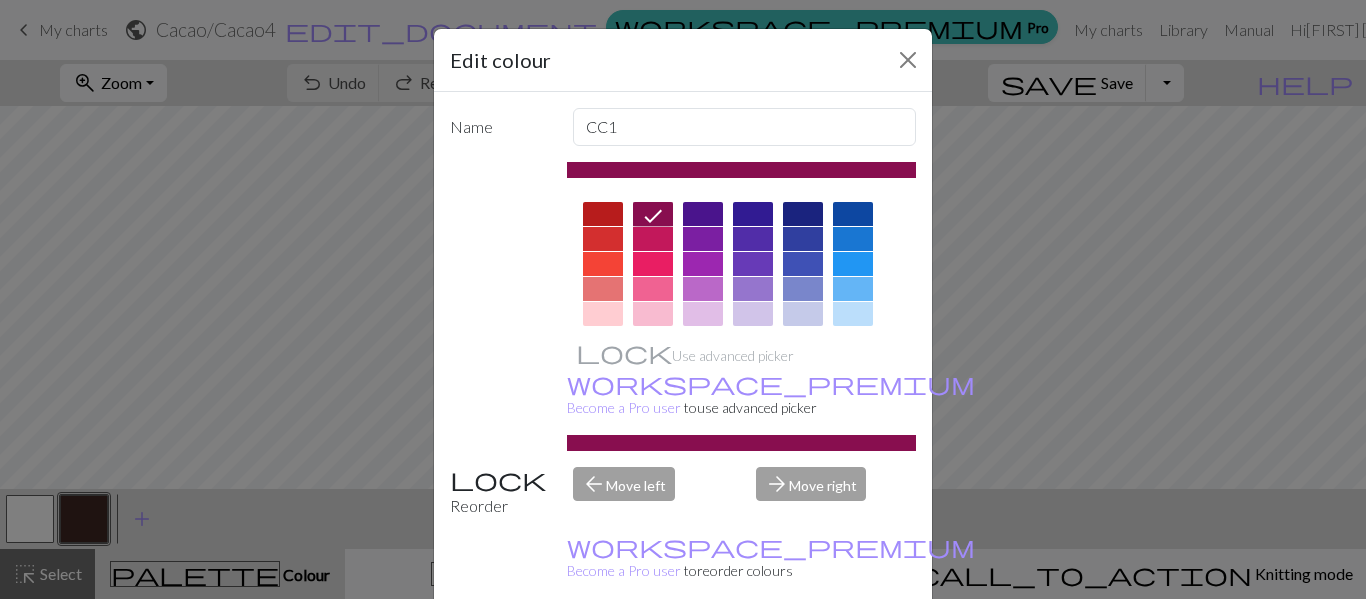 click on "Done" at bounding box center (803, 650) 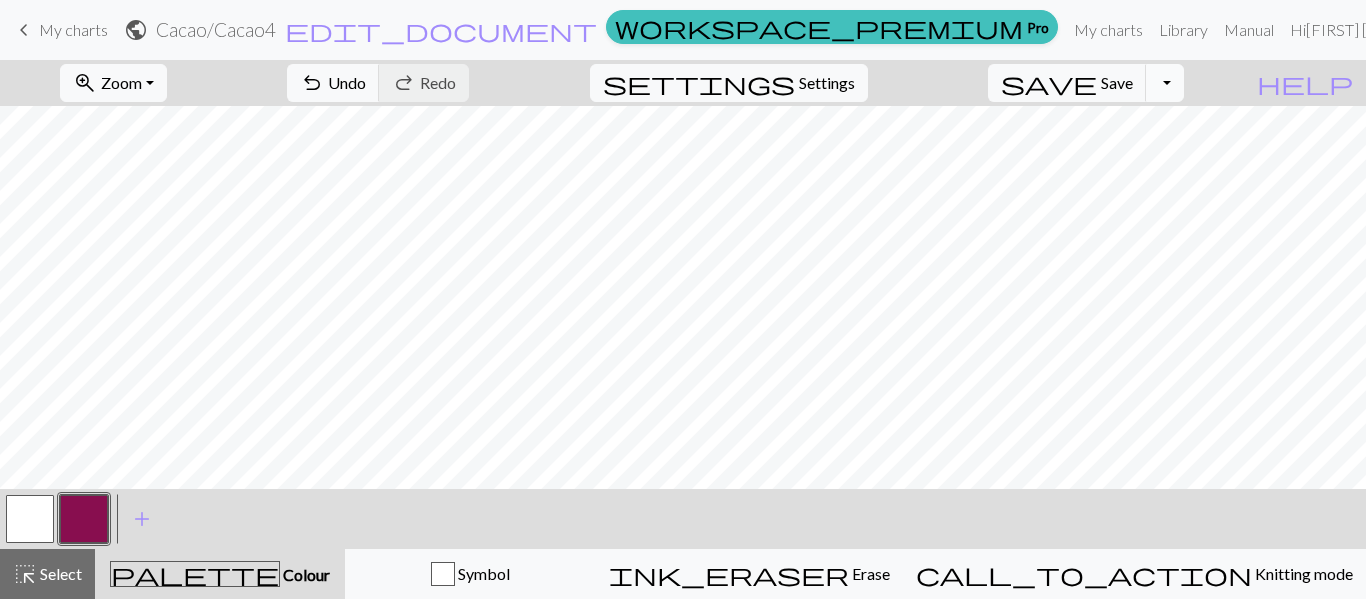 click on "Toggle Dropdown" at bounding box center [1165, 83] 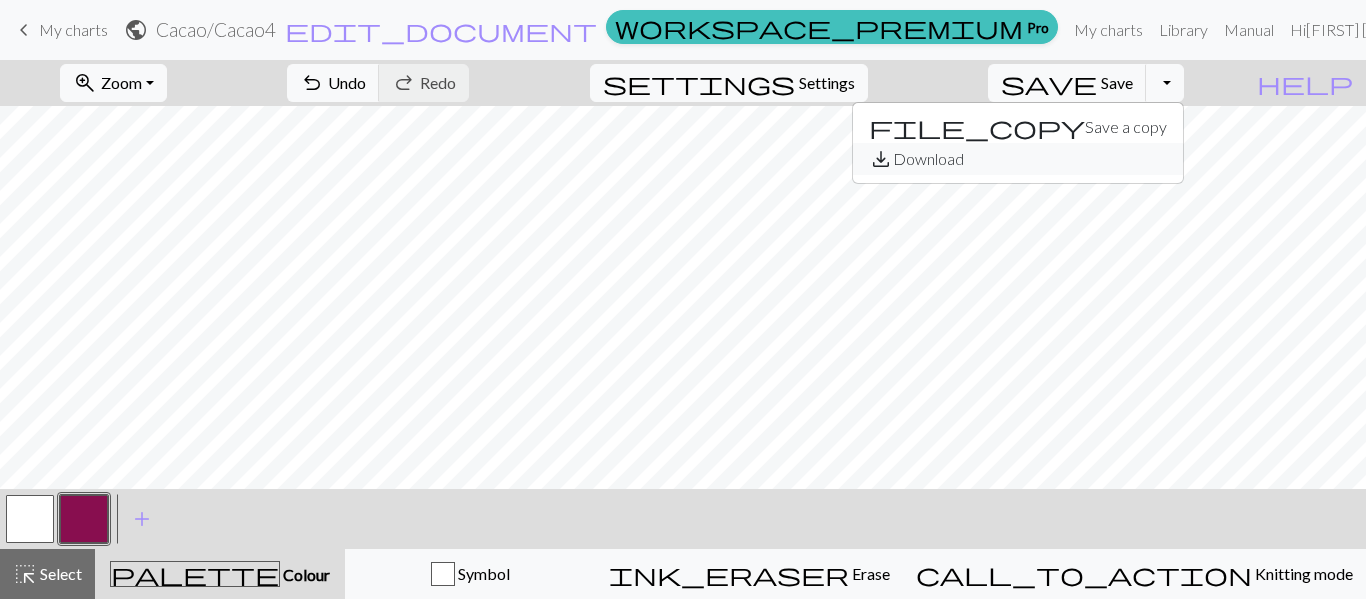 click on "save_alt  Download" at bounding box center (1018, 159) 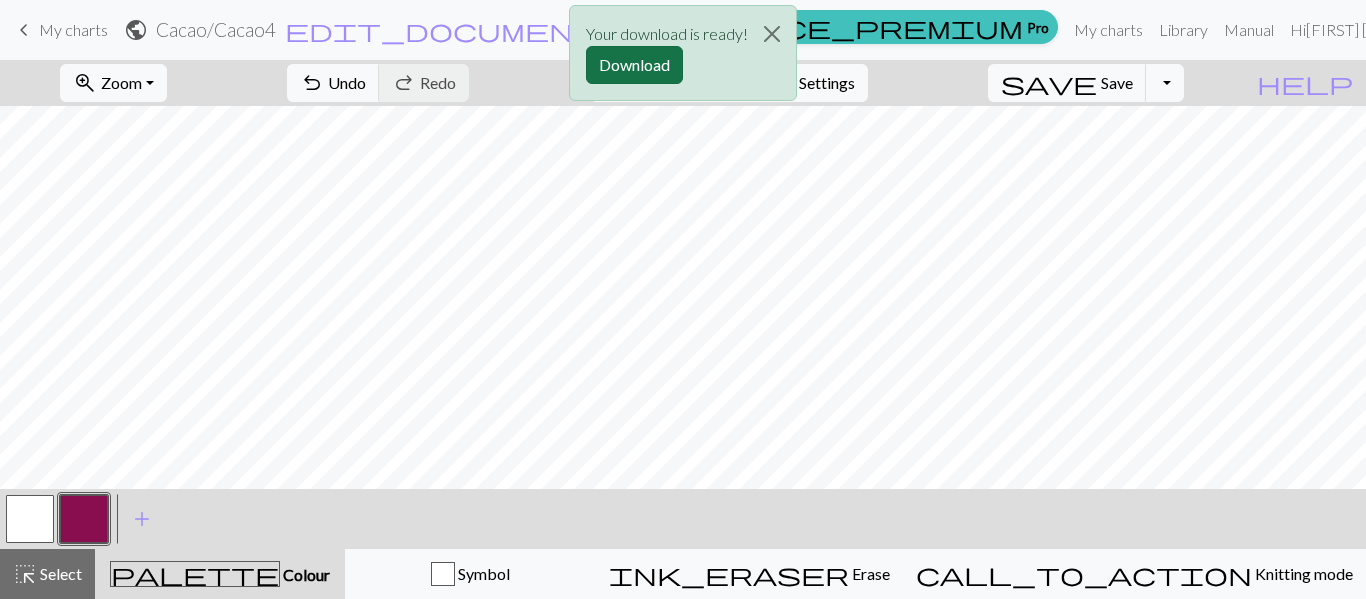 click on "Download" at bounding box center [634, 65] 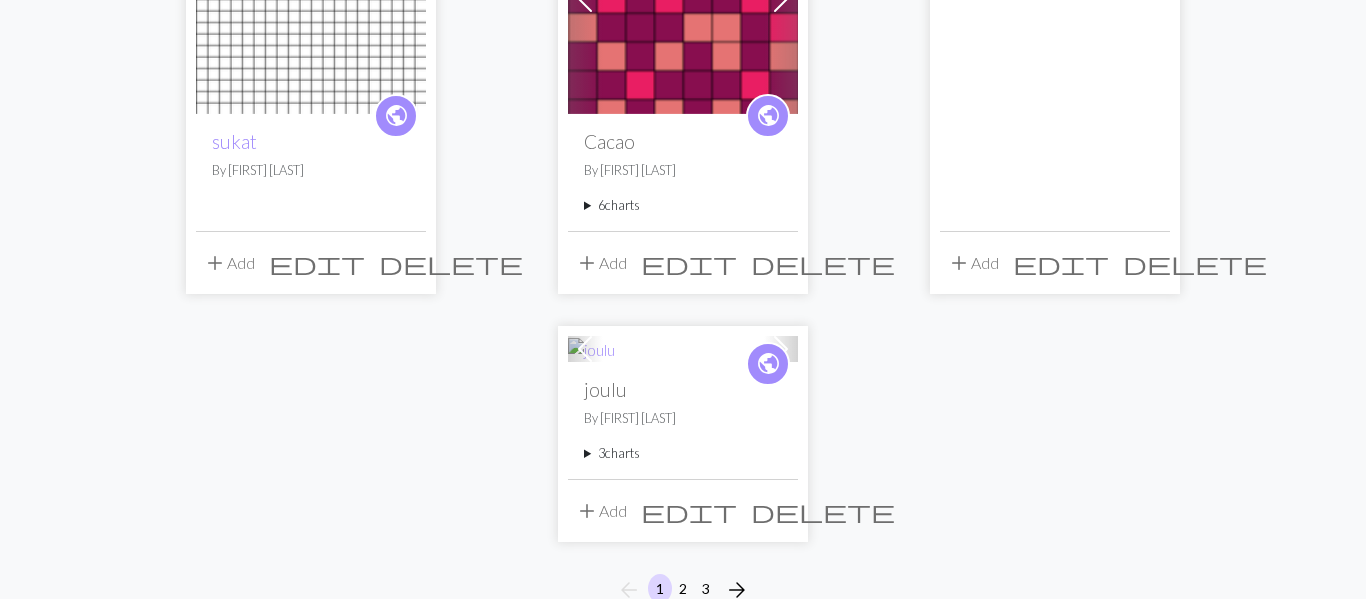 scroll, scrollTop: 2183, scrollLeft: 0, axis: vertical 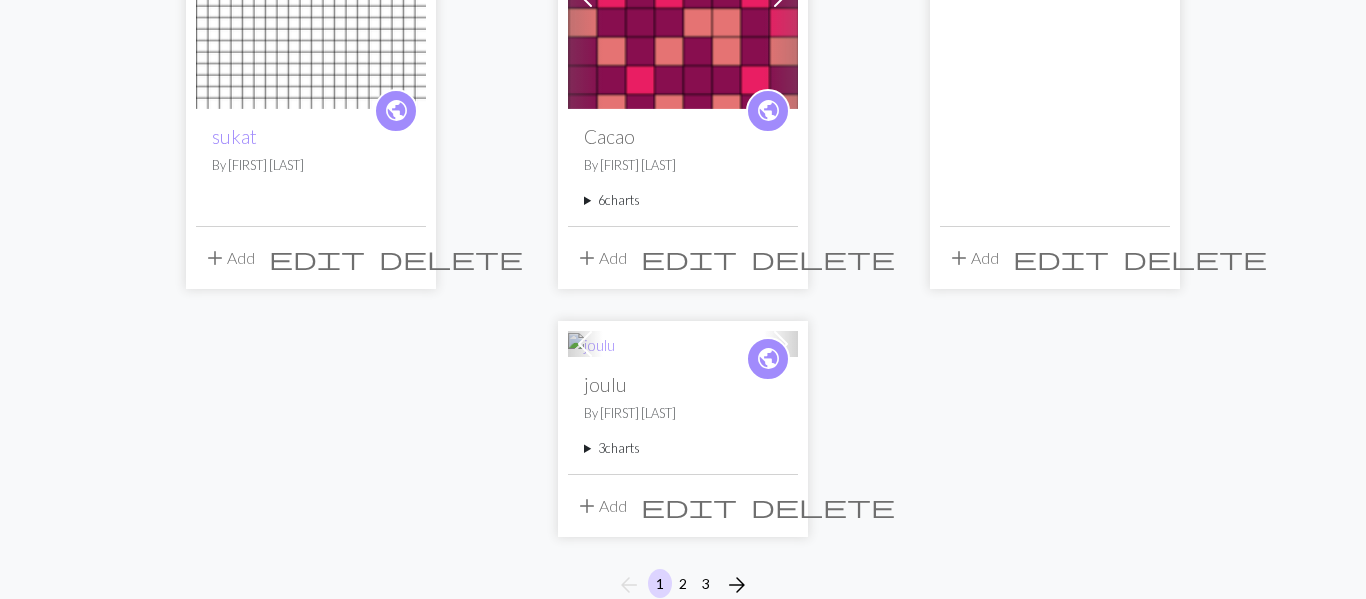 click on "6  charts" at bounding box center [683, 200] 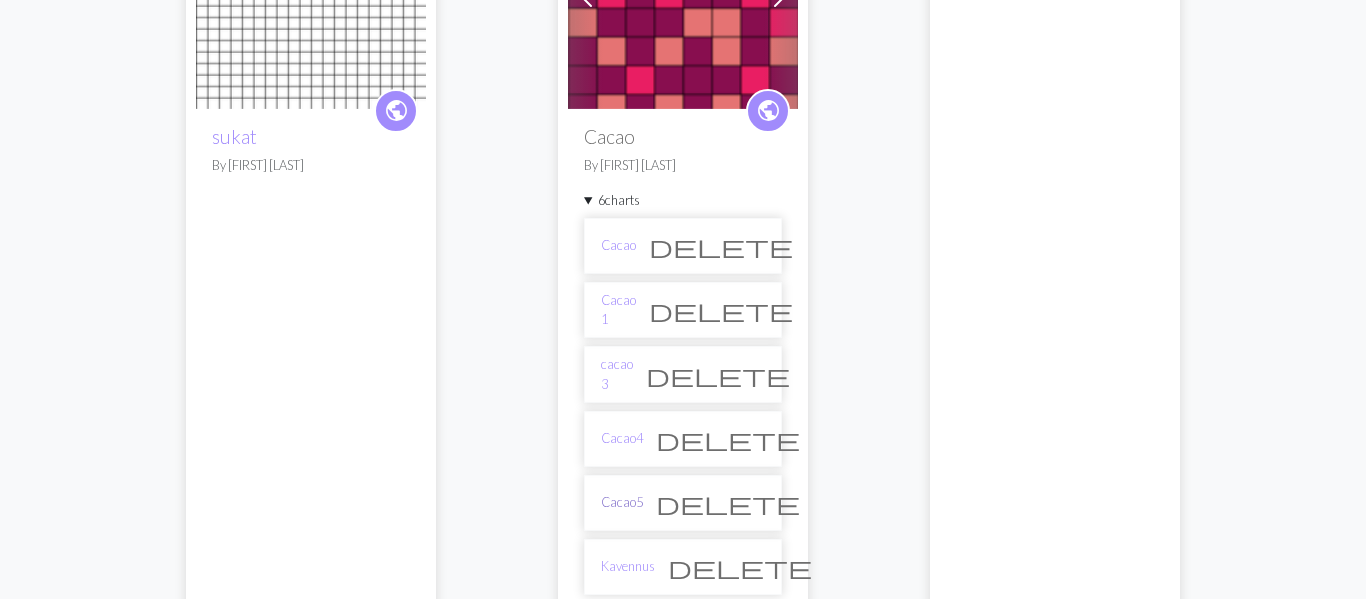 click on "Cacao5" at bounding box center (622, 502) 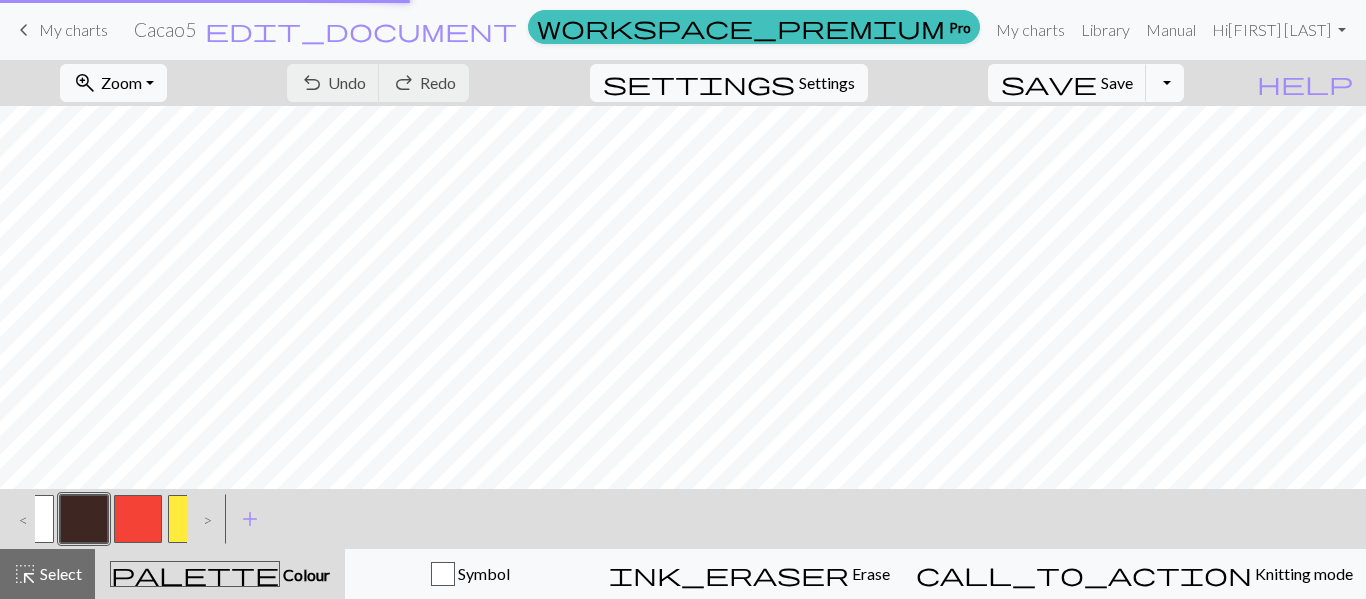 scroll, scrollTop: 0, scrollLeft: 0, axis: both 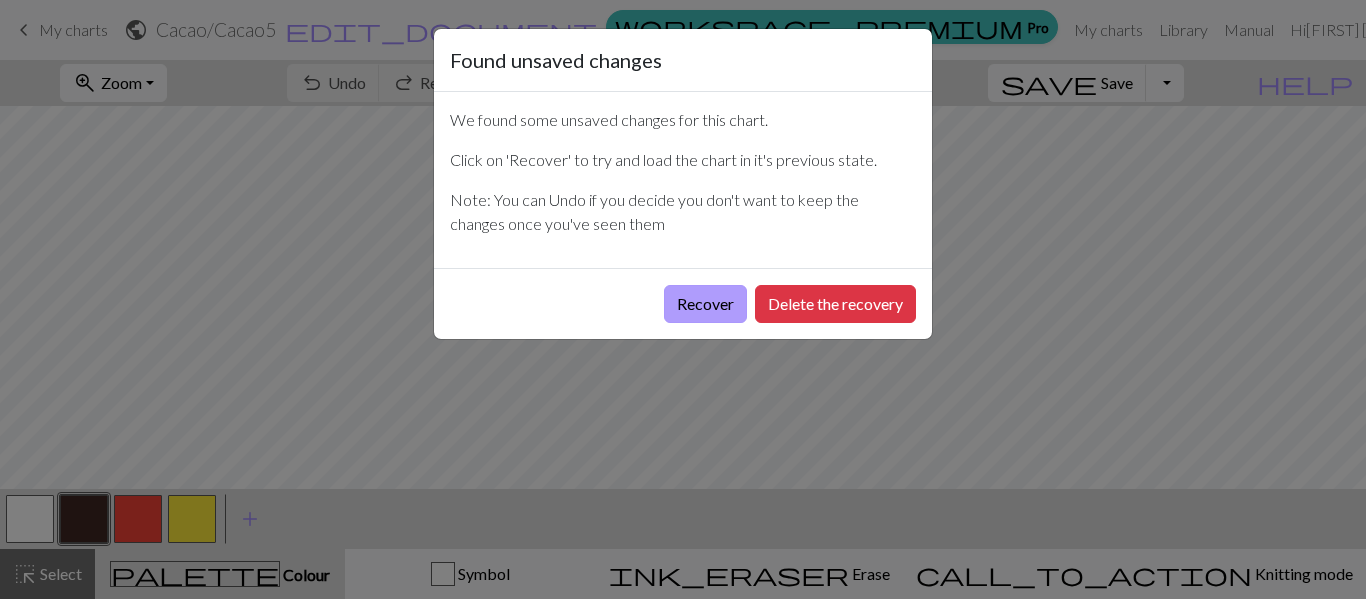 click on "Recover" at bounding box center [705, 304] 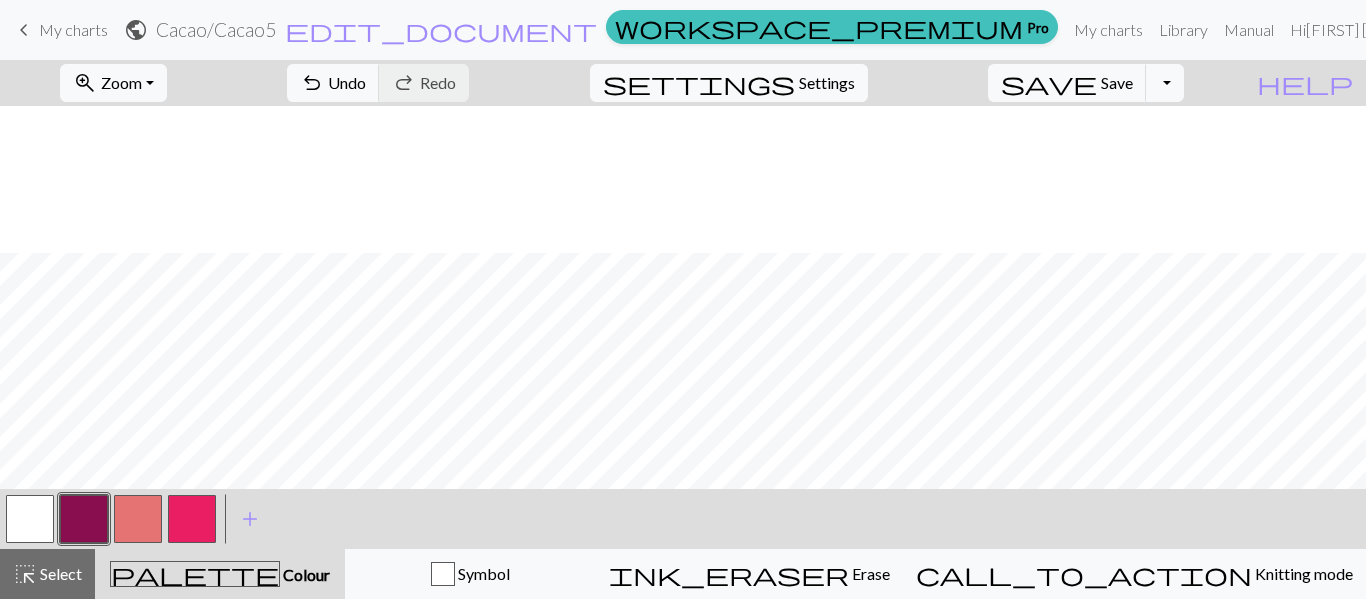 scroll, scrollTop: 207, scrollLeft: 0, axis: vertical 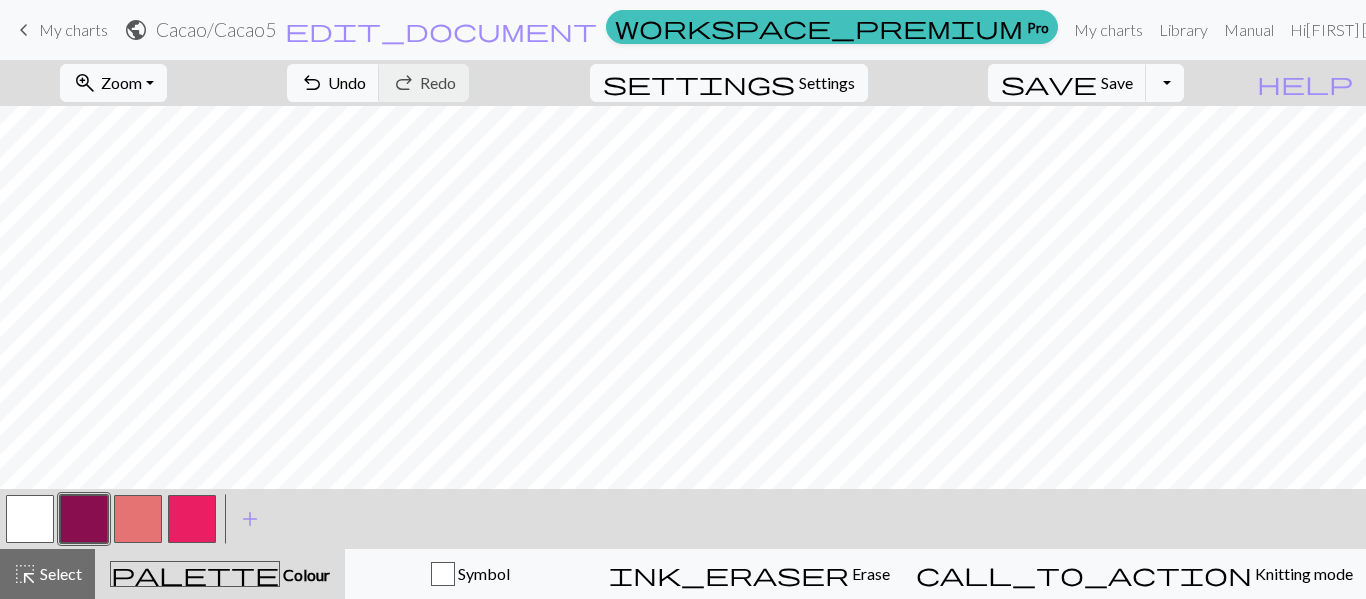 click at bounding box center (138, 519) 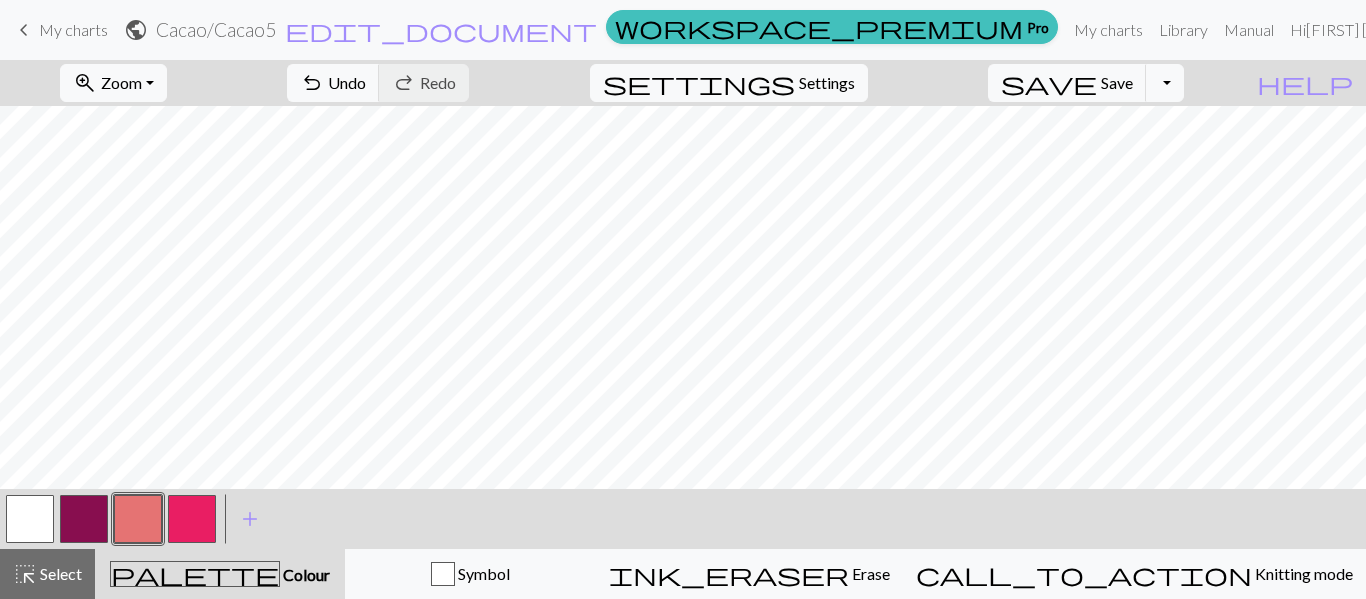 click at bounding box center [138, 519] 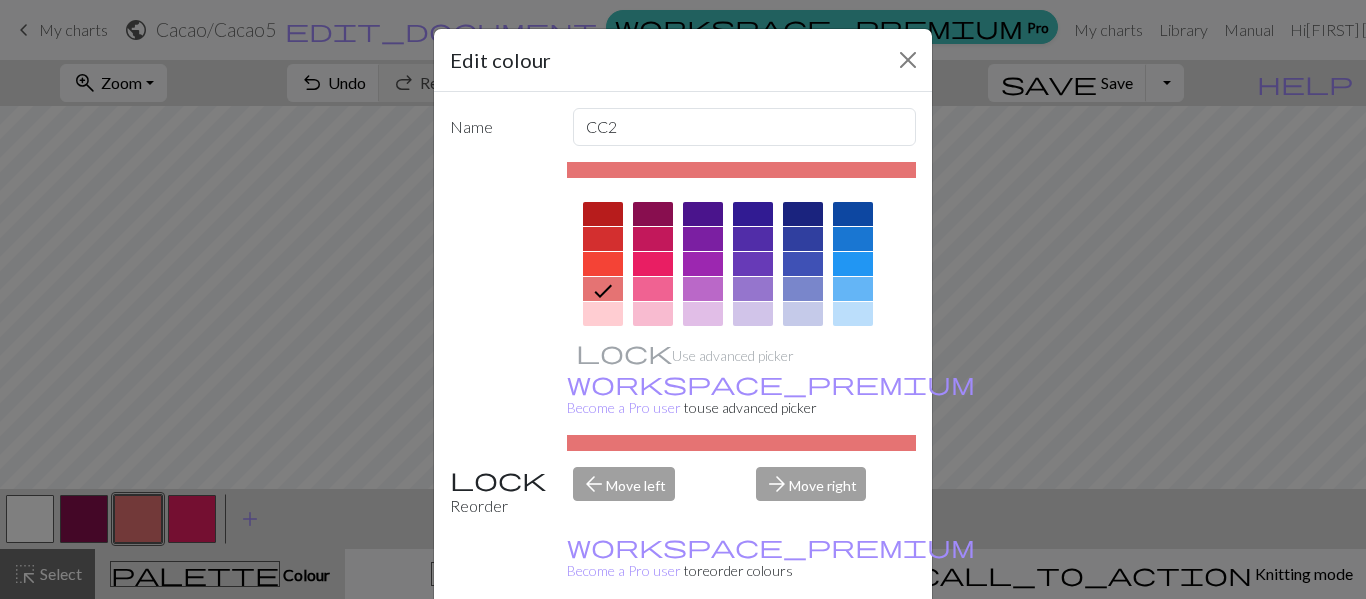 click at bounding box center [603, 264] 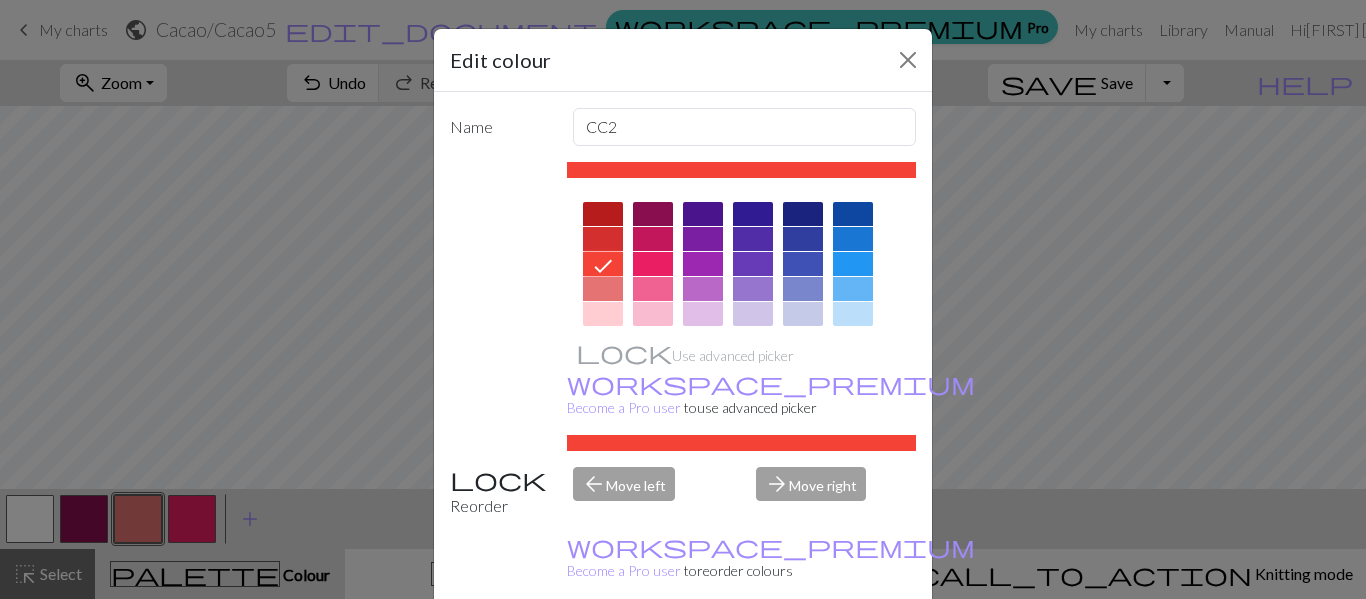 click on "Done" at bounding box center [803, 650] 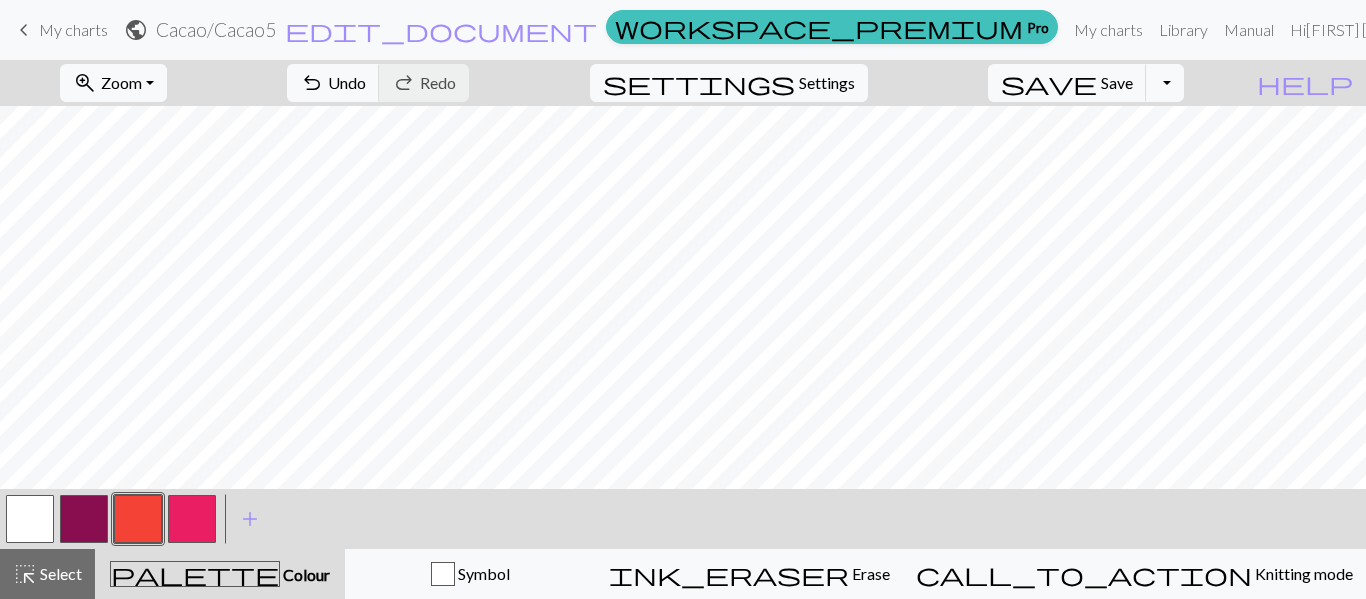 click at bounding box center (192, 519) 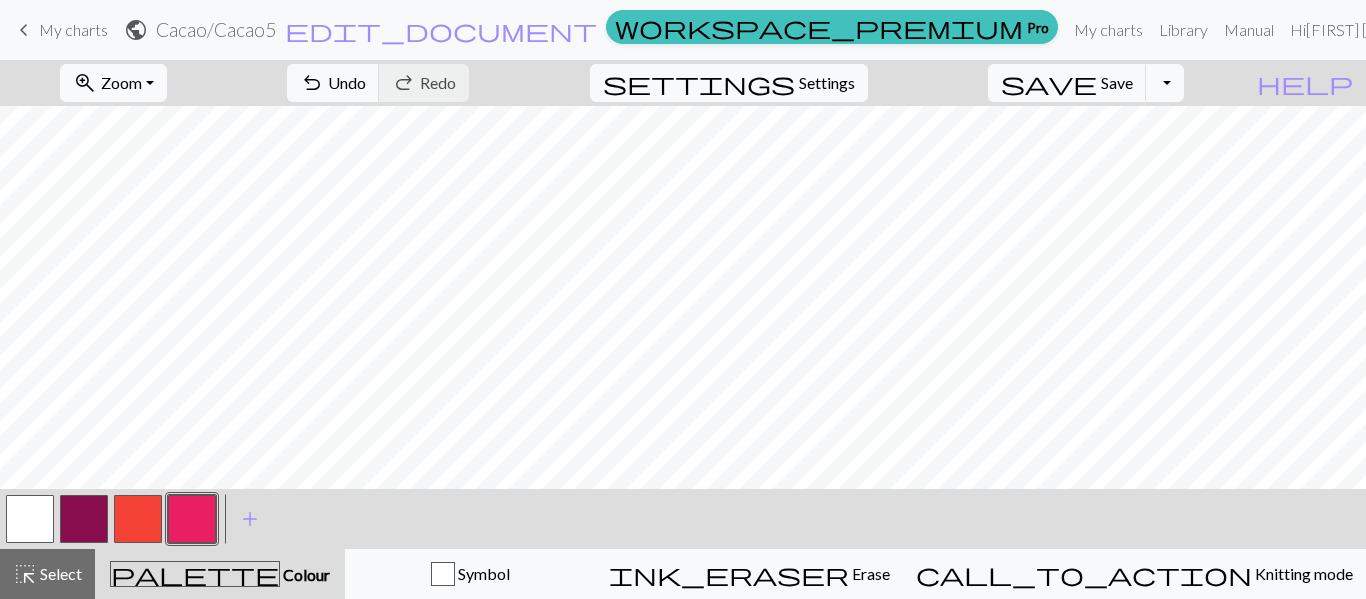 click at bounding box center [192, 519] 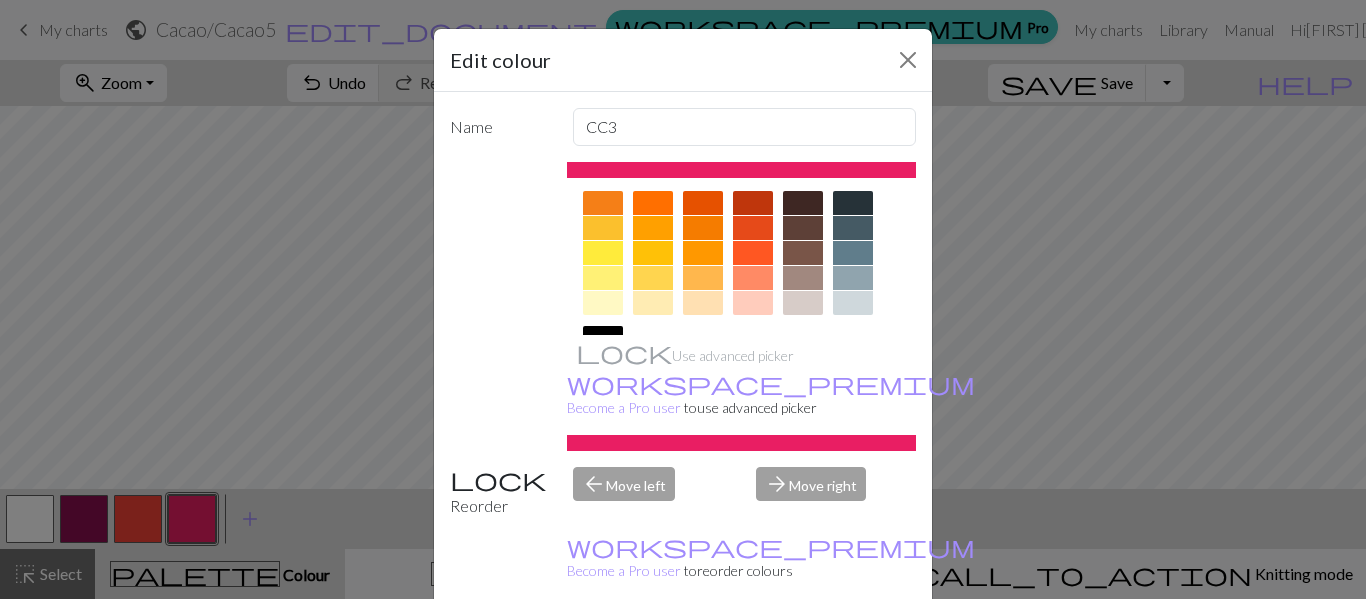 scroll, scrollTop: 291, scrollLeft: 0, axis: vertical 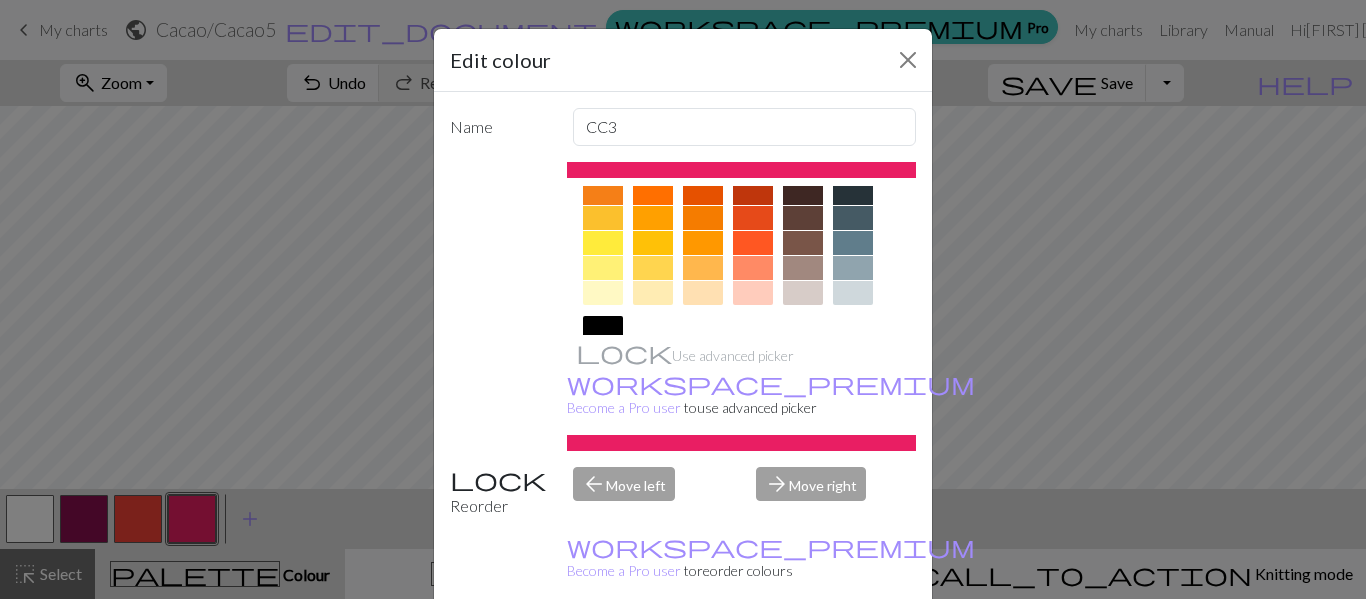 click at bounding box center (603, 243) 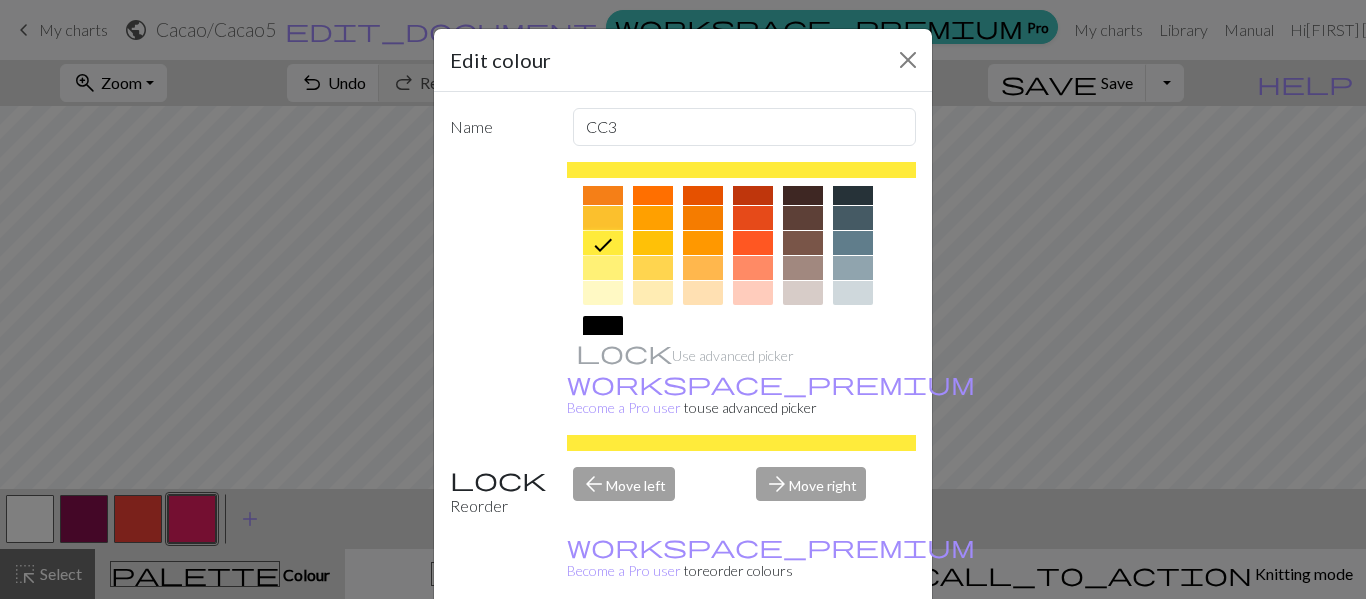 click on "Done" at bounding box center [803, 650] 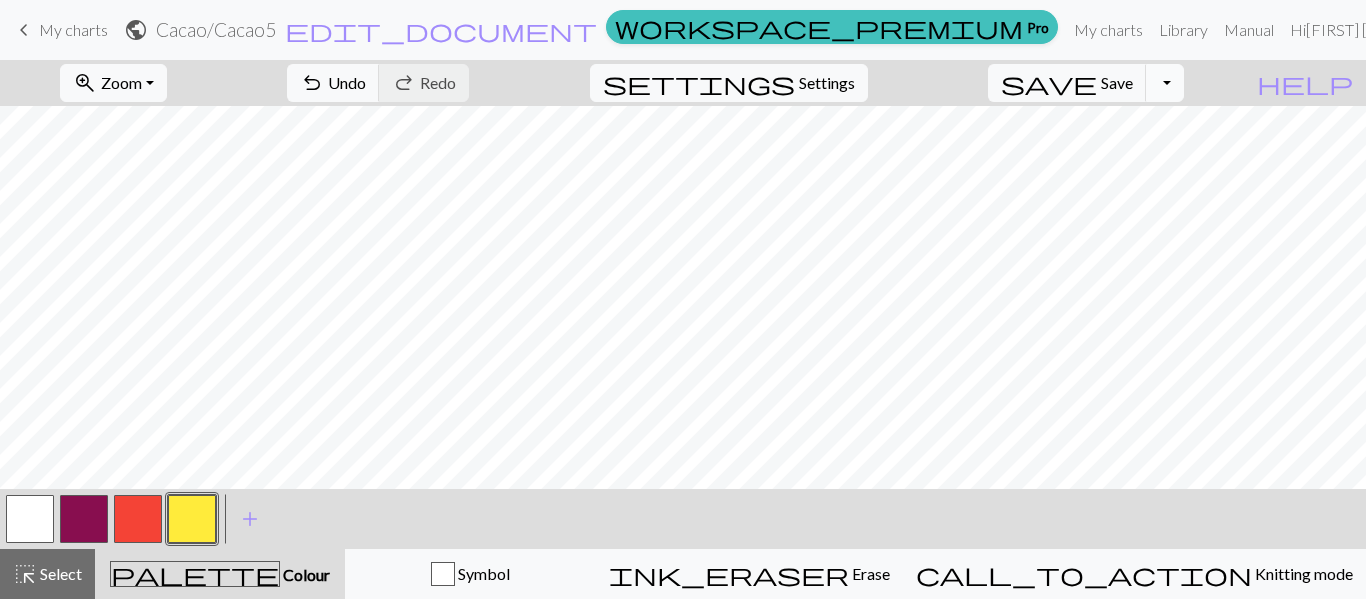 click on "Toggle Dropdown" at bounding box center (1165, 83) 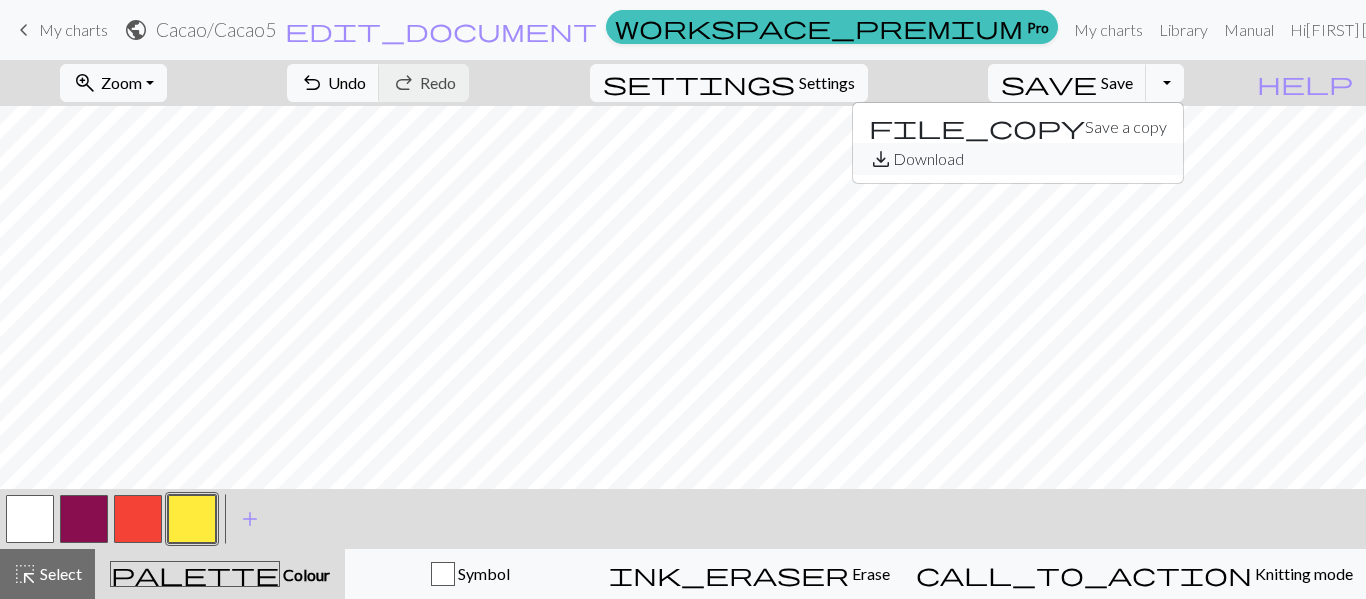 click on "save_alt  Download" at bounding box center (1018, 159) 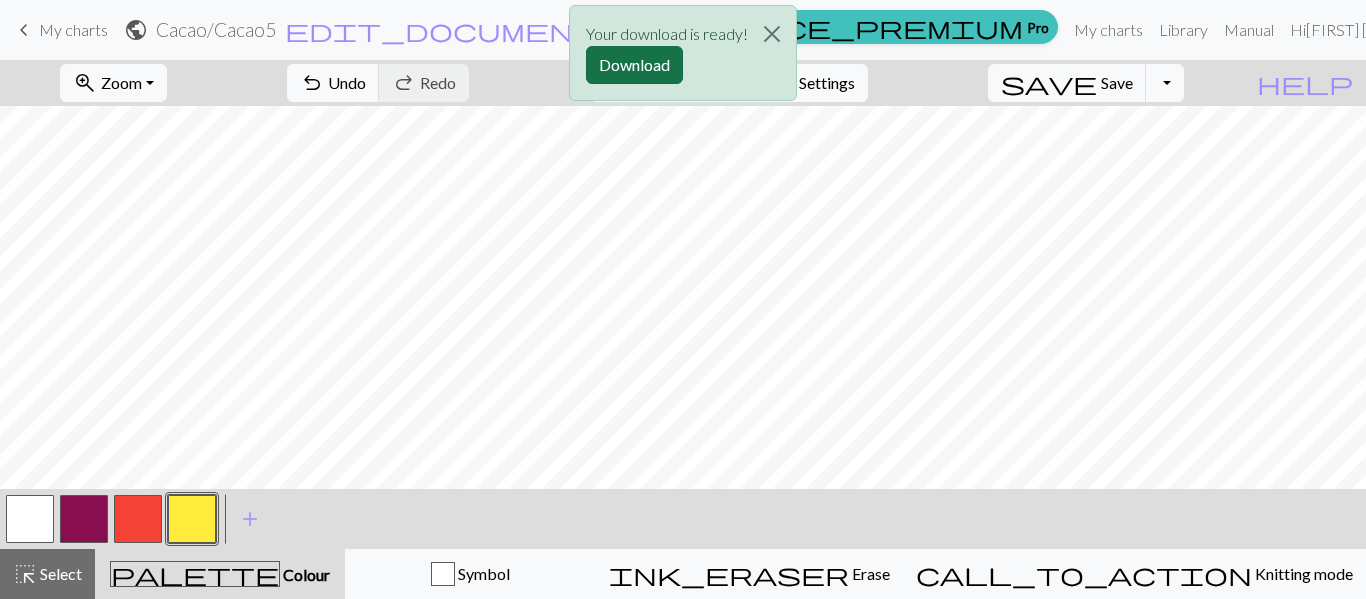 click on "Download" at bounding box center [634, 65] 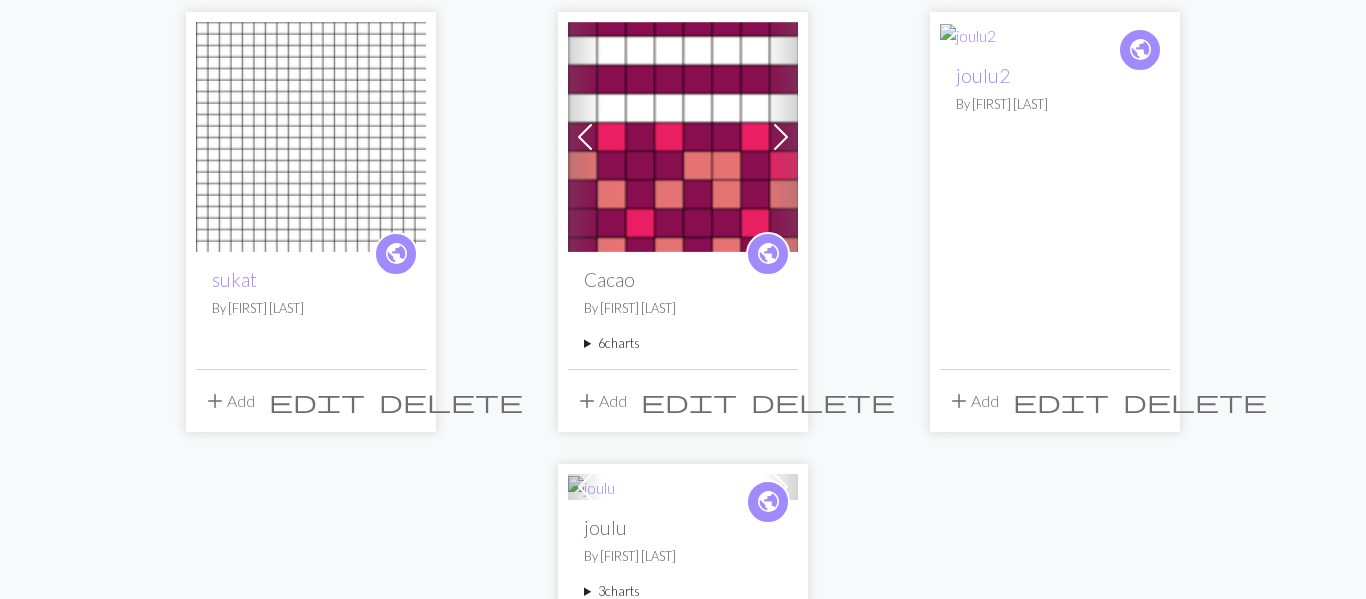 scroll, scrollTop: 2041, scrollLeft: 0, axis: vertical 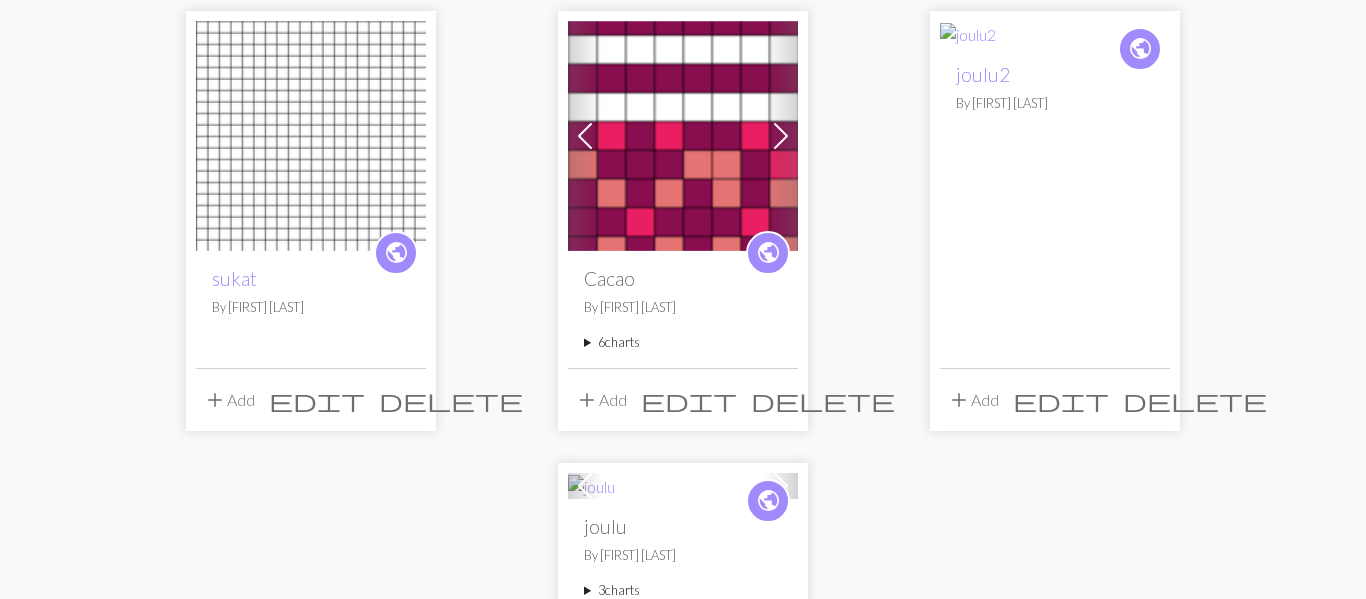 click on "6  charts" at bounding box center [683, 342] 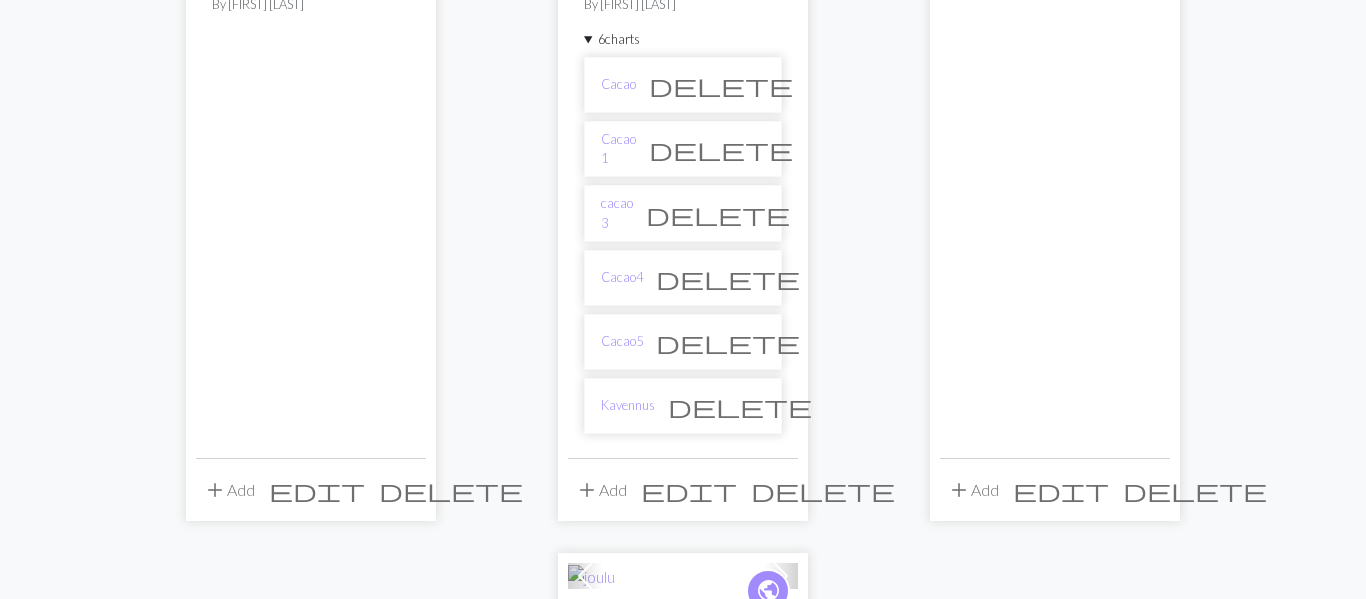 scroll, scrollTop: 2350, scrollLeft: 0, axis: vertical 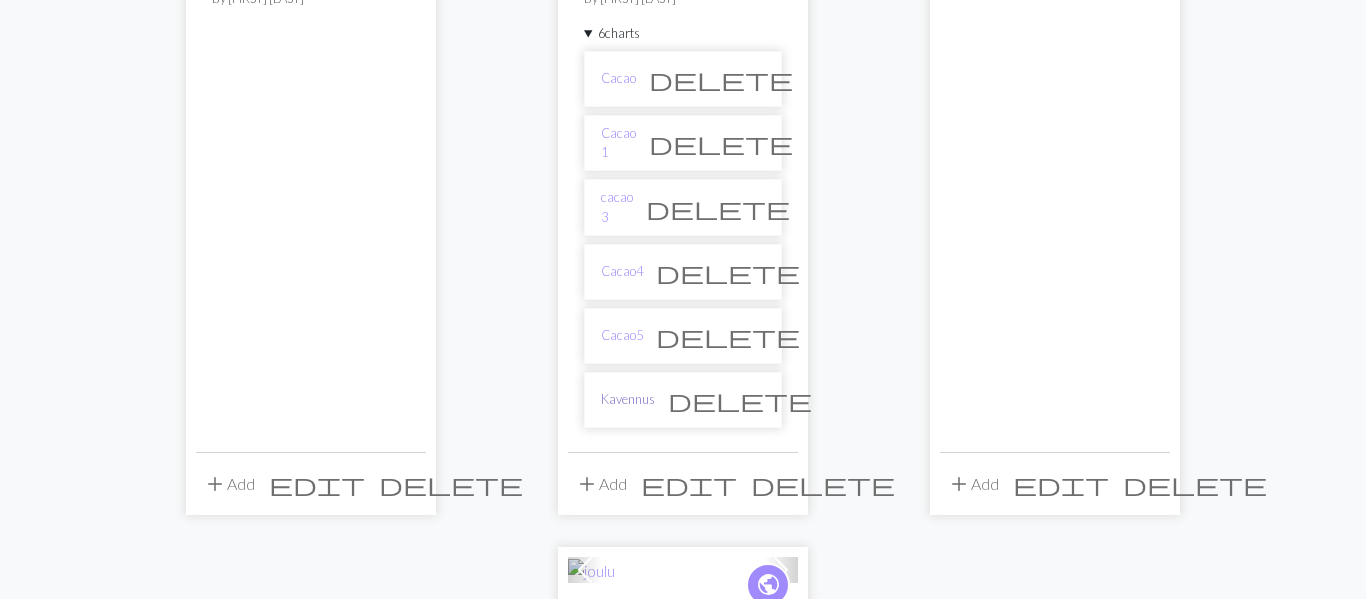 click on "Kavennus" at bounding box center (628, 399) 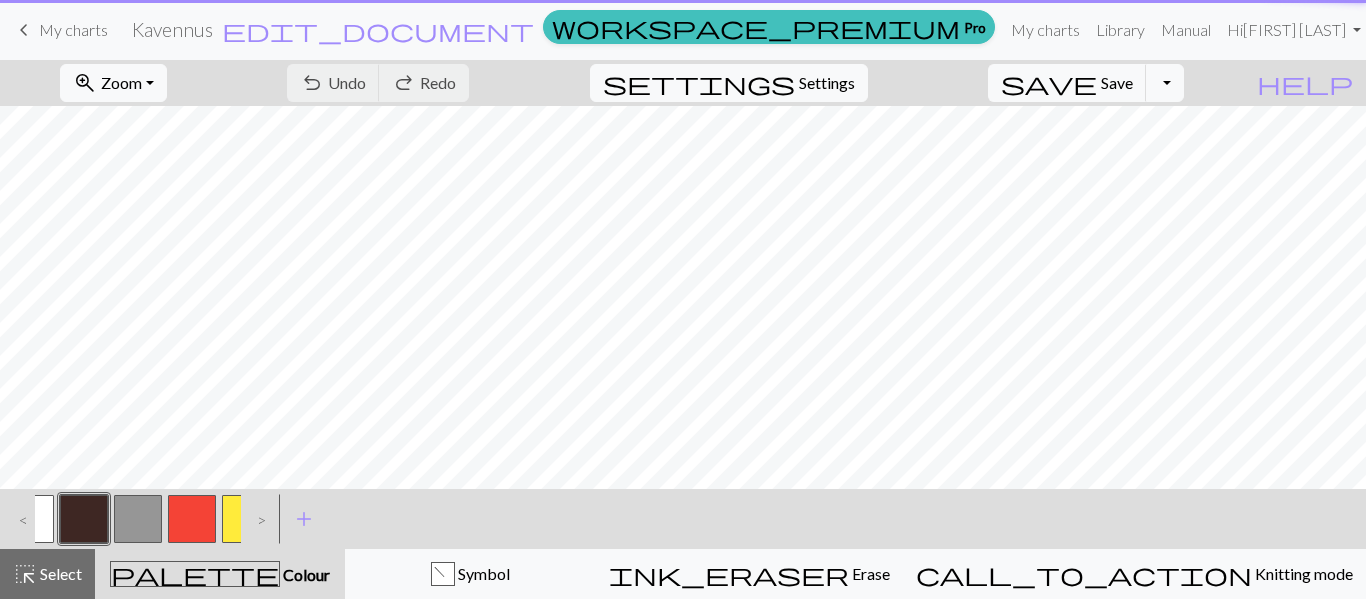 scroll, scrollTop: 0, scrollLeft: 0, axis: both 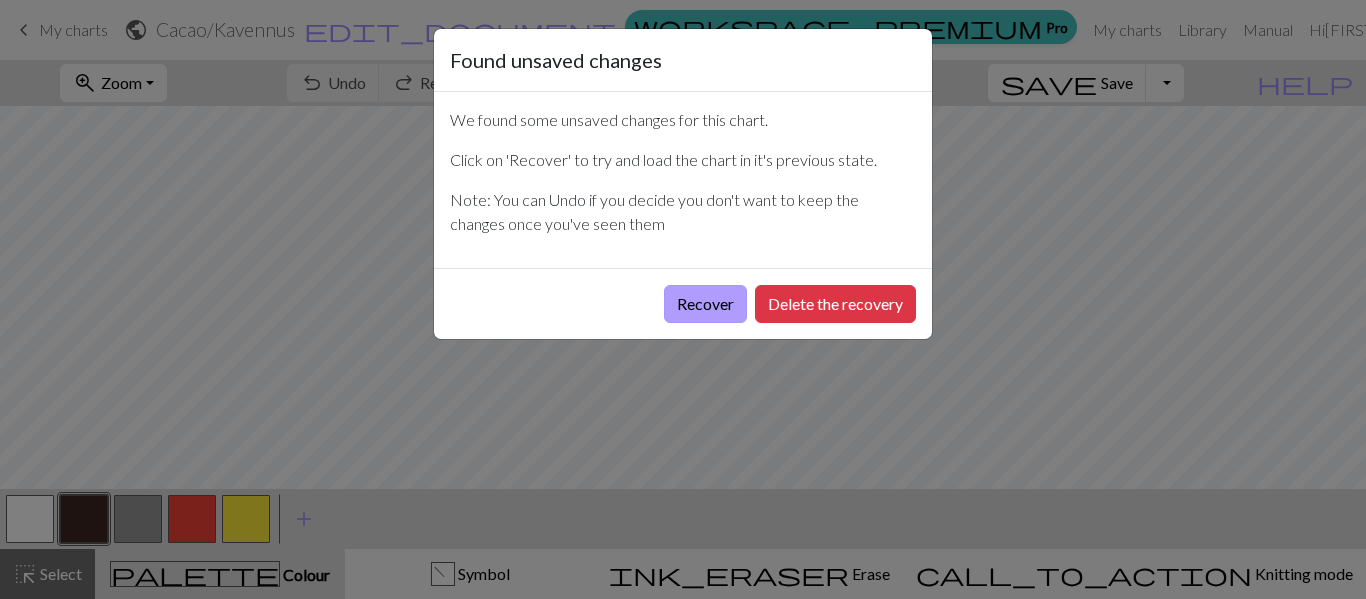 click on "Recover" at bounding box center (705, 304) 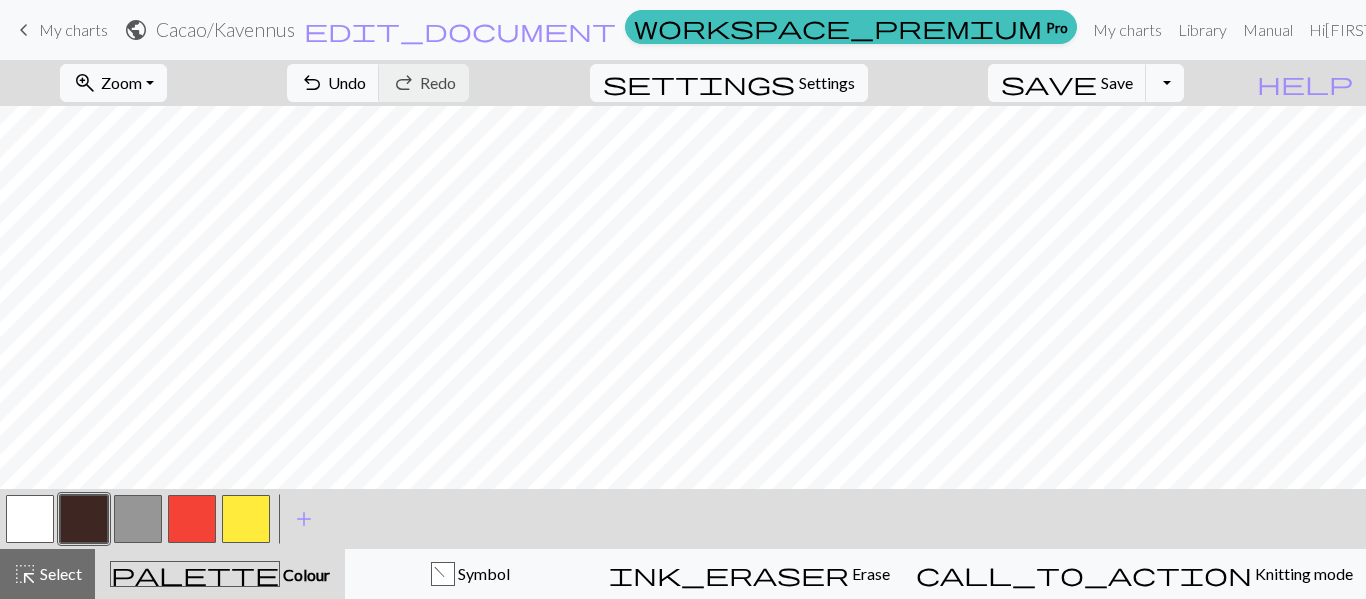 click at bounding box center (84, 519) 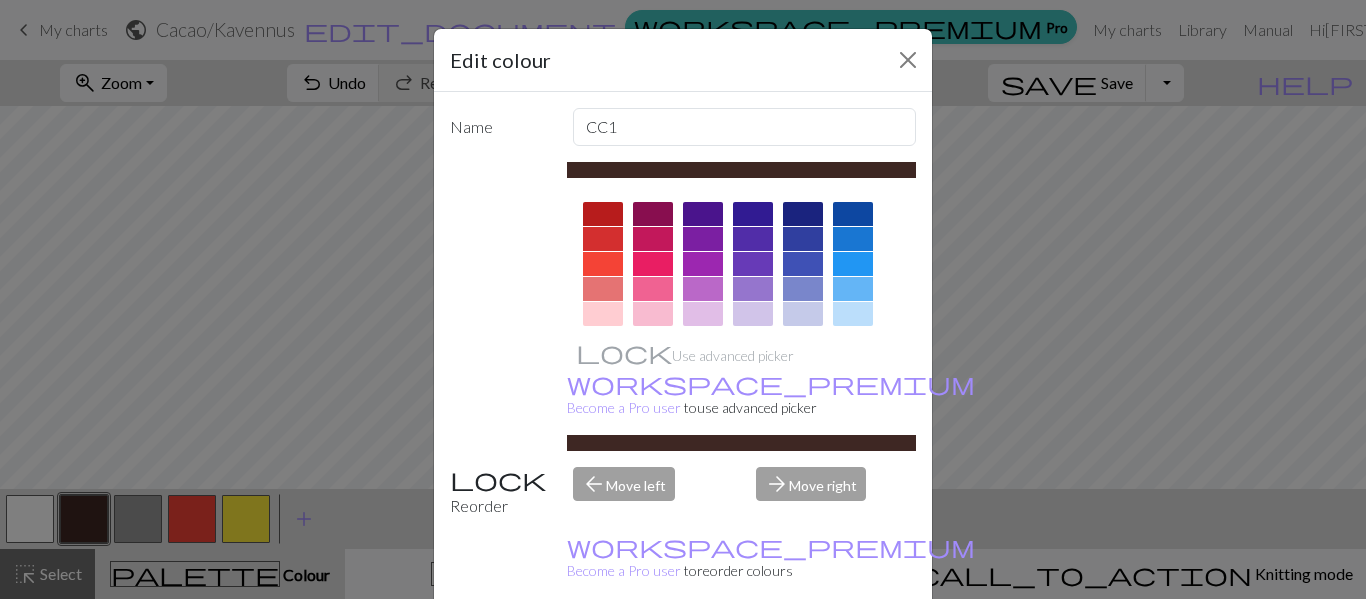 click at bounding box center [653, 214] 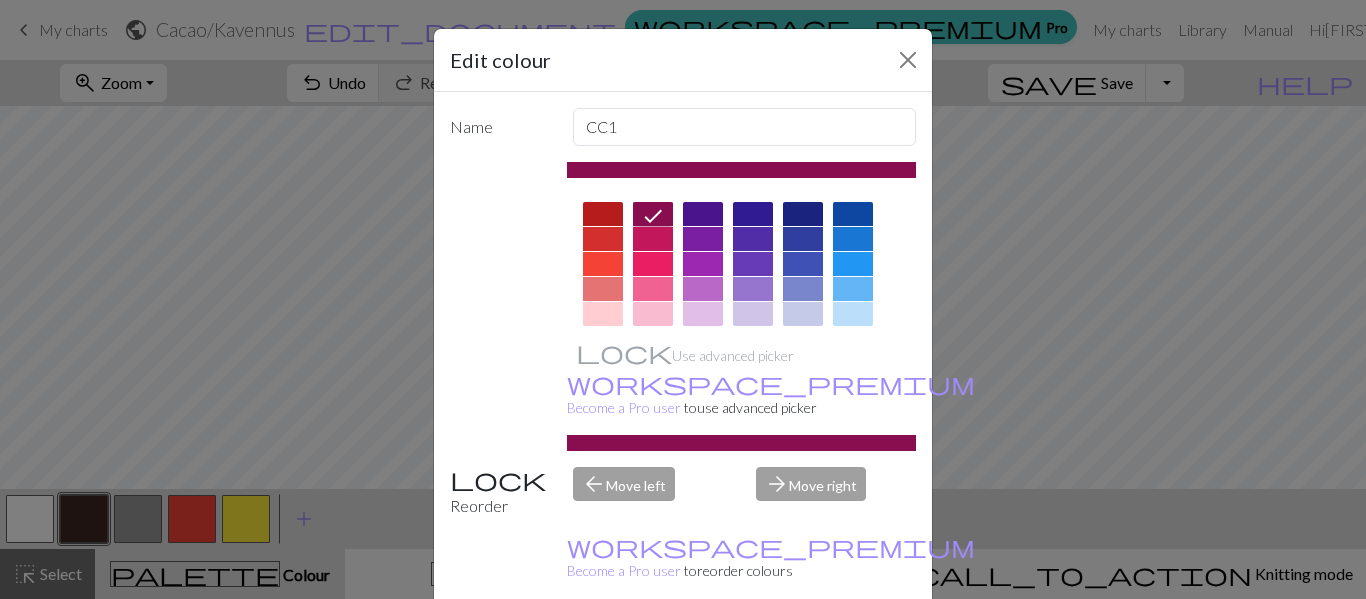 click on "Done" at bounding box center (803, 650) 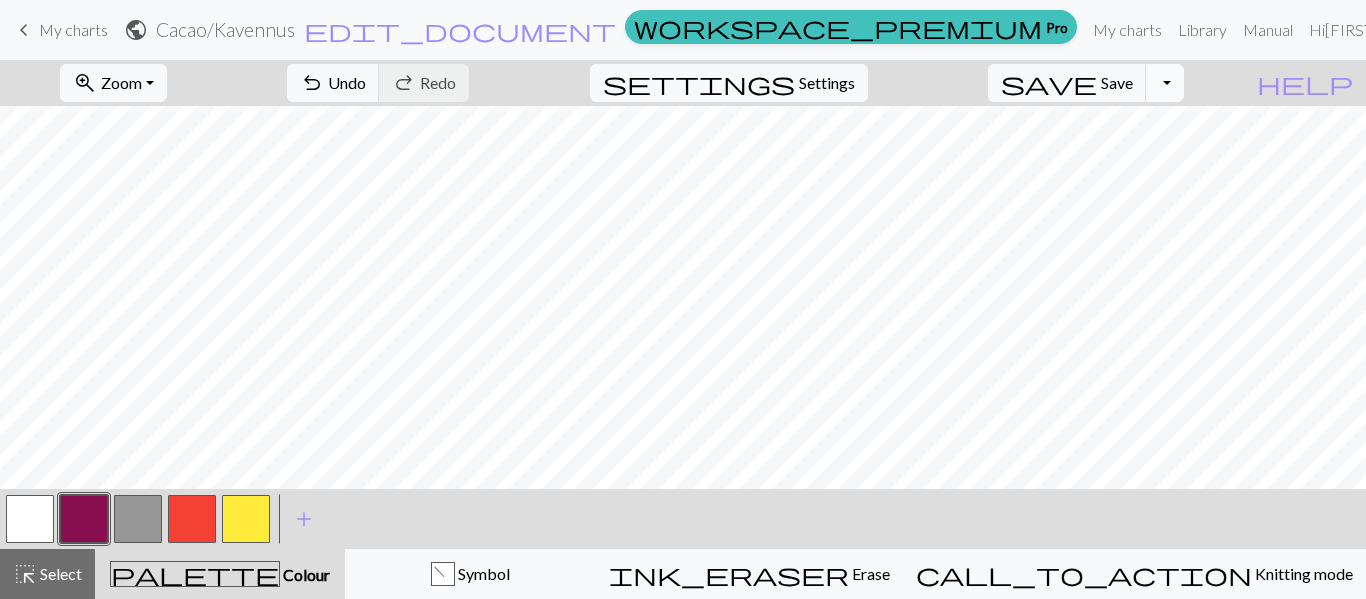 click on "Toggle Dropdown" at bounding box center [1165, 83] 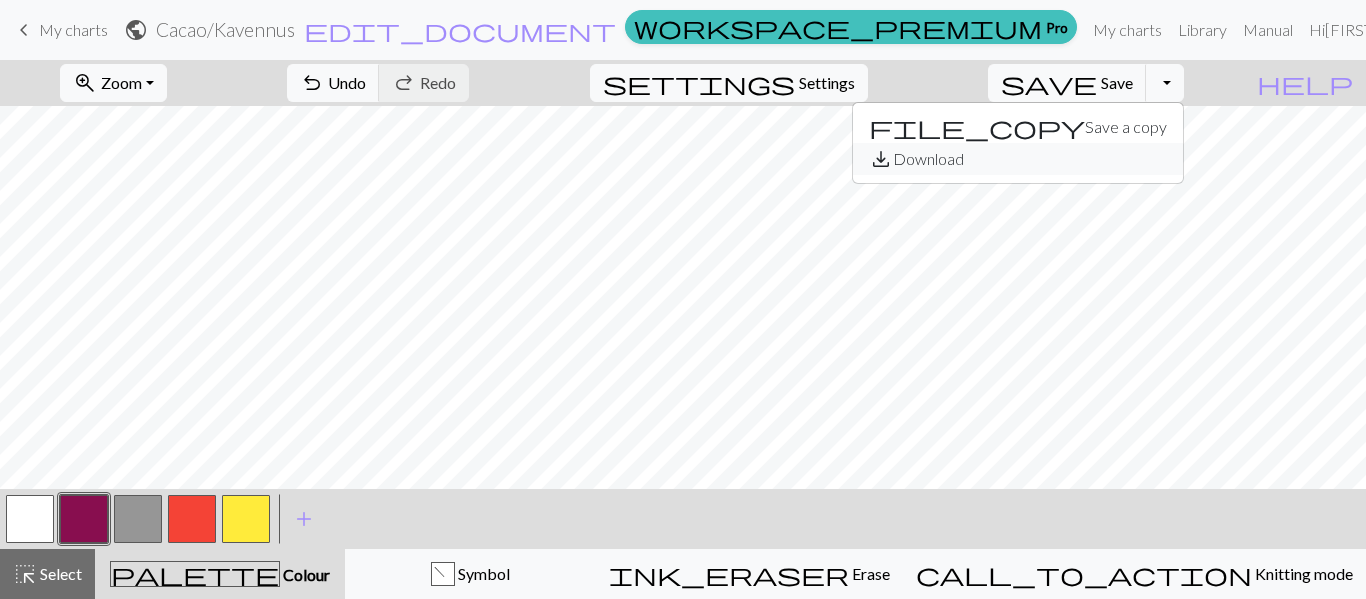 click on "save_alt  Download" at bounding box center (1018, 159) 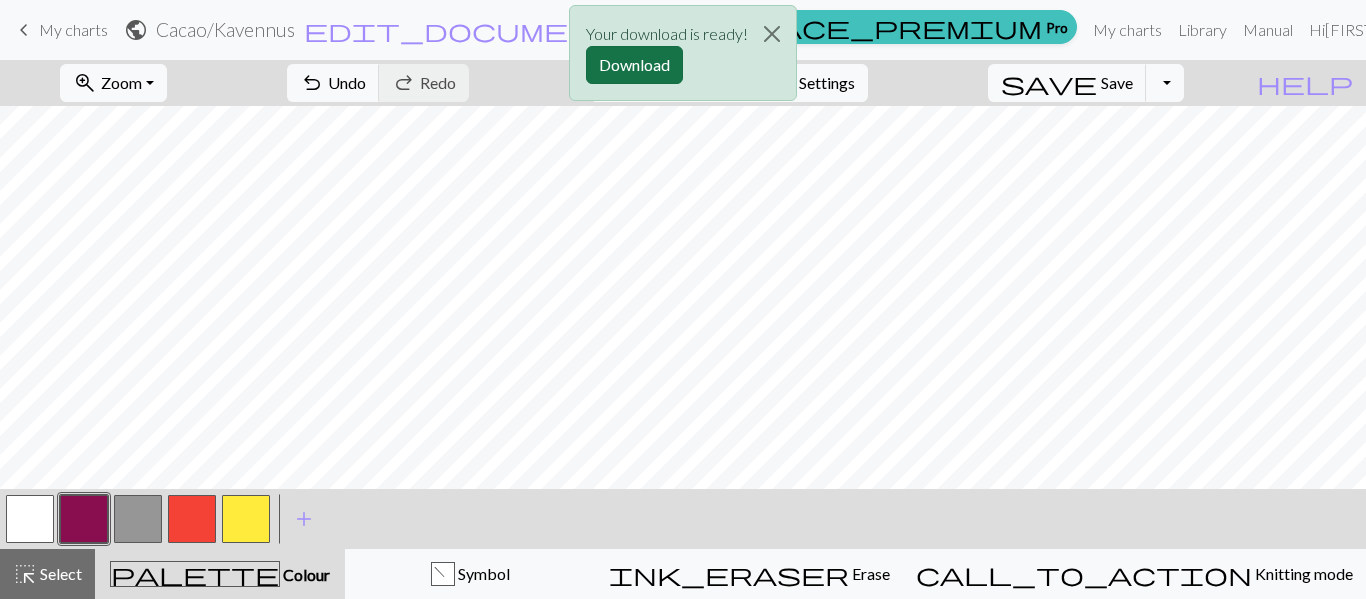 click on "Download" at bounding box center [634, 65] 